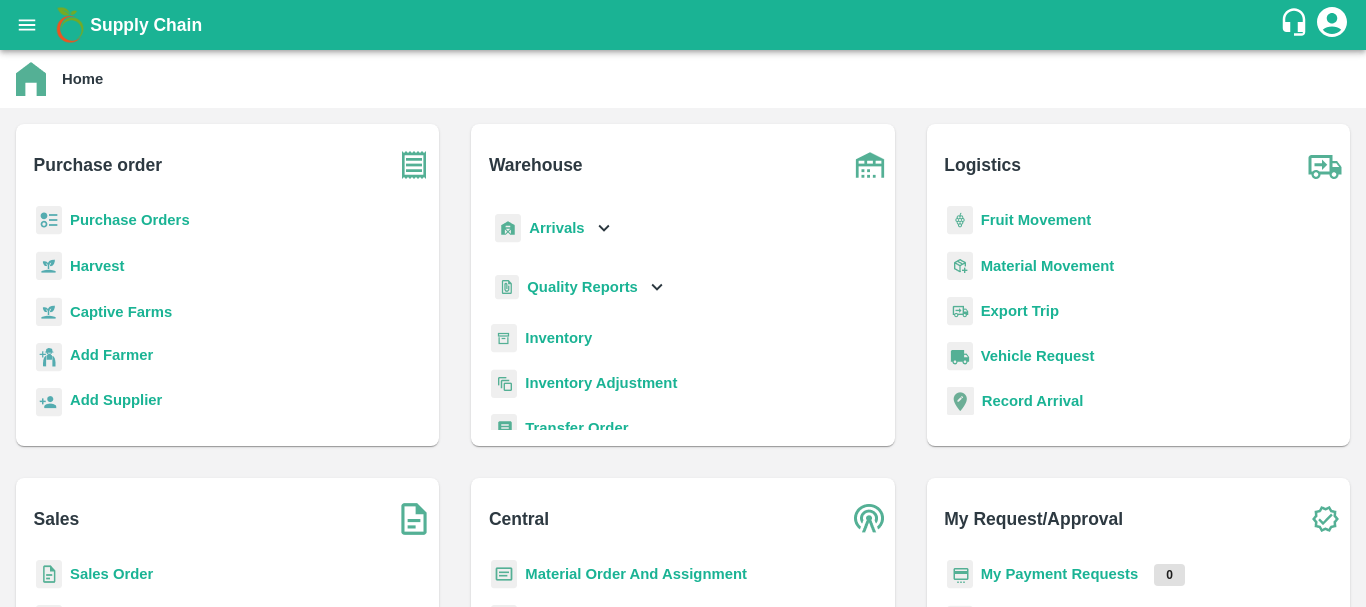 scroll, scrollTop: 0, scrollLeft: 0, axis: both 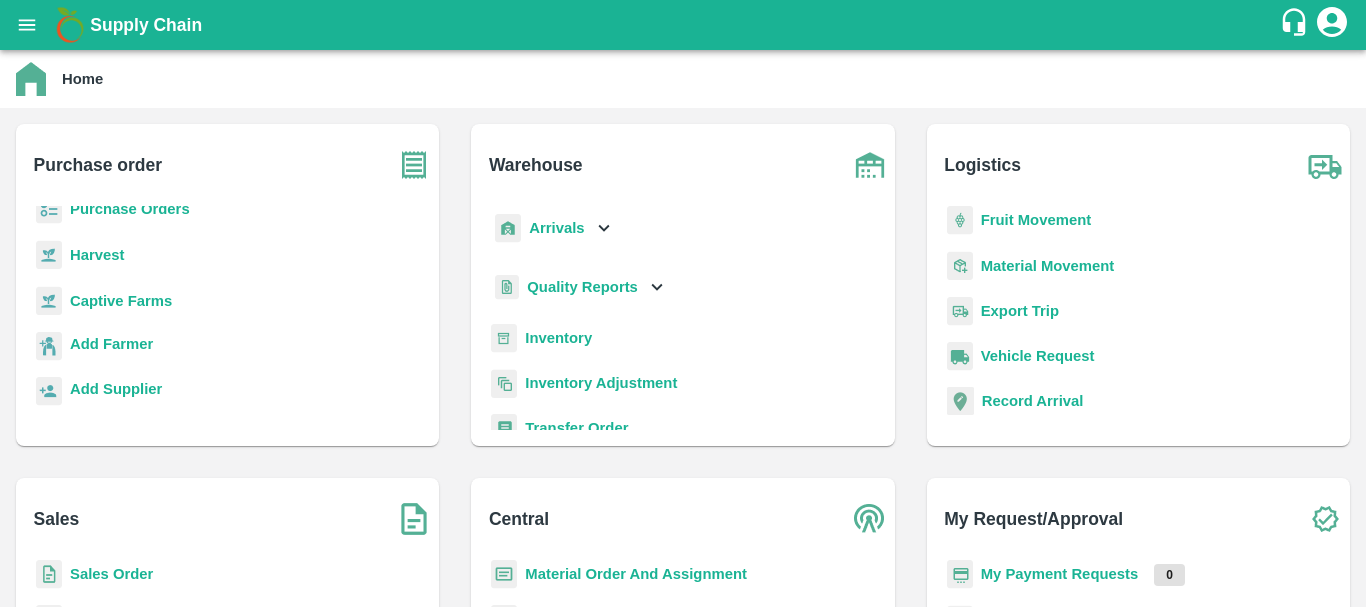 click on "Sales Order" at bounding box center [111, 574] 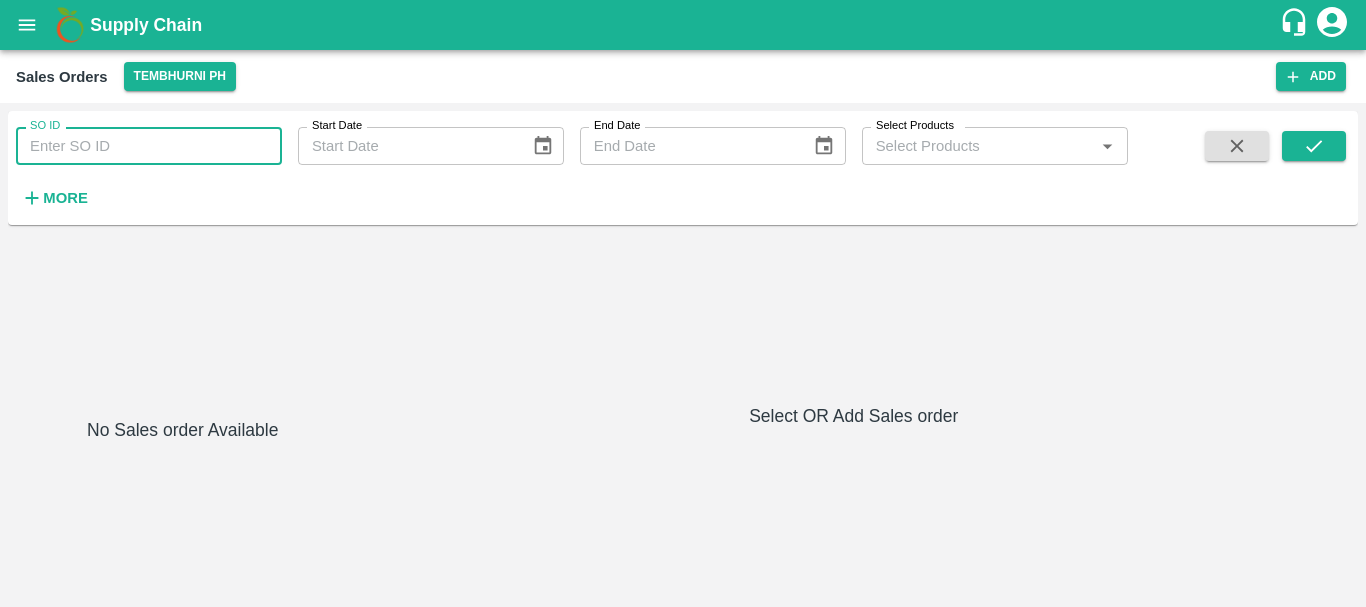 click on "SO ID" at bounding box center [149, 146] 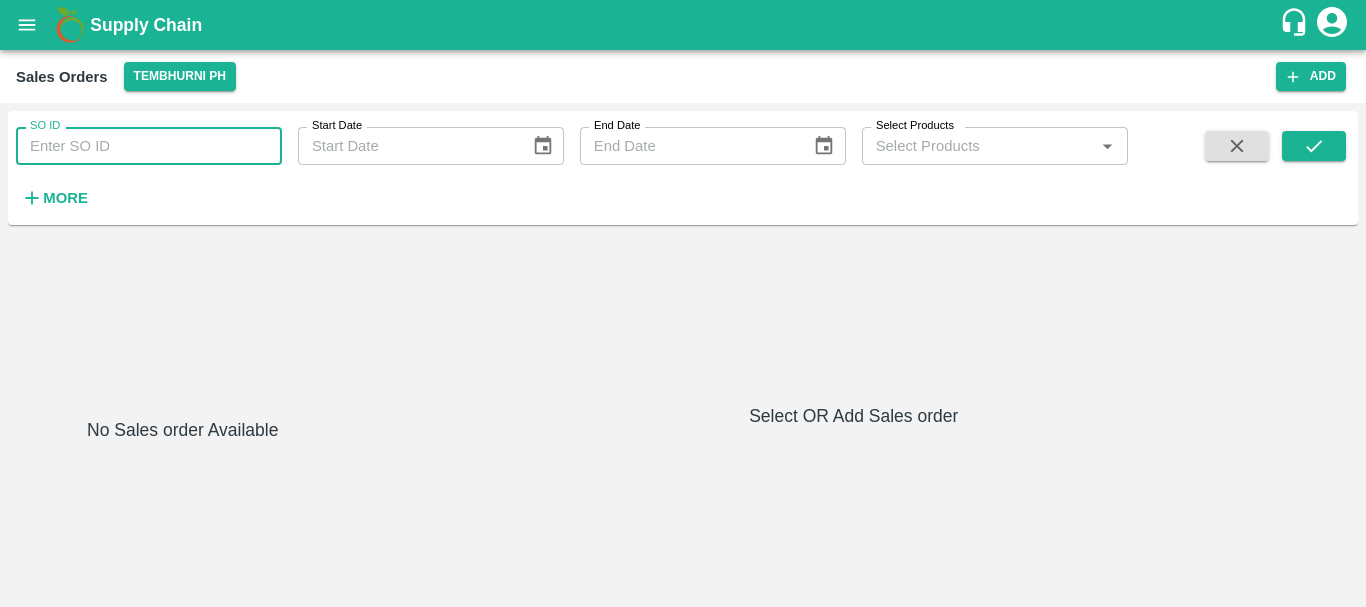 paste on "592192" 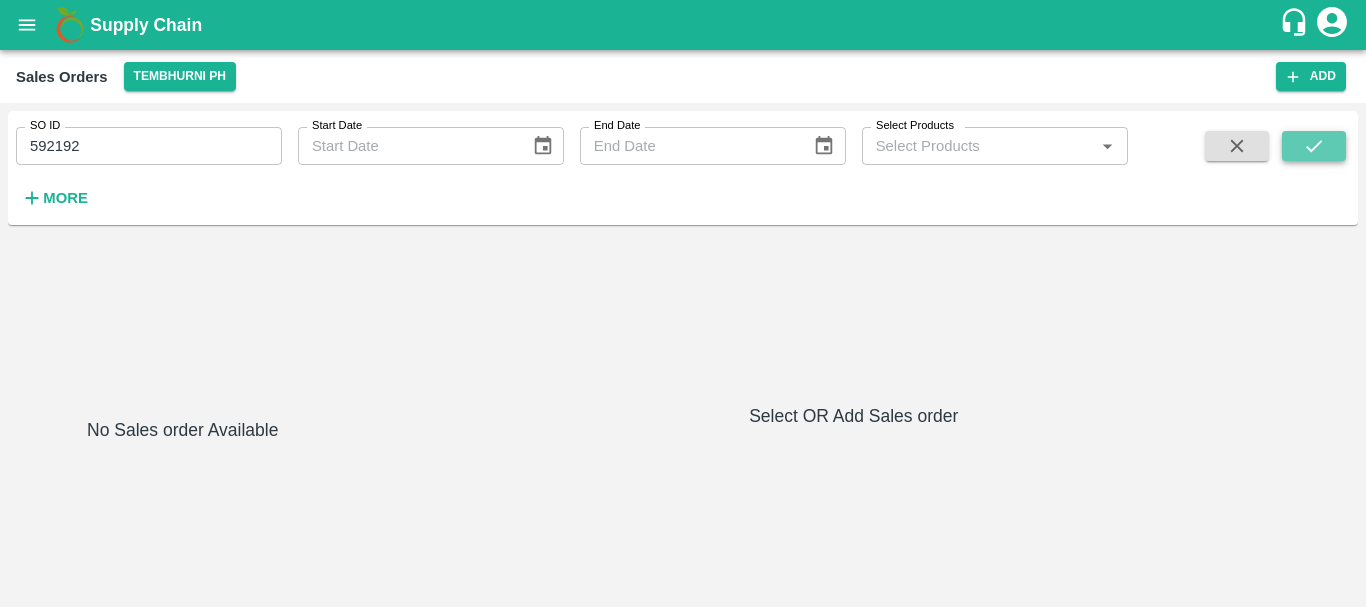 click 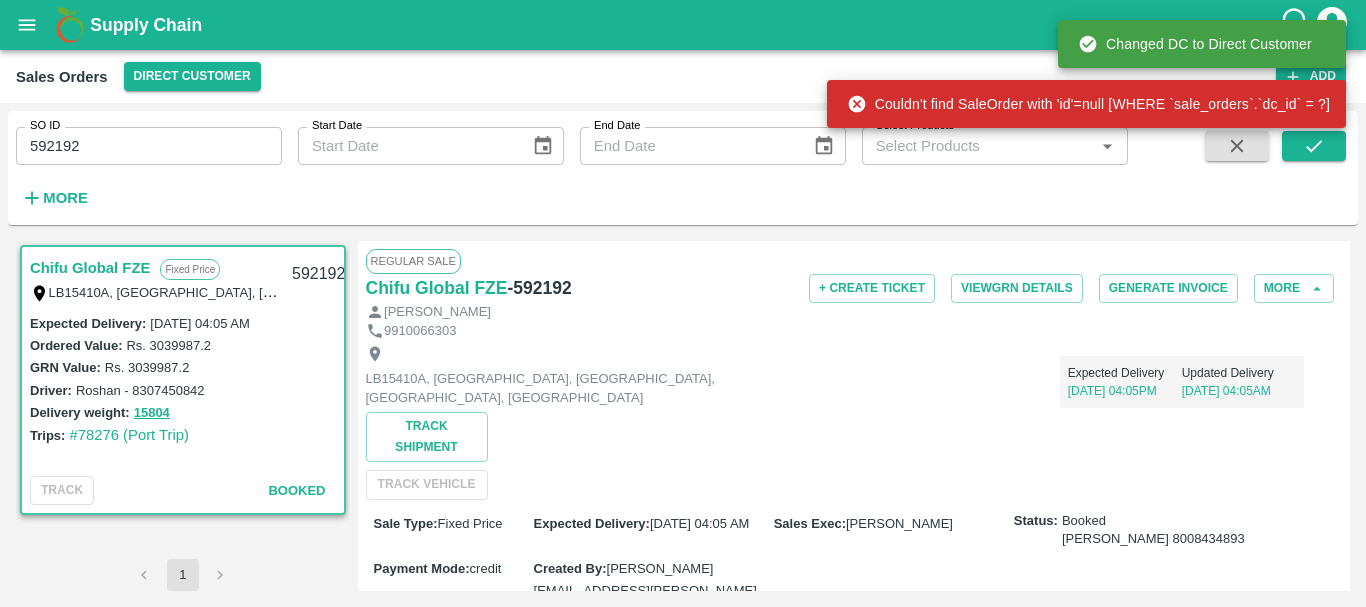 click on "Chifu Global FZE" at bounding box center [90, 268] 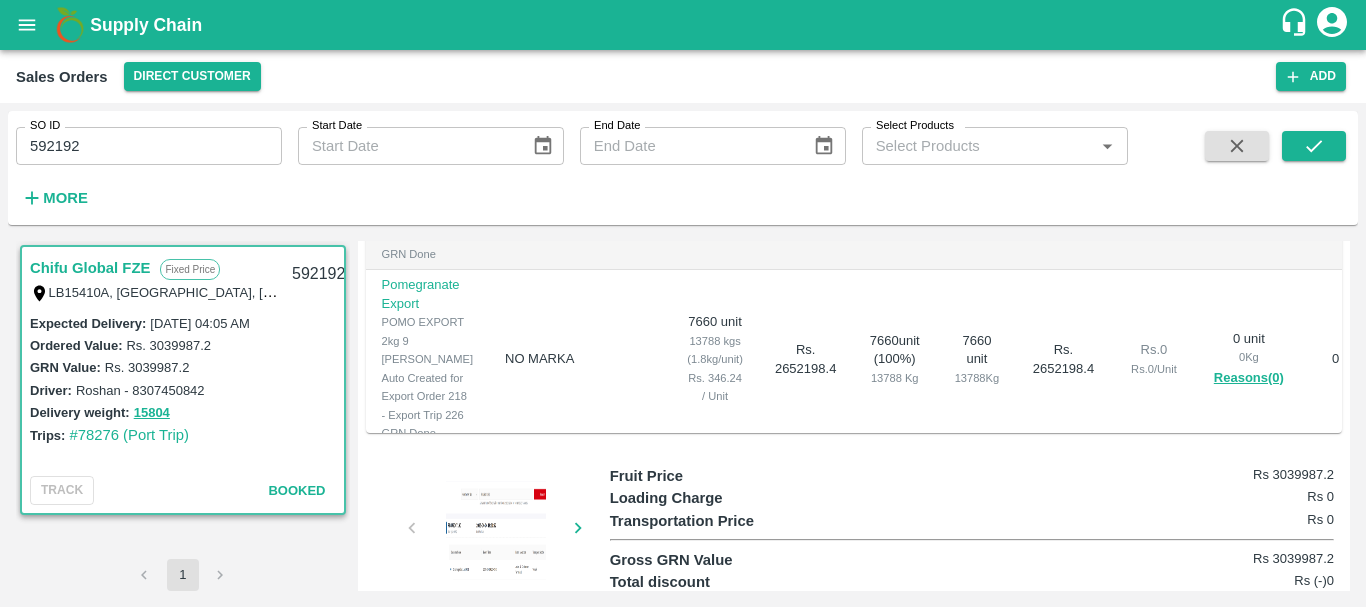 scroll, scrollTop: 664, scrollLeft: 0, axis: vertical 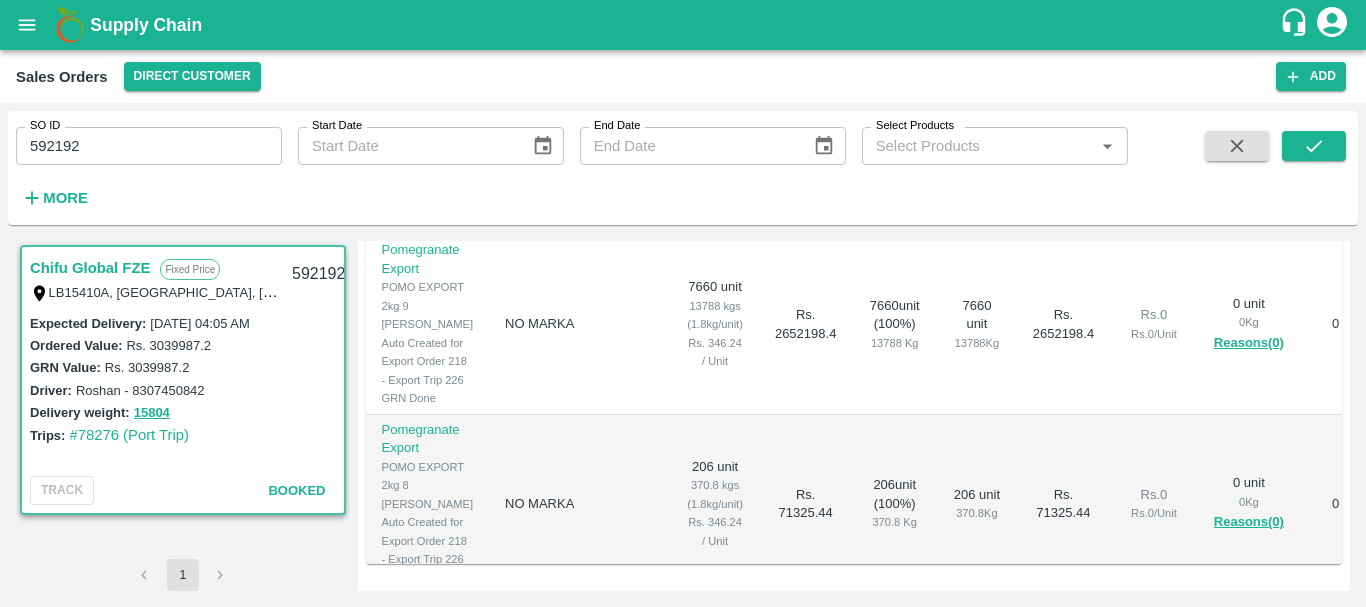 click on "592192" at bounding box center [149, 146] 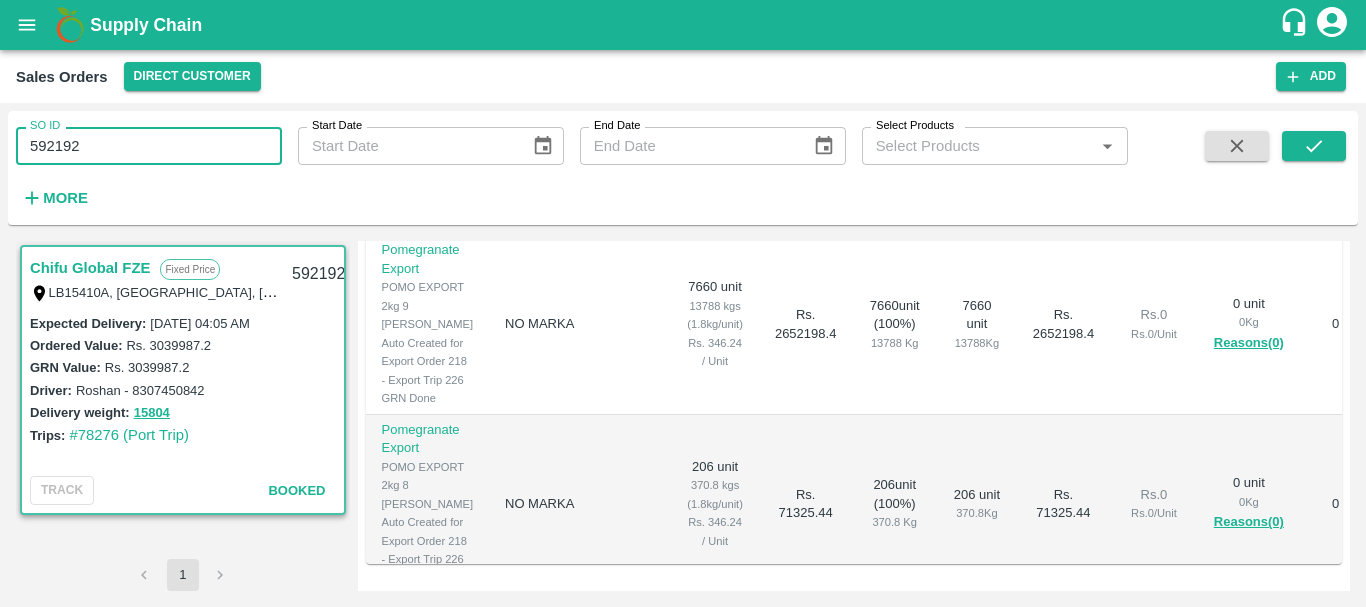 click on "592192" at bounding box center [149, 146] 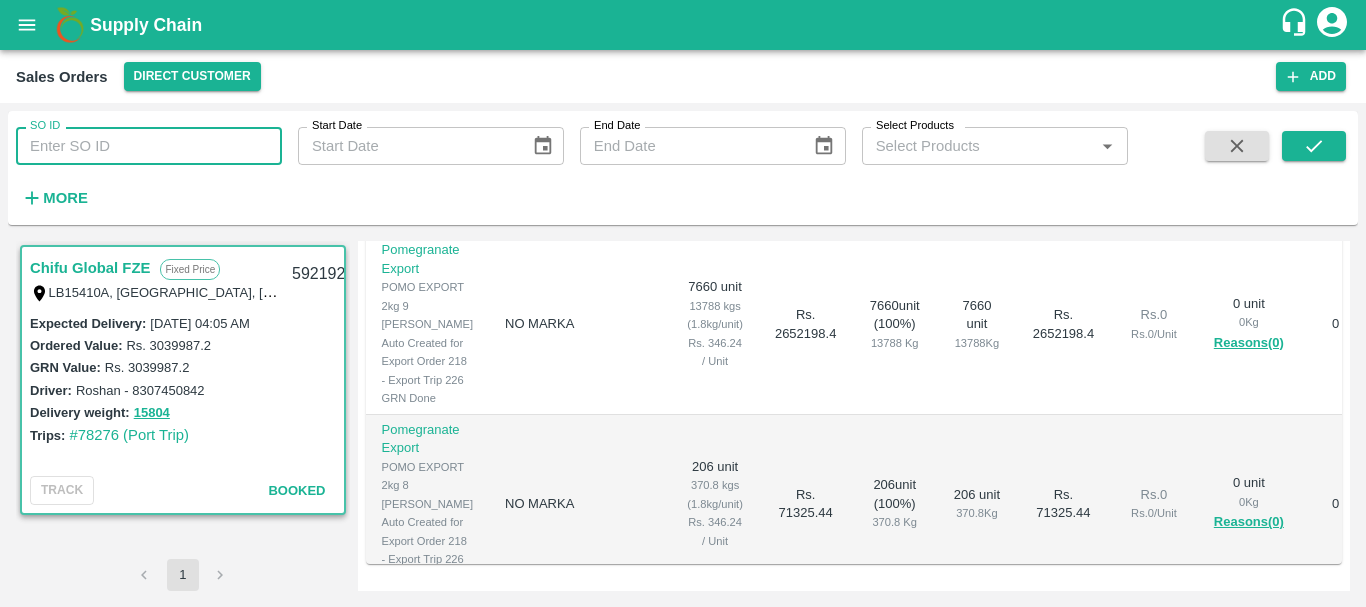 type 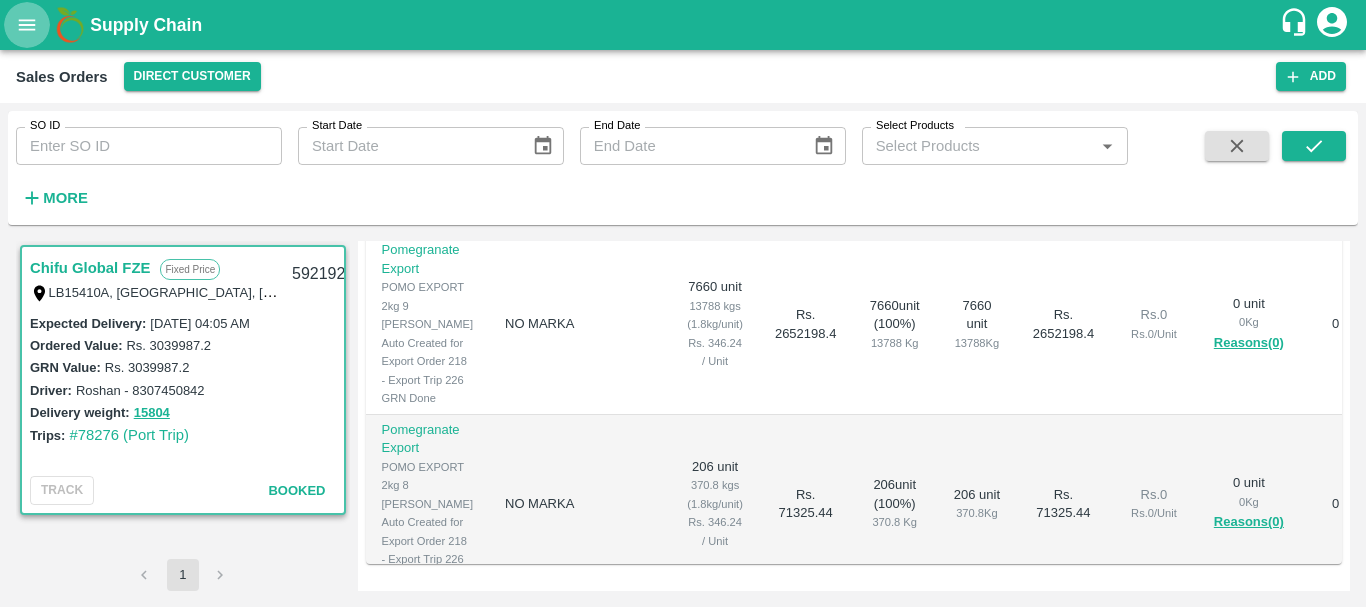 click 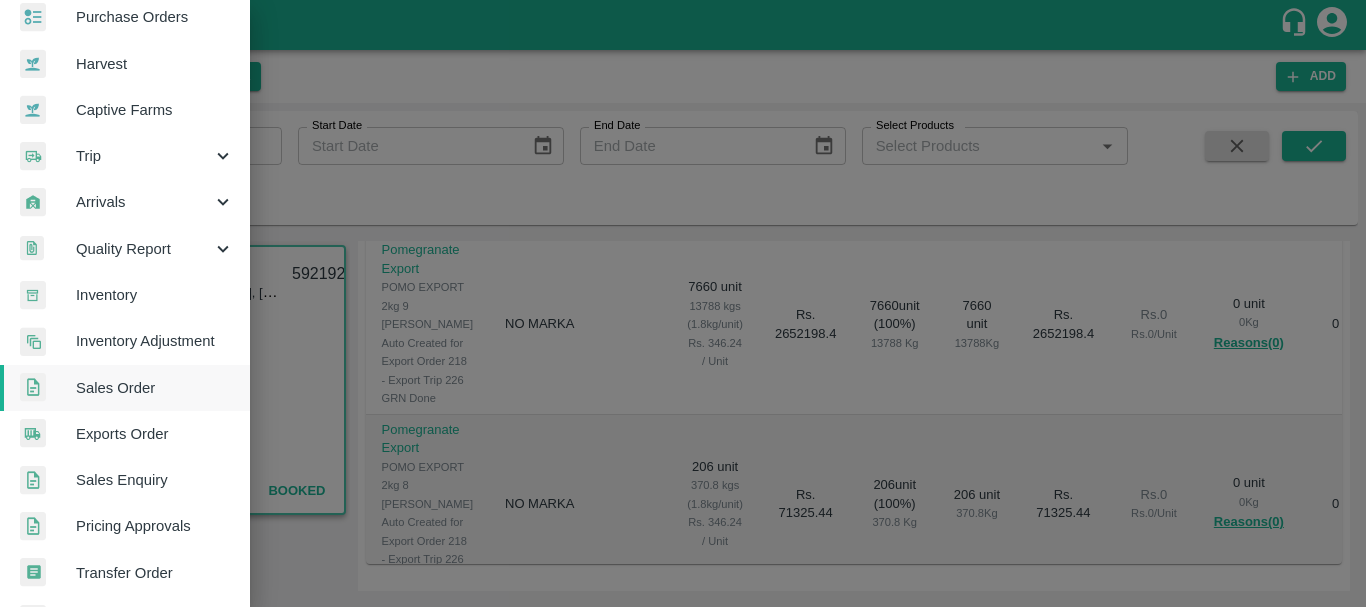 scroll, scrollTop: 113, scrollLeft: 0, axis: vertical 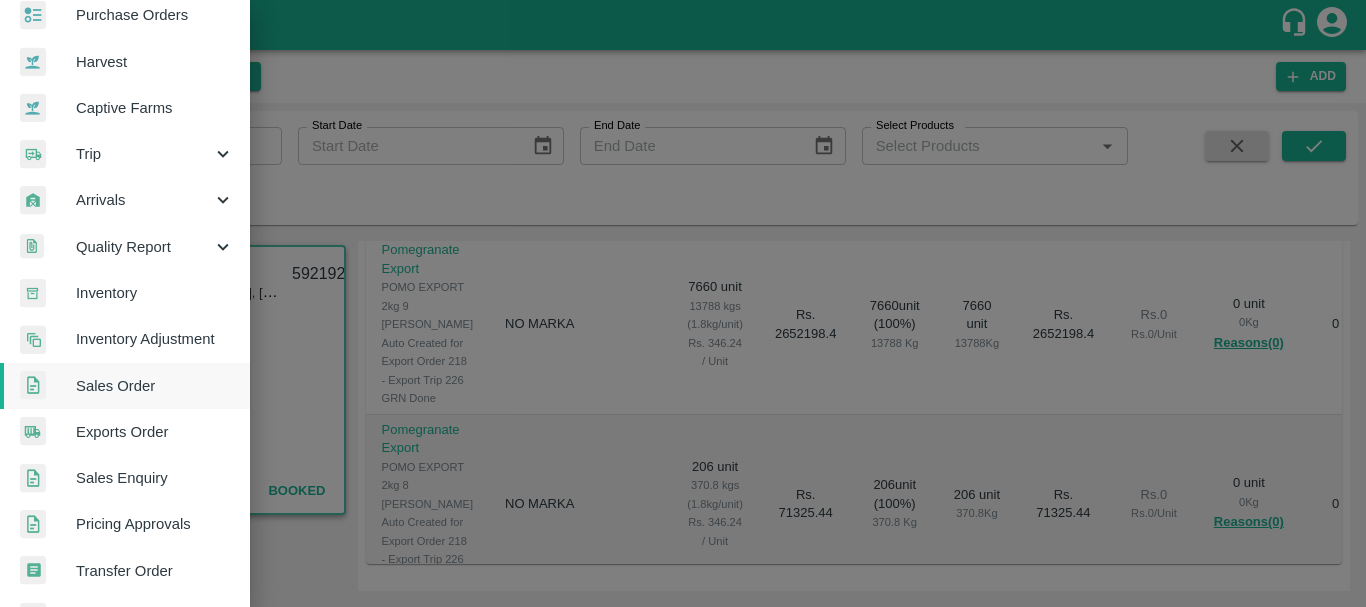 click on "Exports Order" at bounding box center (155, 432) 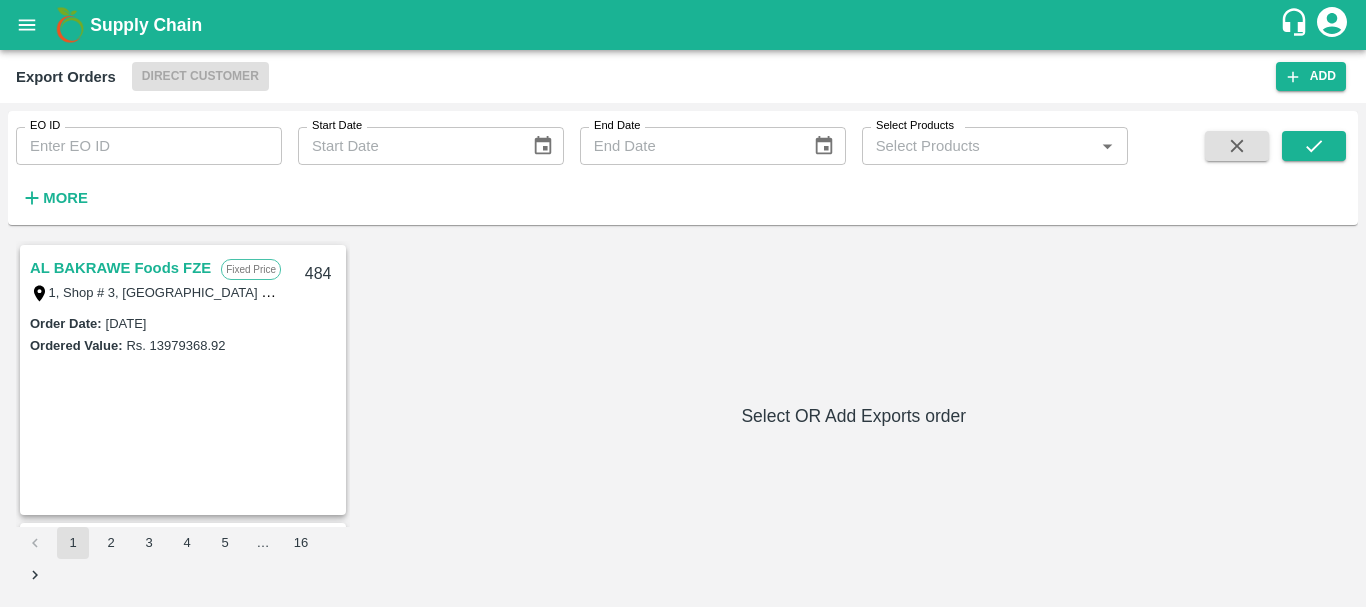 click on "Order Date : 07 Aug 2025 Ordered Value: Rs.   13979368.92" at bounding box center [183, 413] 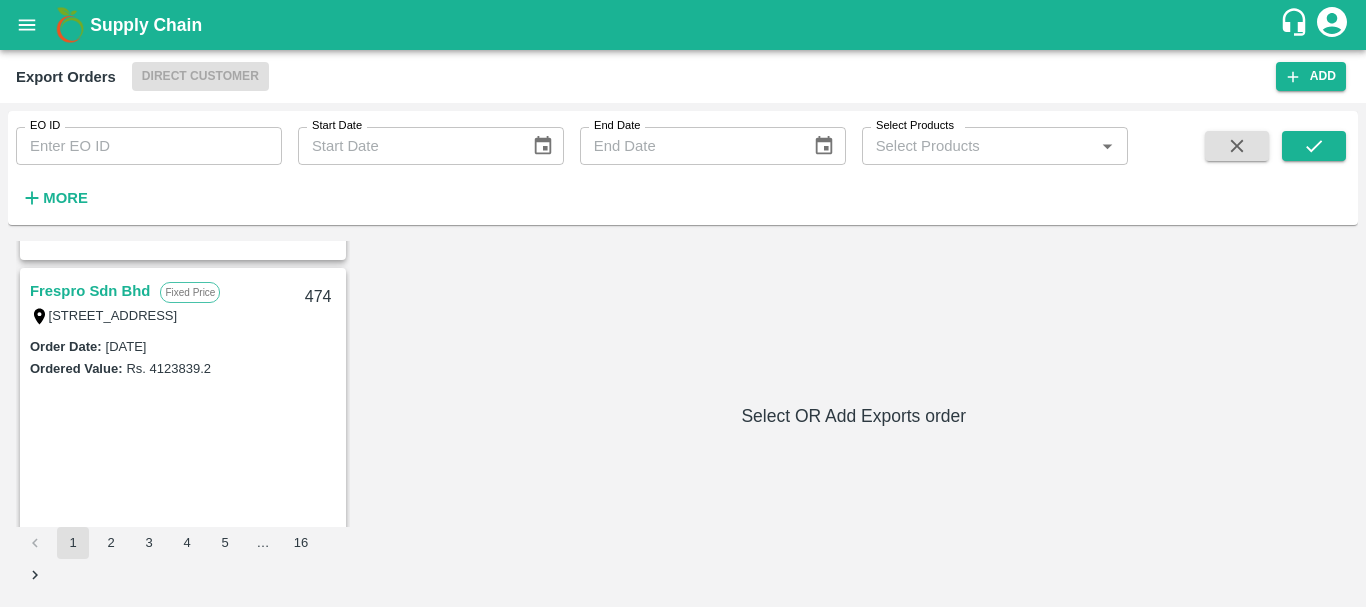 scroll, scrollTop: 2202, scrollLeft: 0, axis: vertical 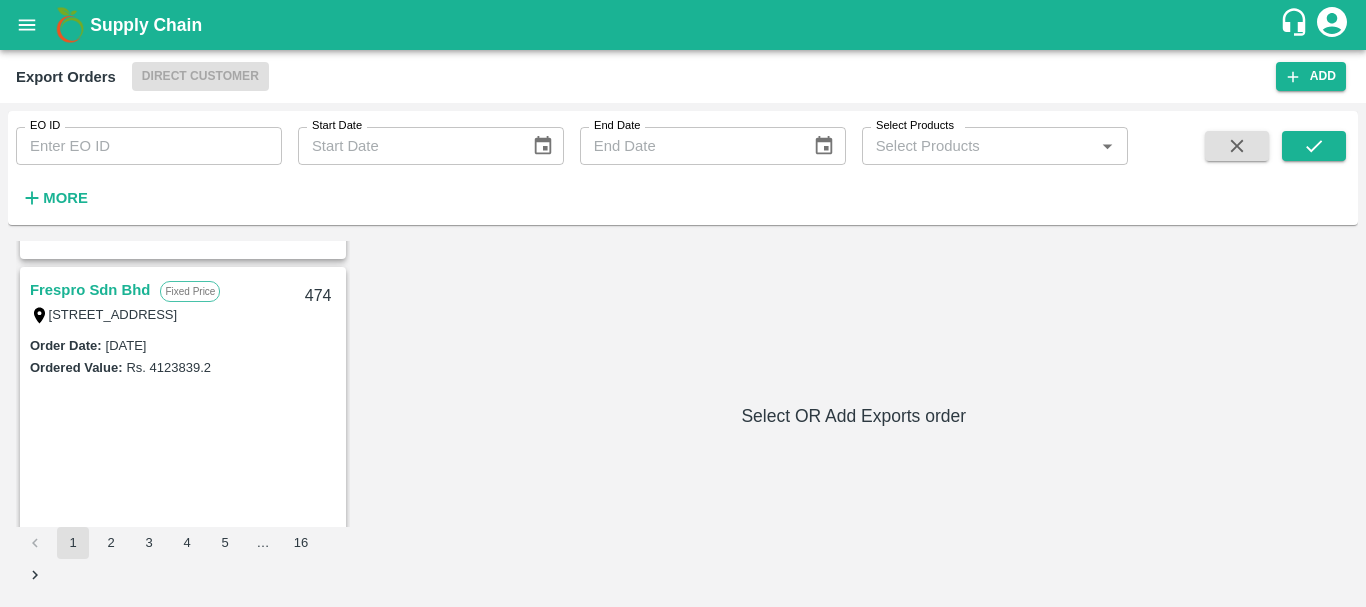 click on "Frespro Sdn Bhd" at bounding box center (90, 290) 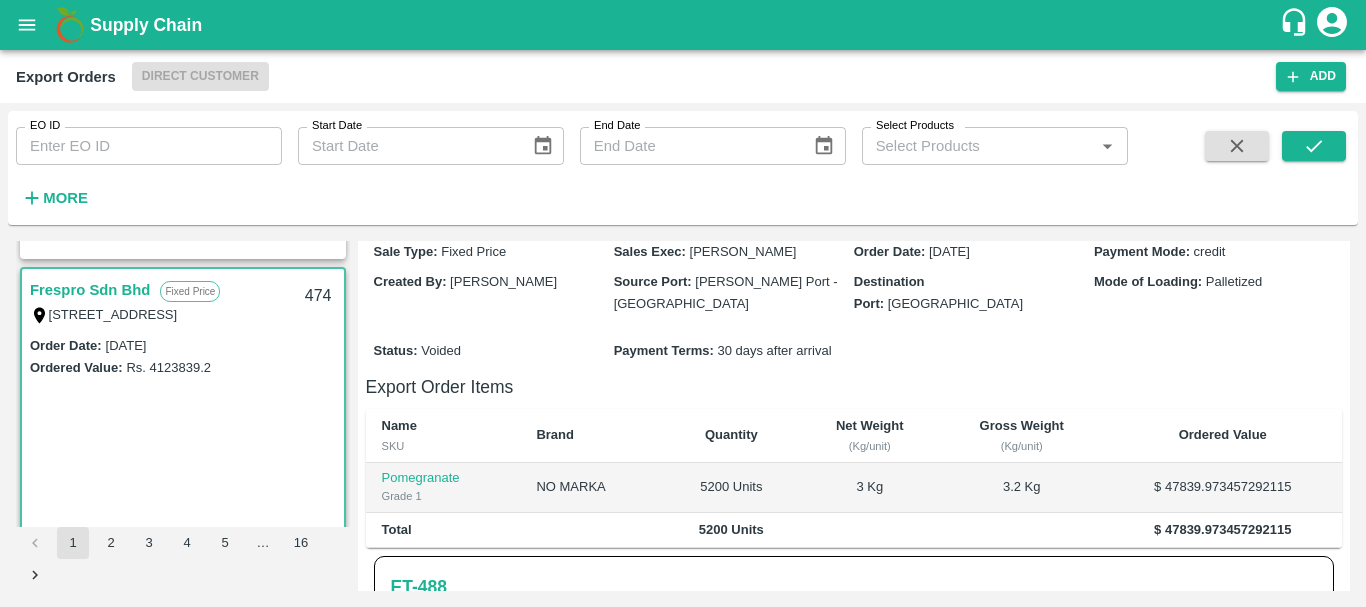 scroll, scrollTop: 369, scrollLeft: 0, axis: vertical 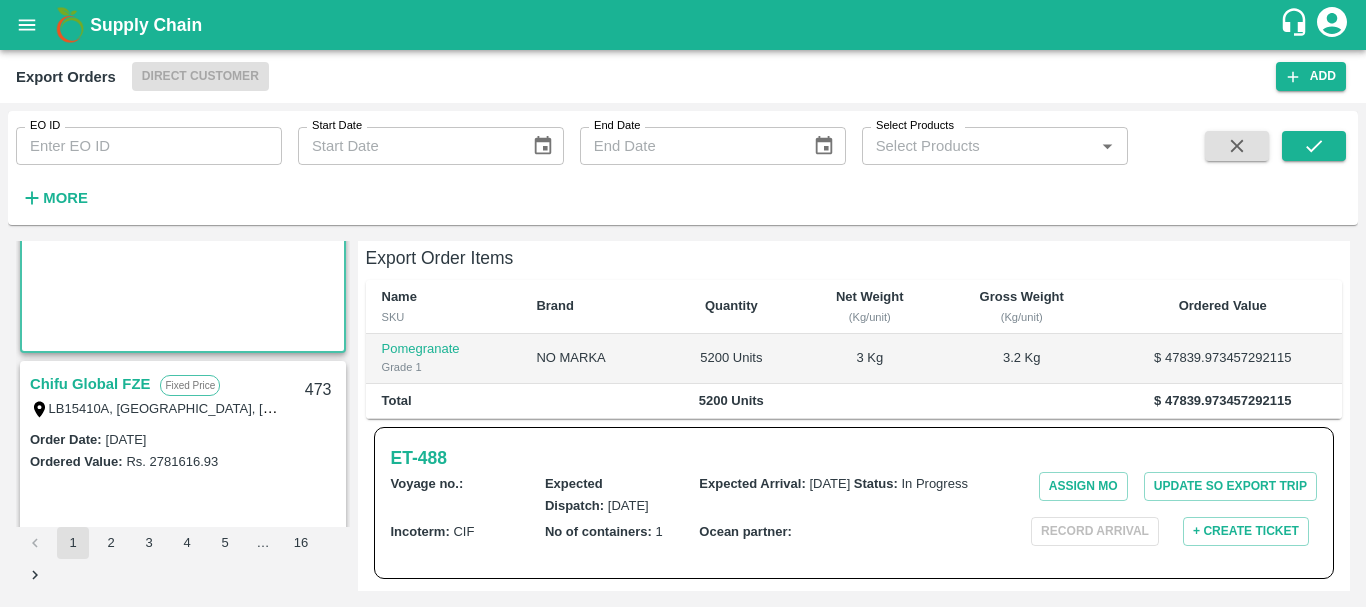 click on "Chifu Global FZE" at bounding box center [90, 384] 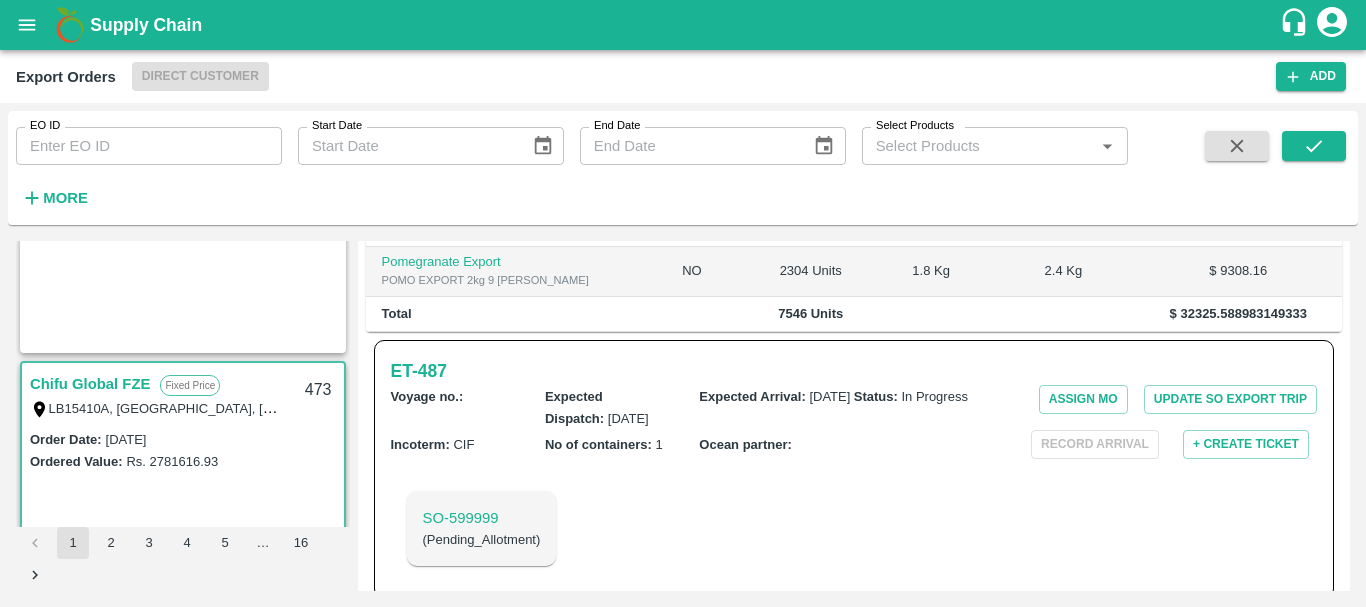scroll, scrollTop: 595, scrollLeft: 0, axis: vertical 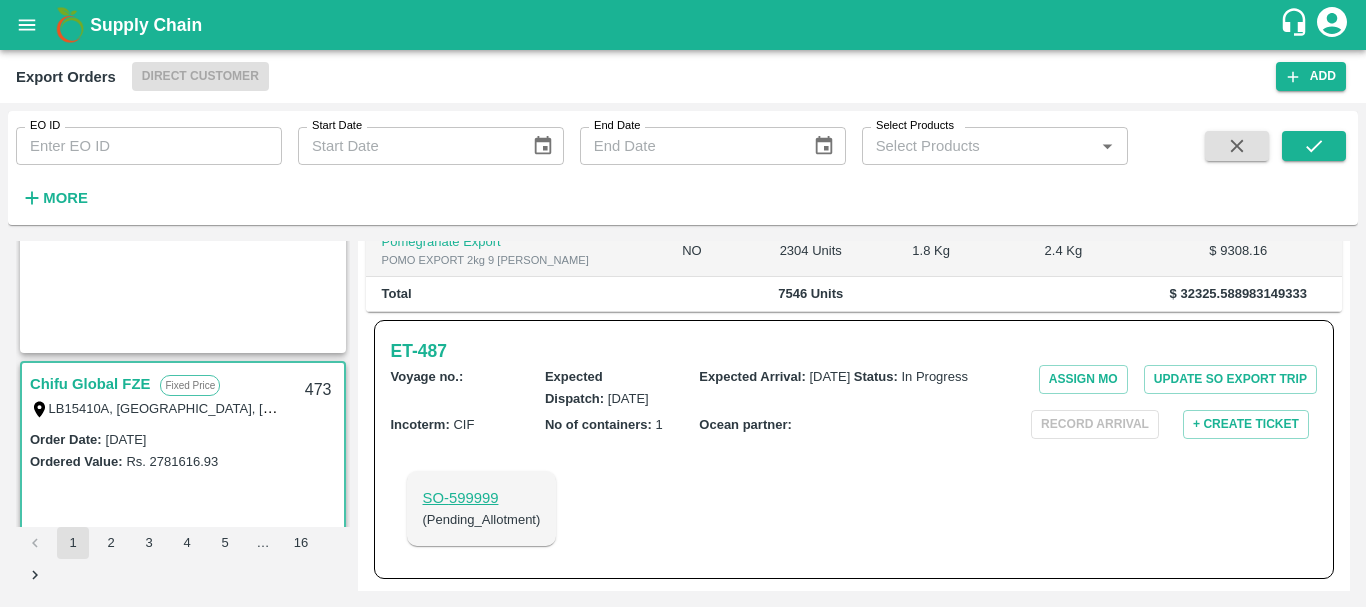 click on "SO- 599999" at bounding box center (482, 498) 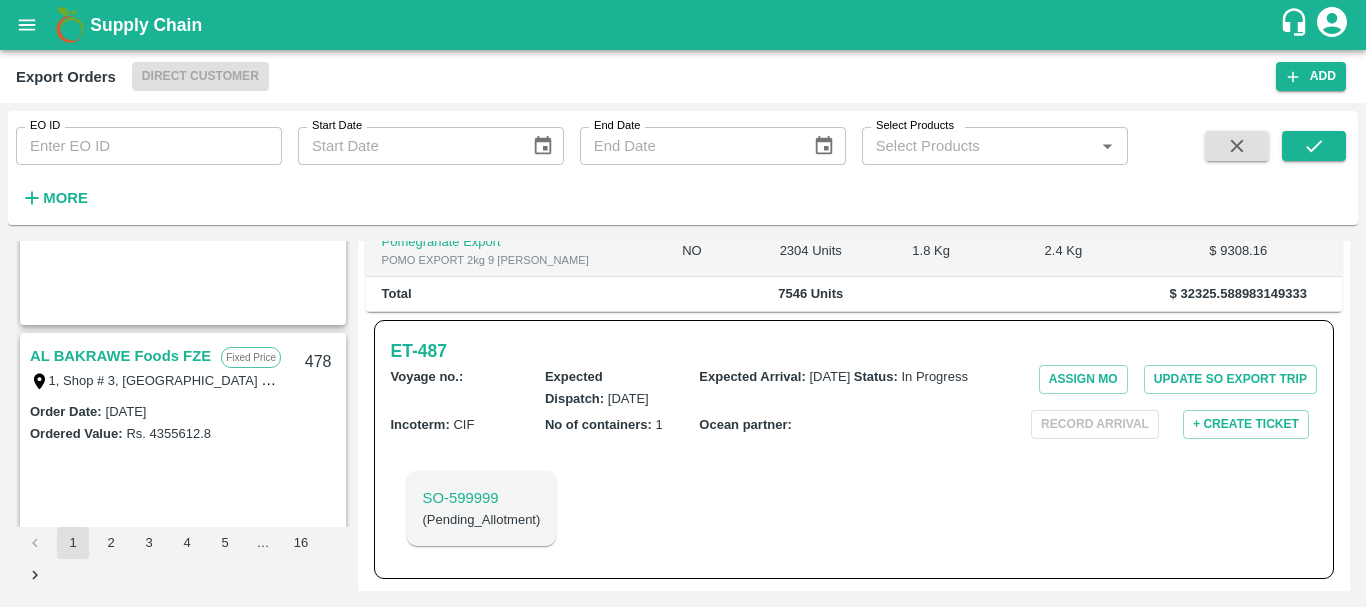 scroll, scrollTop: 1514, scrollLeft: 0, axis: vertical 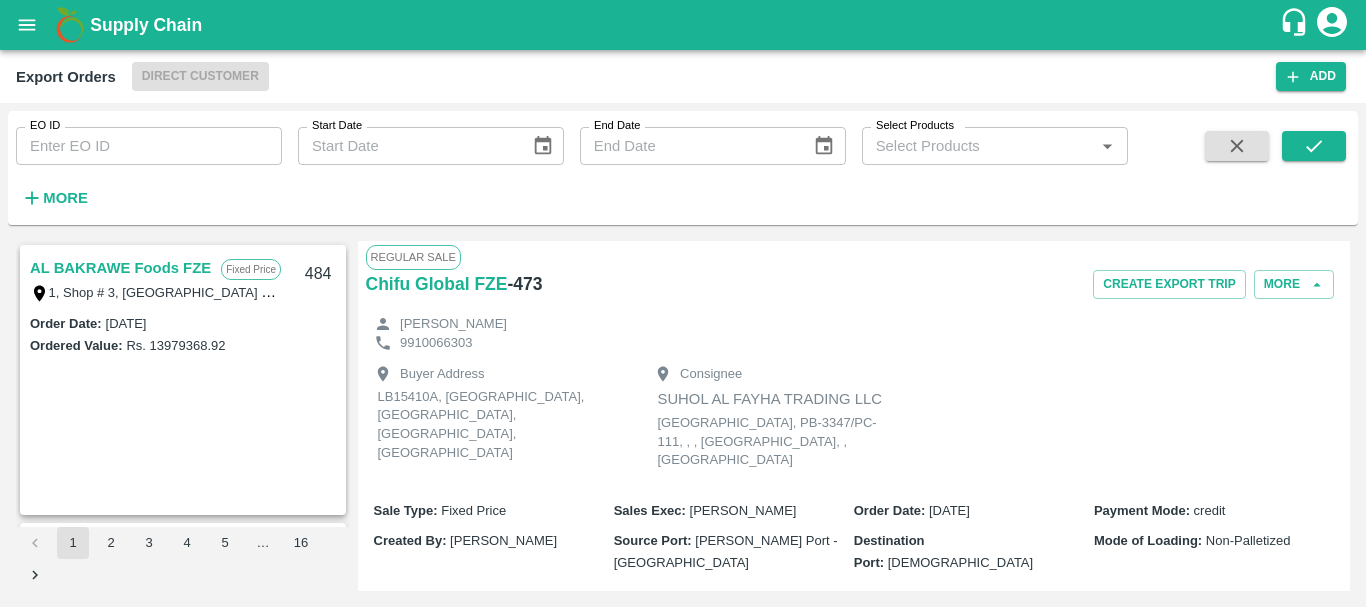 click on "AL BAKRAWE Foods FZE" at bounding box center [120, 268] 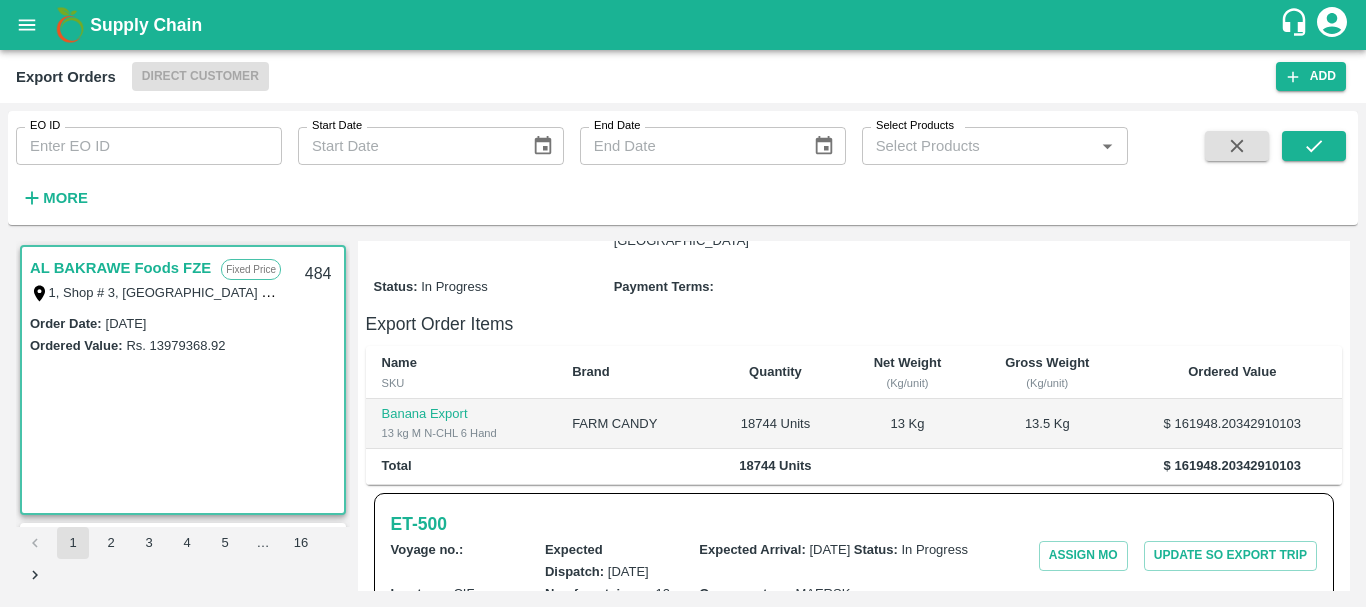 scroll, scrollTop: 0, scrollLeft: 0, axis: both 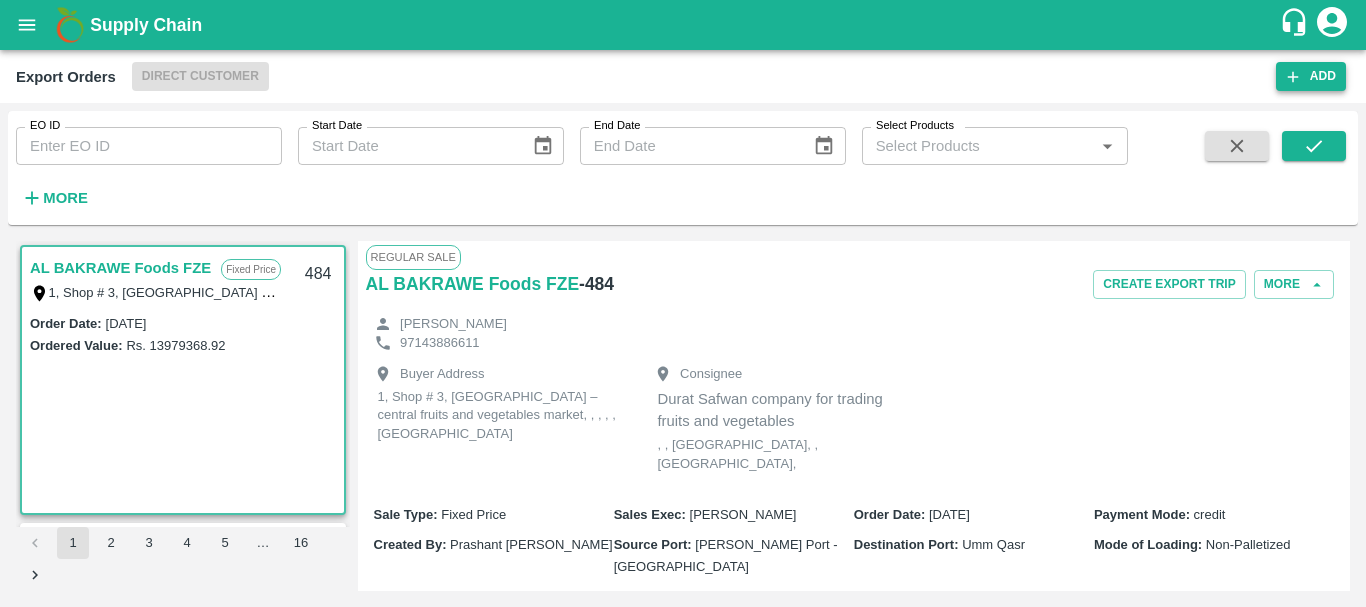 click 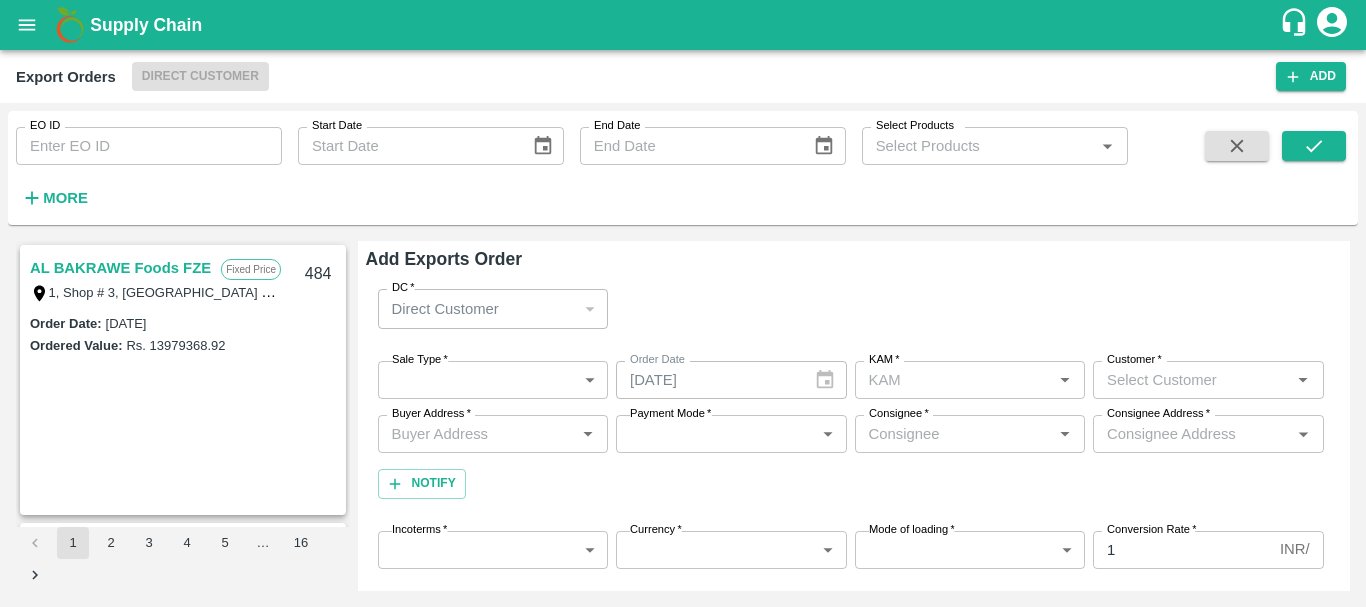 click on "Supply Chain Export Orders Direct Customer Add EO ID EO ID Start Date Start Date End Date End Date Select Products Select Products   * More AL BAKRAWE Foods FZE Fixed Price 1, Shop # 3, Ras Al Khor – central fruits and vegetables market, , , , , United Arab Emirates 484 Order Date : 07 Aug 2025 Ordered Value: Rs.   13979368.92 AL BAKRAWE Foods FZE Fixed Price 1, Shop # 3, Ras Al Khor – central fruits and vegetables market, , , , , United Arab Emirates 483 Order Date : 30 Jul 2025 Ordered Value: Rs.   4988778.08 Chifu Global FZE Commission LB15410A, Jebel Ali Free Zone, Jafza, Dubai, Dubai, 400021, United Arab Emirates 482 Order Date : 25 Jul 2025 Ordered Value: Rs.   2800000 AL BAKRAWE Foods FZE Fixed Price 1, Shop # 3, Ras Al Khor – central fruits and vegetables market, , , , , United Arab Emirates 481 Order Date : 07 Aug 2025 Ordered Value: Rs.   4278193.04 ABUSEEDO TRADING L.L.C Fixed Price Shop No.43, ,Wholesale Building No. 2 Central Fruit and Vegetable Market, PO BOX 4494 Dubai-U.A.E. 480 : Rs." at bounding box center (683, 303) 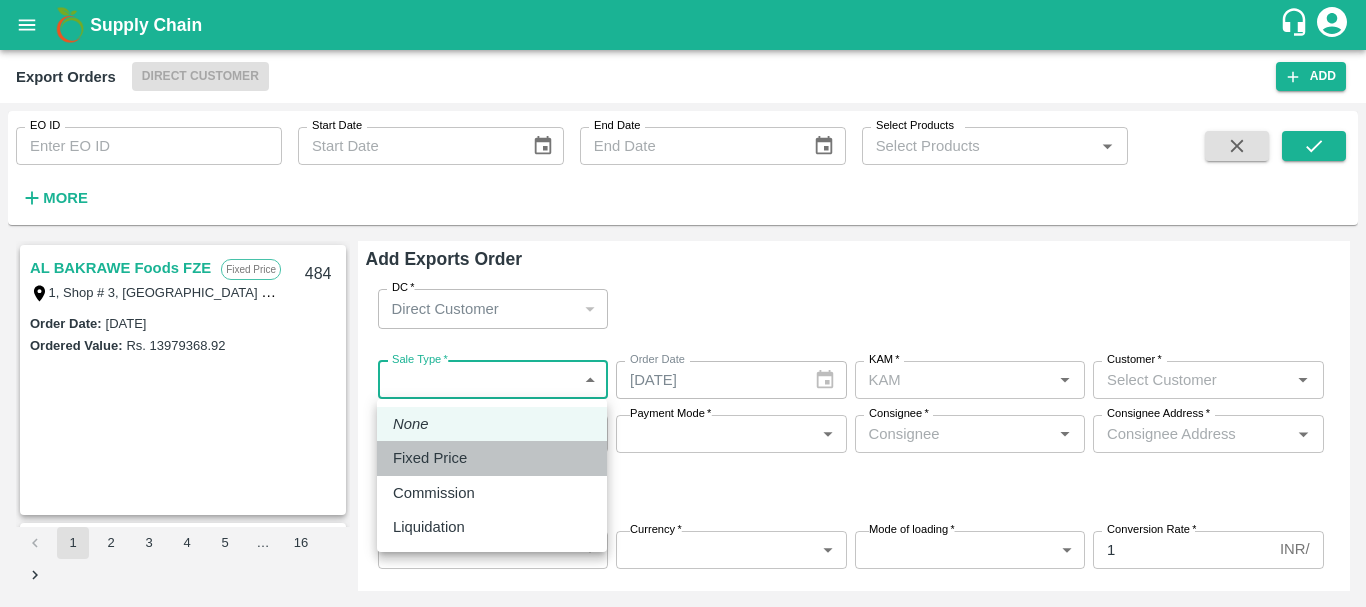 click on "Fixed Price" at bounding box center [430, 458] 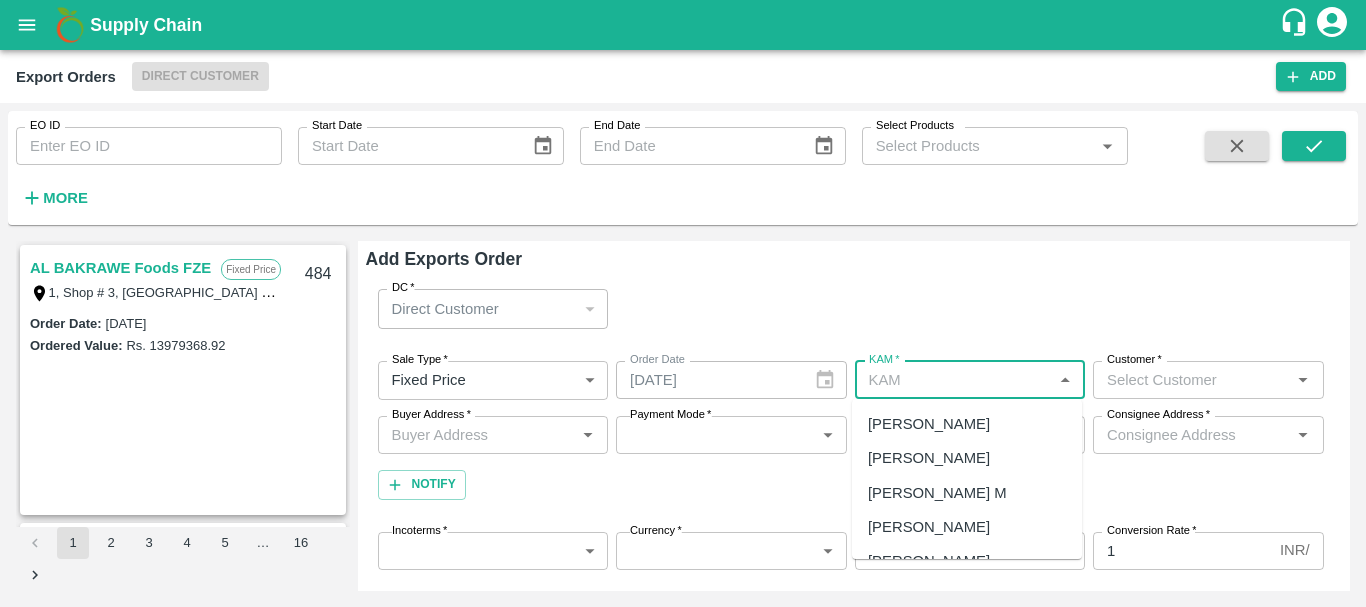 click on "KAM   *" at bounding box center (954, 380) 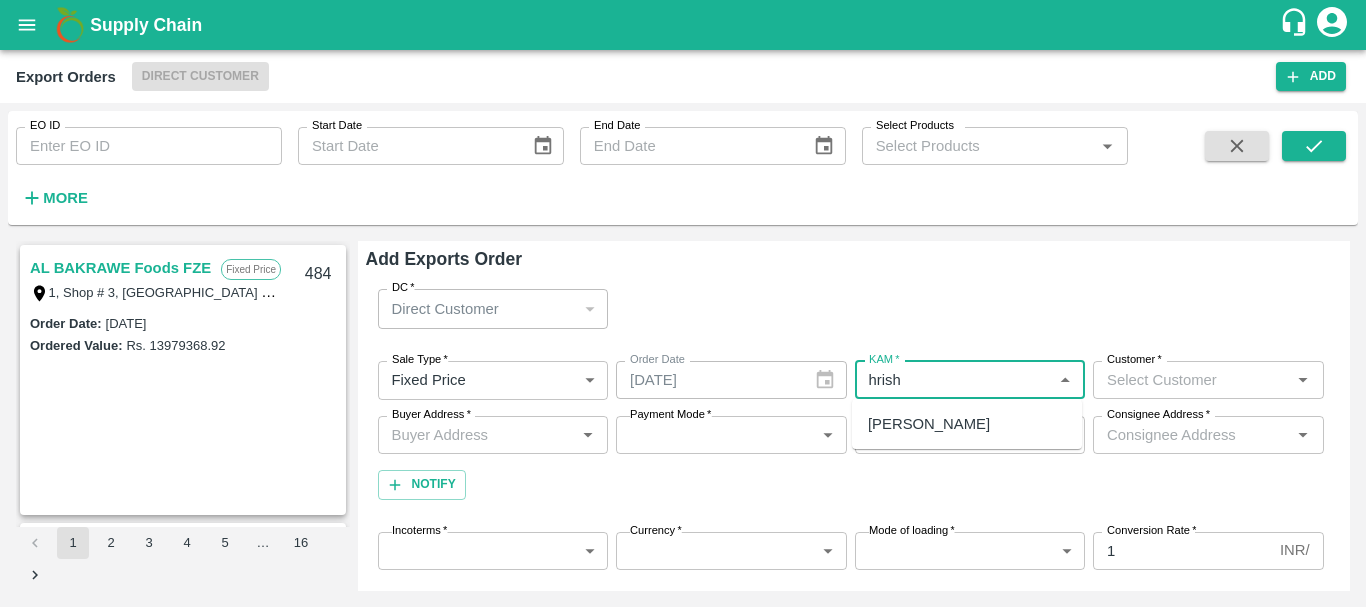 click on "[PERSON_NAME]" at bounding box center [929, 424] 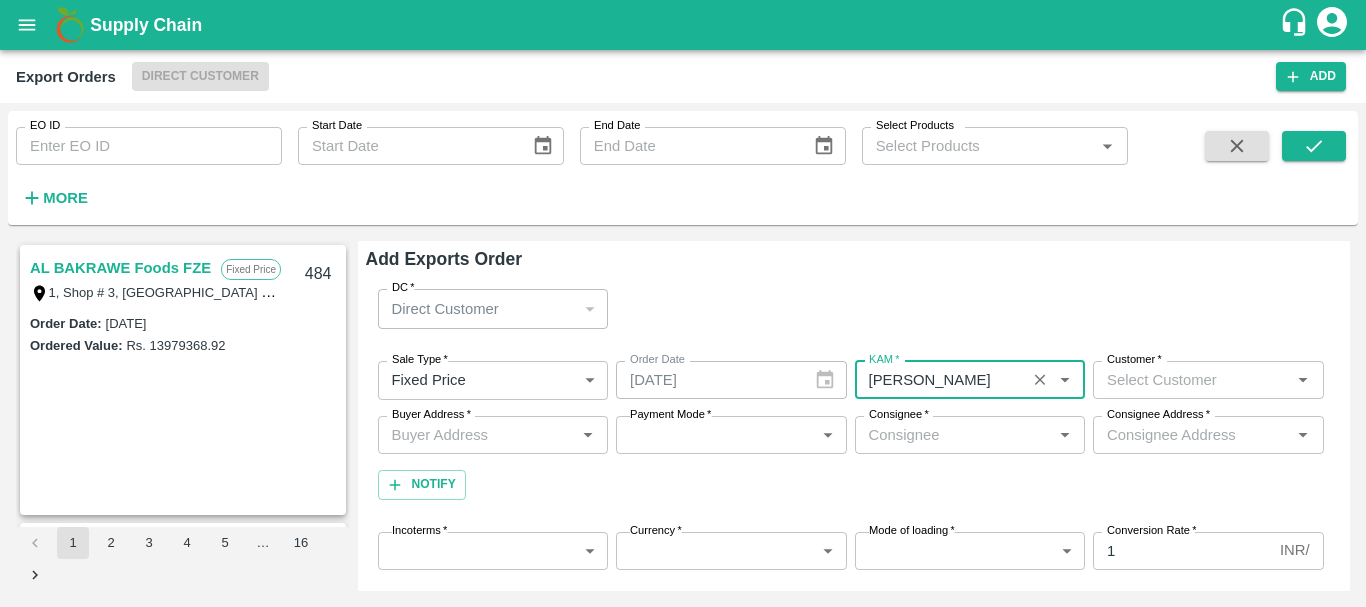 type on "[PERSON_NAME]" 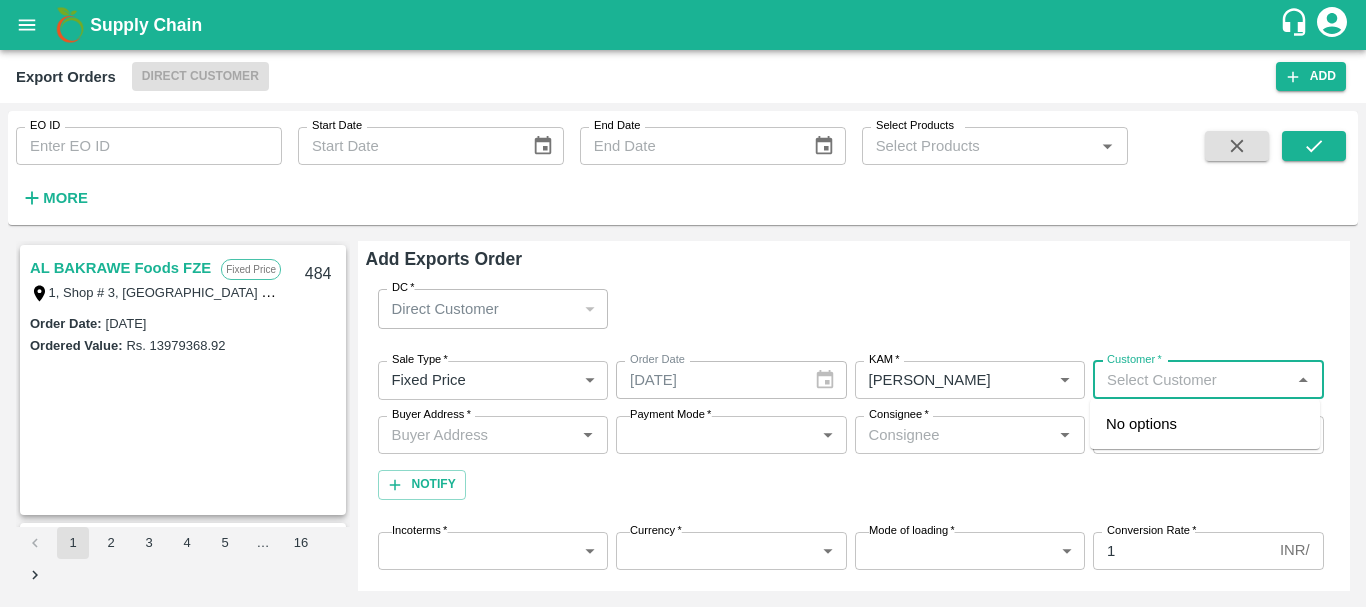 click on "Customer   *" at bounding box center [1192, 380] 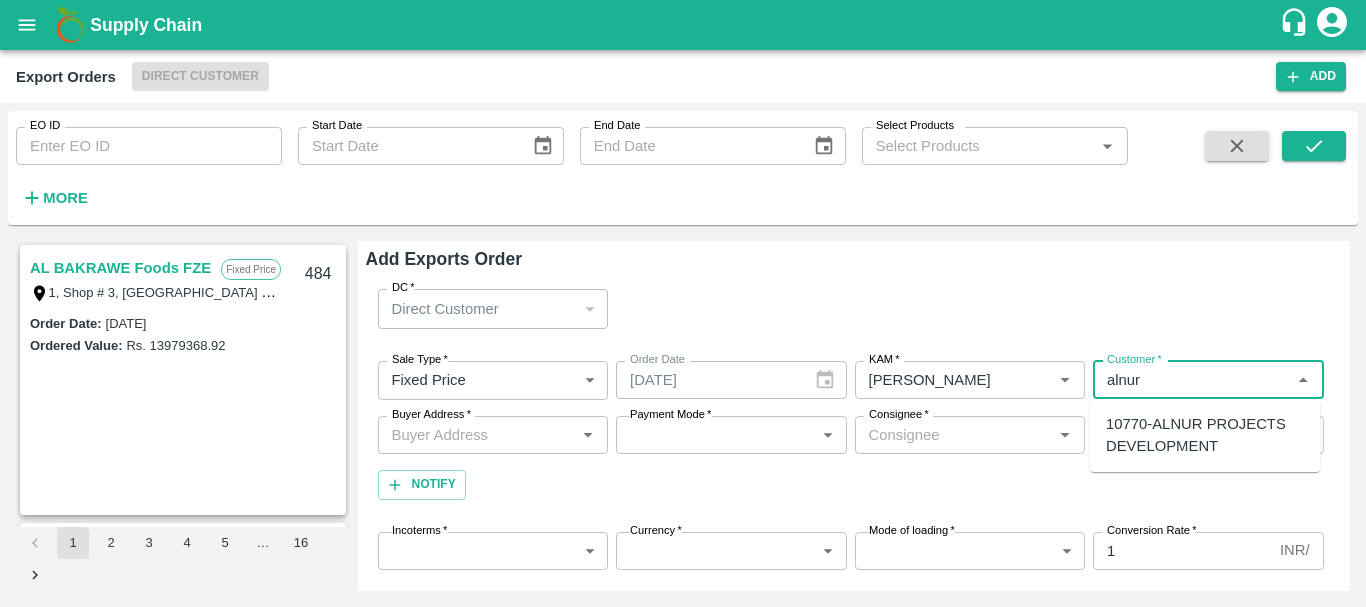 click on "10770-ALNUR PROJECTS DEVELOPMENT" at bounding box center [1205, 435] 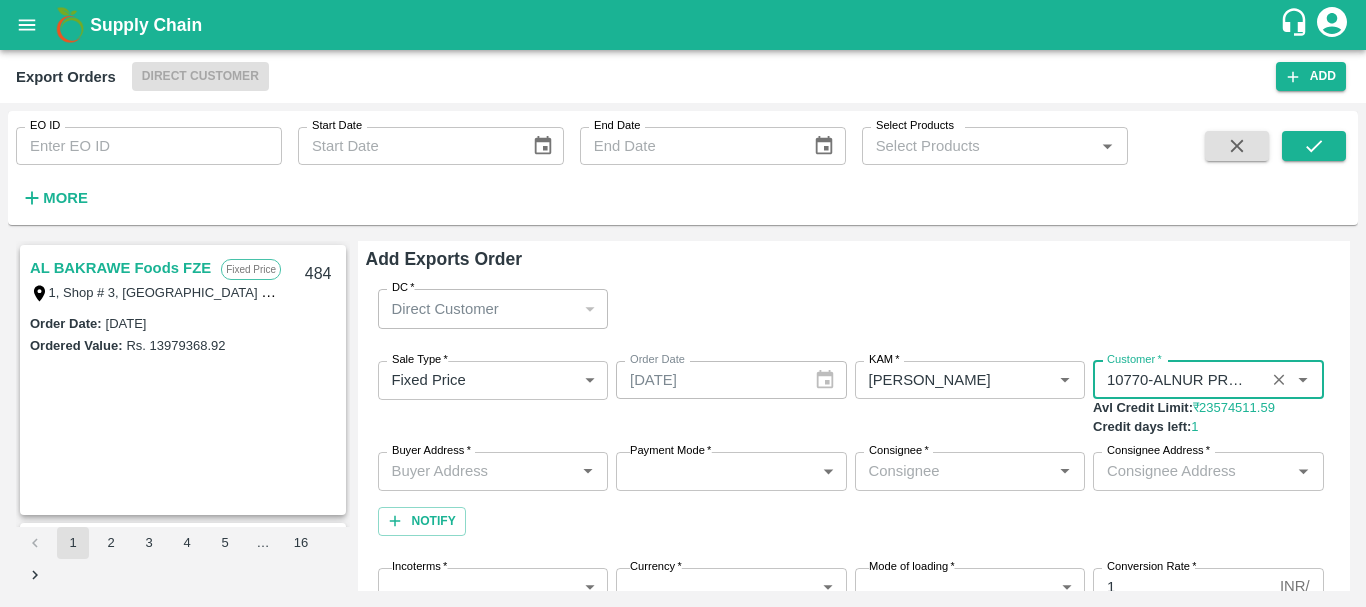 type on "10770-ALNUR PROJECTS DEVELOPMENT" 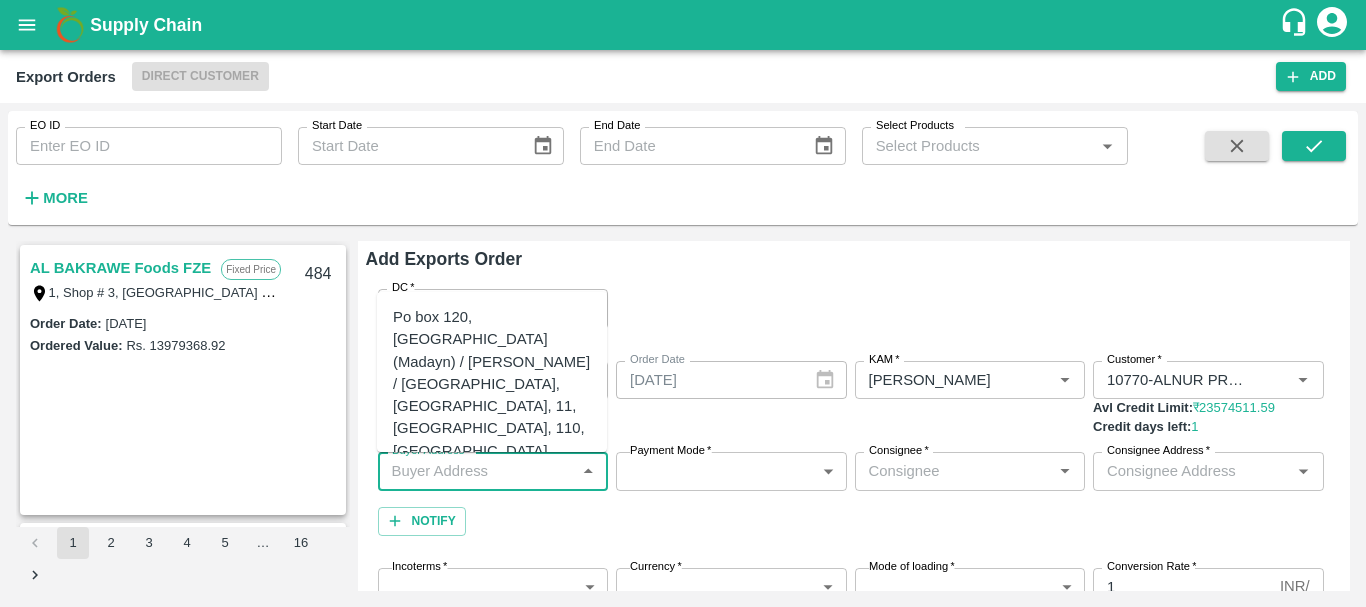 click on "Buyer Address   *" at bounding box center [477, 471] 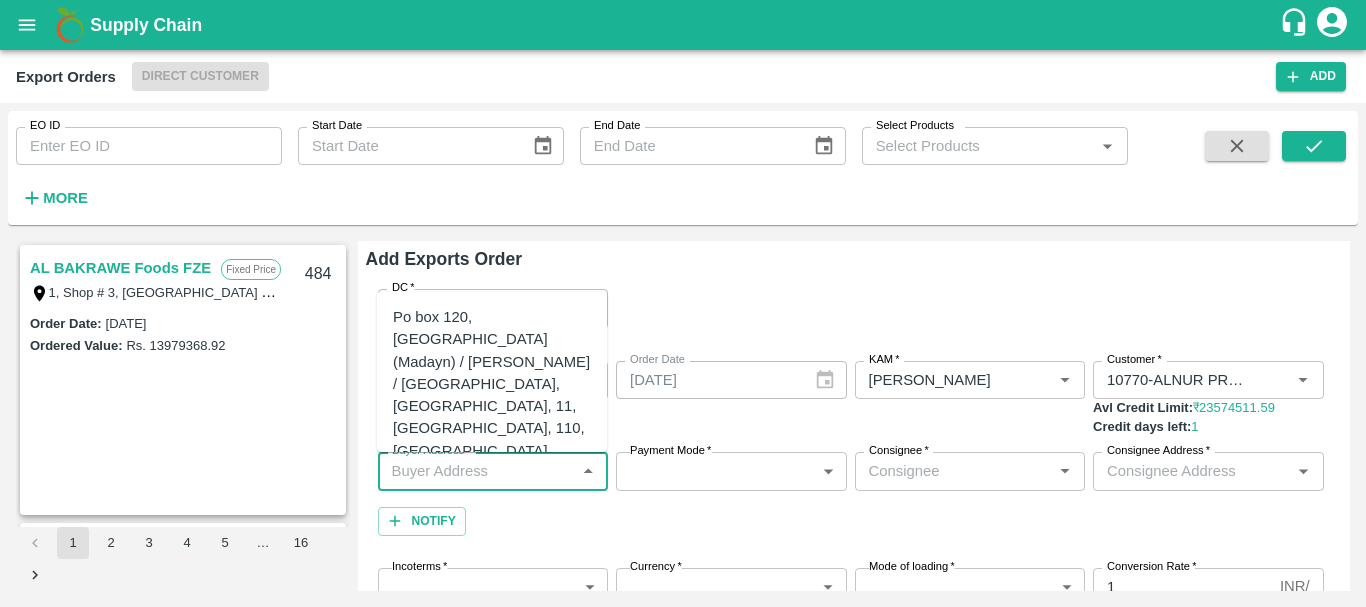 click on "Po box 120, [GEOGRAPHIC_DATA] (Madayn) / [PERSON_NAME] / [GEOGRAPHIC_DATA], [GEOGRAPHIC_DATA], 11, [GEOGRAPHIC_DATA], 110, [GEOGRAPHIC_DATA]" at bounding box center [492, 384] 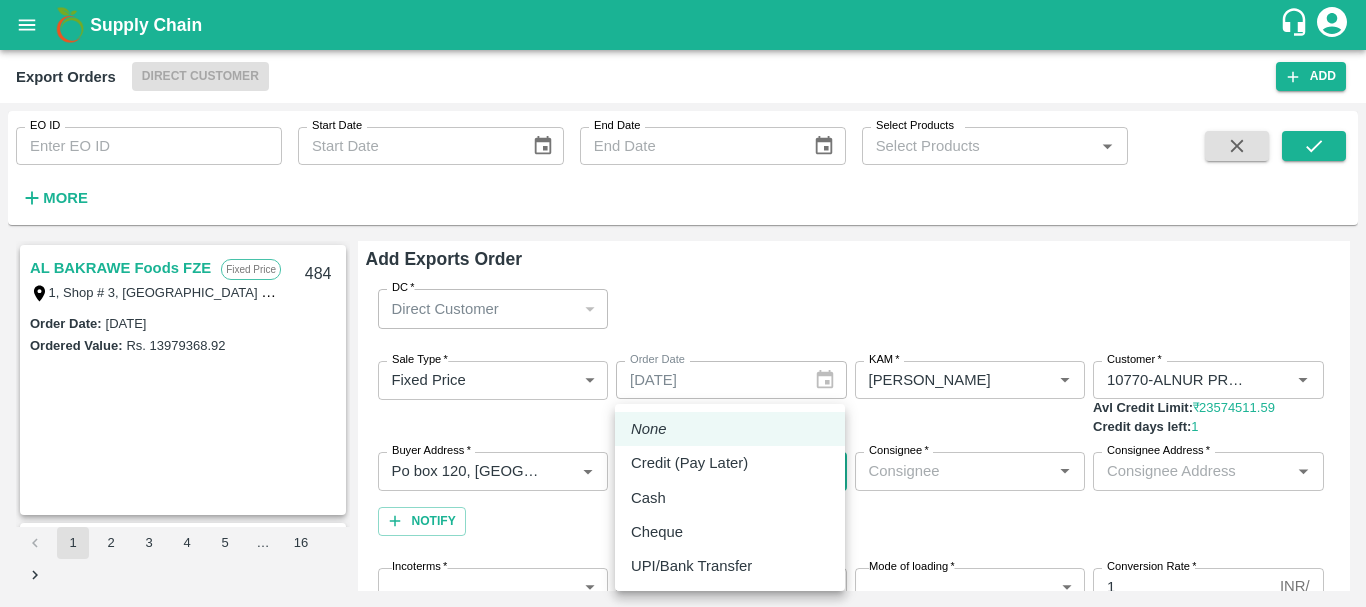click on "Supply Chain Export Orders Direct Customer Add EO ID EO ID Start Date Start Date End Date End Date Select Products Select Products   * More AL BAKRAWE Foods FZE Fixed Price 1, Shop # 3, Ras Al Khor – central fruits and vegetables market, , , , , United Arab Emirates 484 Order Date : 07 Aug 2025 Ordered Value: Rs.   13979368.92 AL BAKRAWE Foods FZE Fixed Price 1, Shop # 3, Ras Al Khor – central fruits and vegetables market, , , , , United Arab Emirates 483 Order Date : 30 Jul 2025 Ordered Value: Rs.   4988778.08 Chifu Global FZE Commission LB15410A, Jebel Ali Free Zone, Jafza, Dubai, Dubai, 400021, United Arab Emirates 482 Order Date : 25 Jul 2025 Ordered Value: Rs.   2800000 AL BAKRAWE Foods FZE Fixed Price 1, Shop # 3, Ras Al Khor – central fruits and vegetables market, , , , , United Arab Emirates 481 Order Date : 07 Aug 2025 Ordered Value: Rs.   4278193.04 ABUSEEDO TRADING L.L.C Fixed Price Shop No.43, ,Wholesale Building No. 2 Central Fruit and Vegetable Market, PO BOX 4494 Dubai-U.A.E. 480 : Rs." at bounding box center (683, 303) 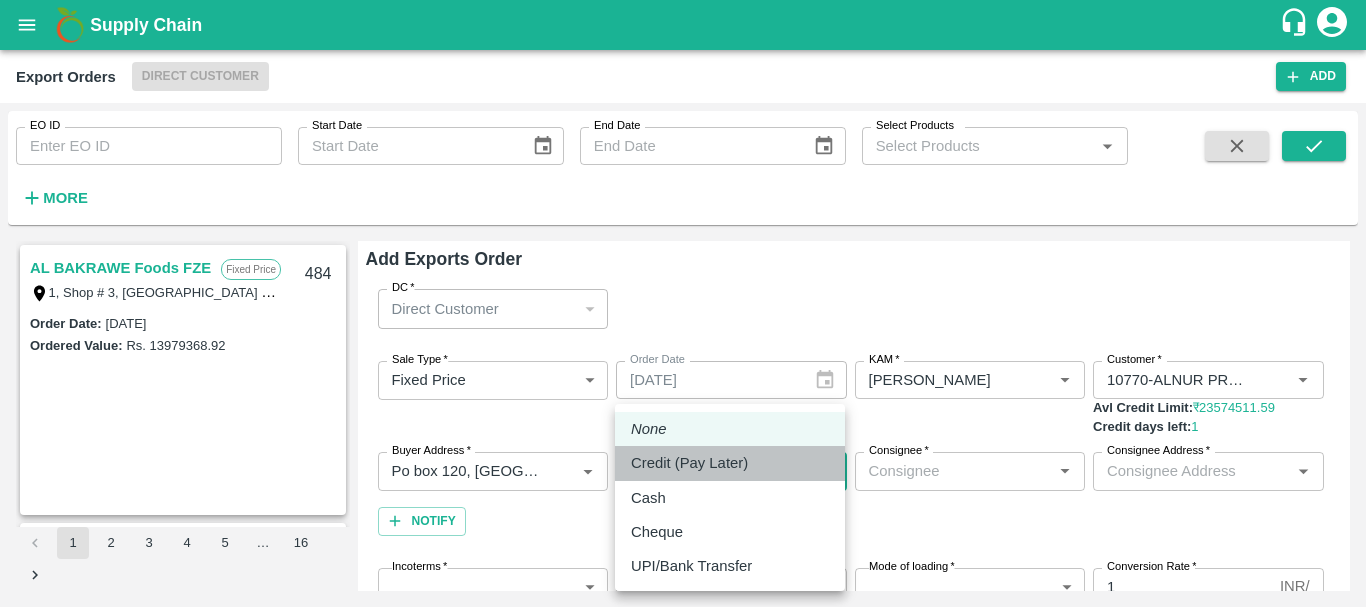 click on "Credit (Pay Later)" at bounding box center [689, 463] 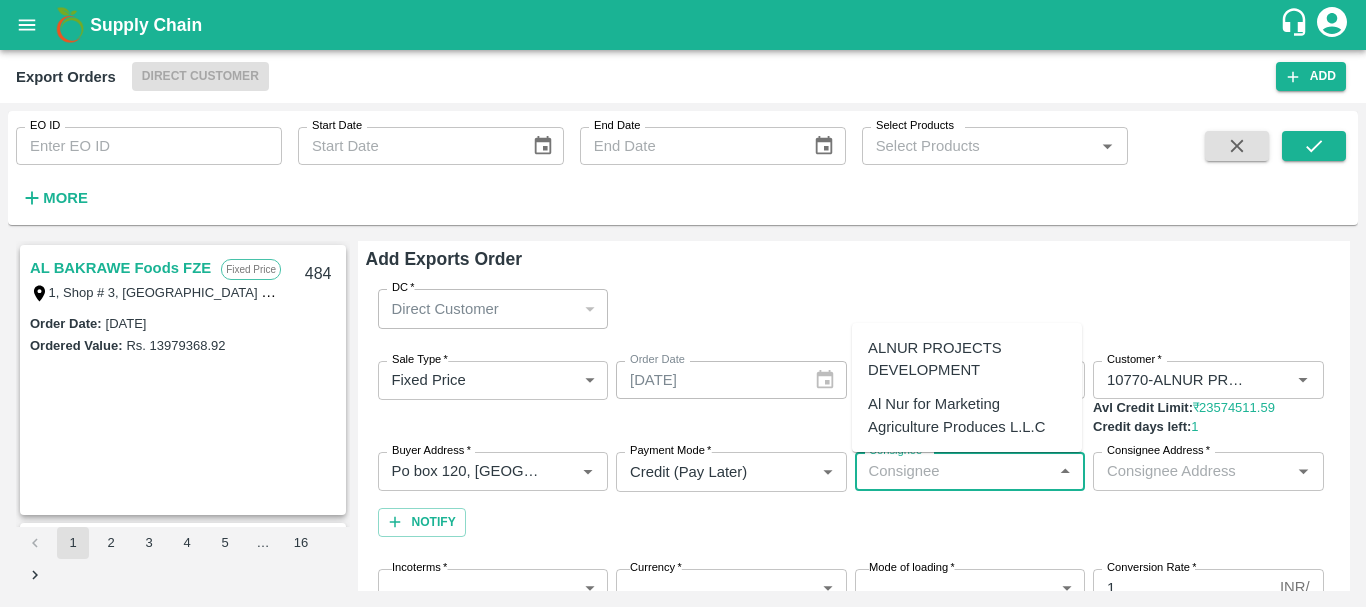 click on "Consignee   *" at bounding box center [954, 471] 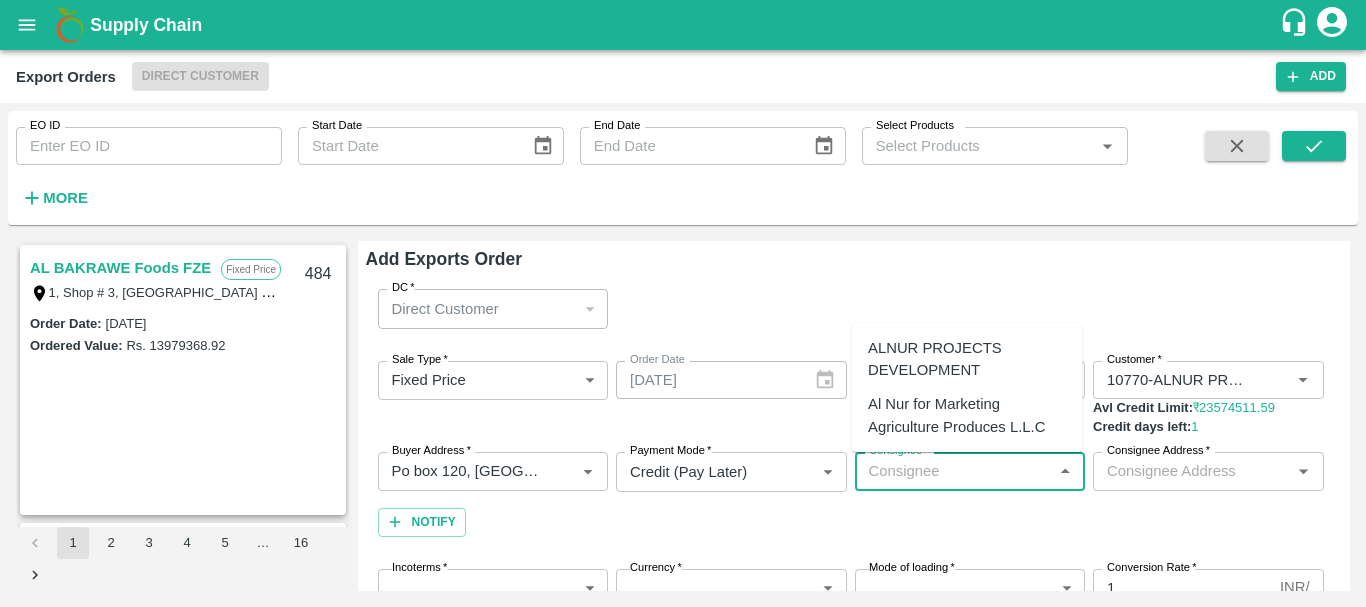 click on "Al Nur for Marketing Agriculture Produces L.L.C" at bounding box center [967, 415] 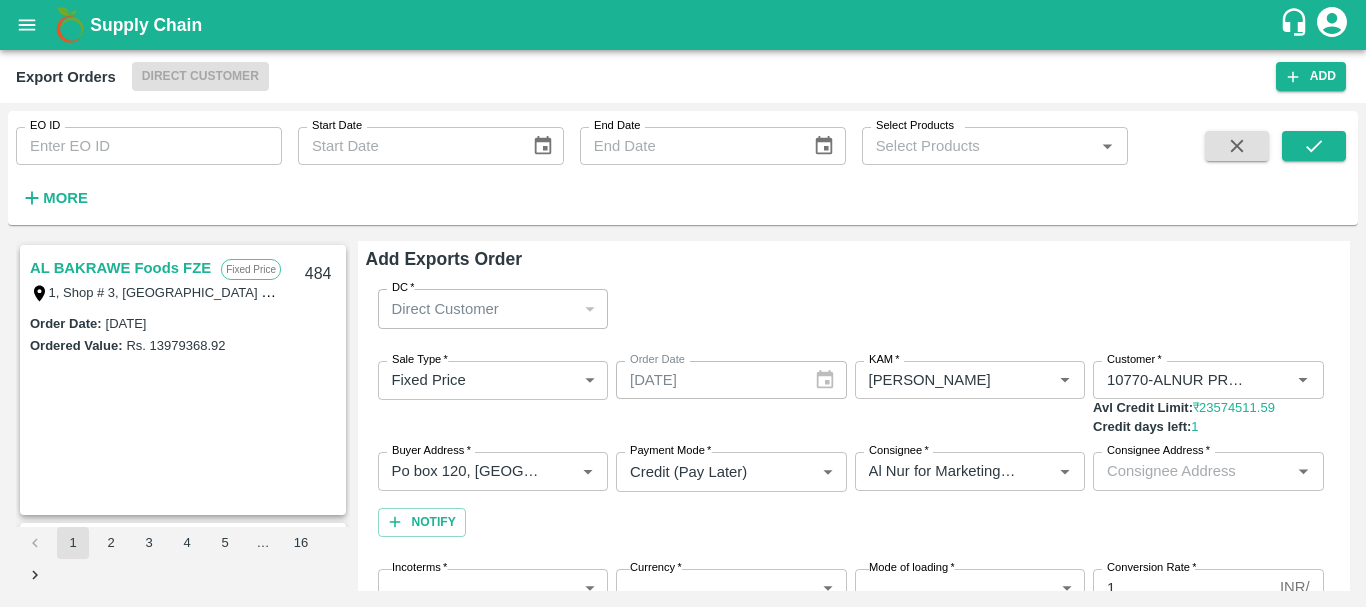 click on "DC   * Direct Customer 6 DC" at bounding box center (854, 308) 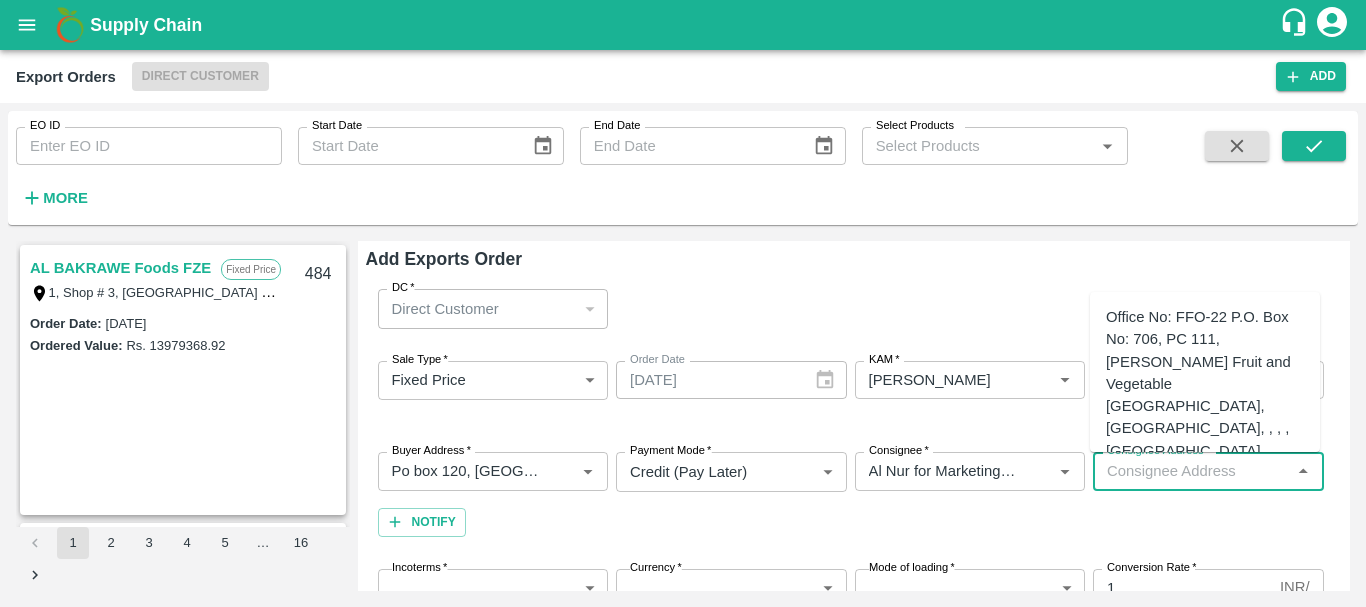 click on "Consignee Address   *" at bounding box center [1192, 471] 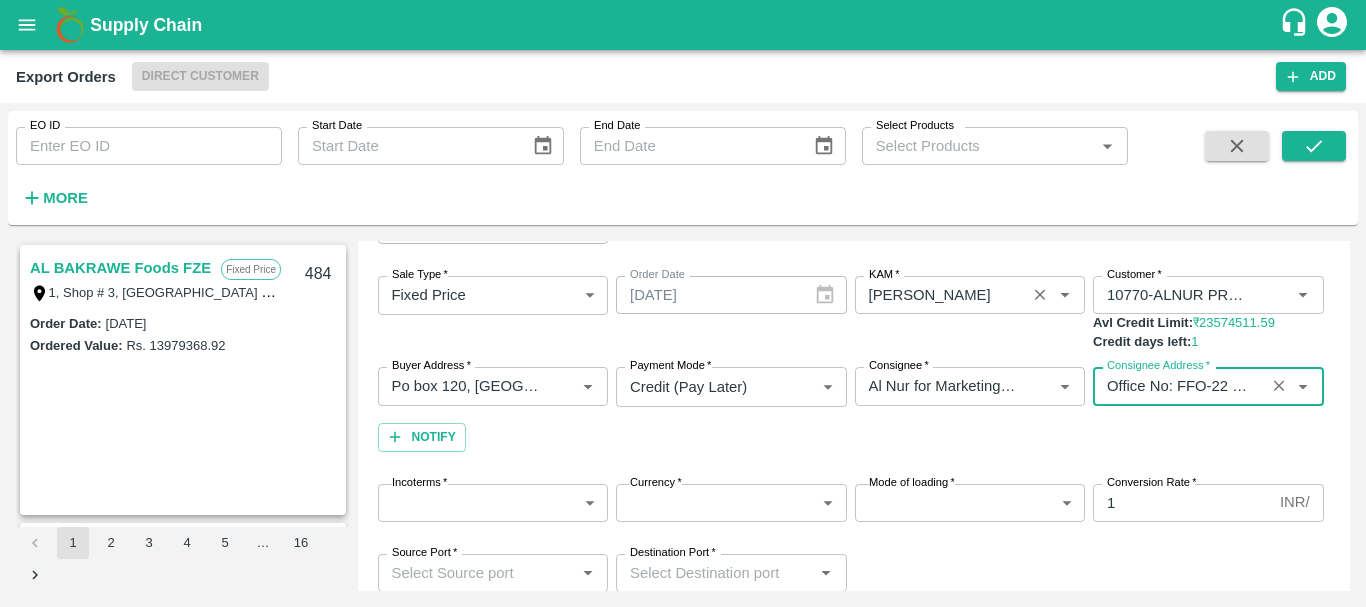 scroll, scrollTop: 88, scrollLeft: 0, axis: vertical 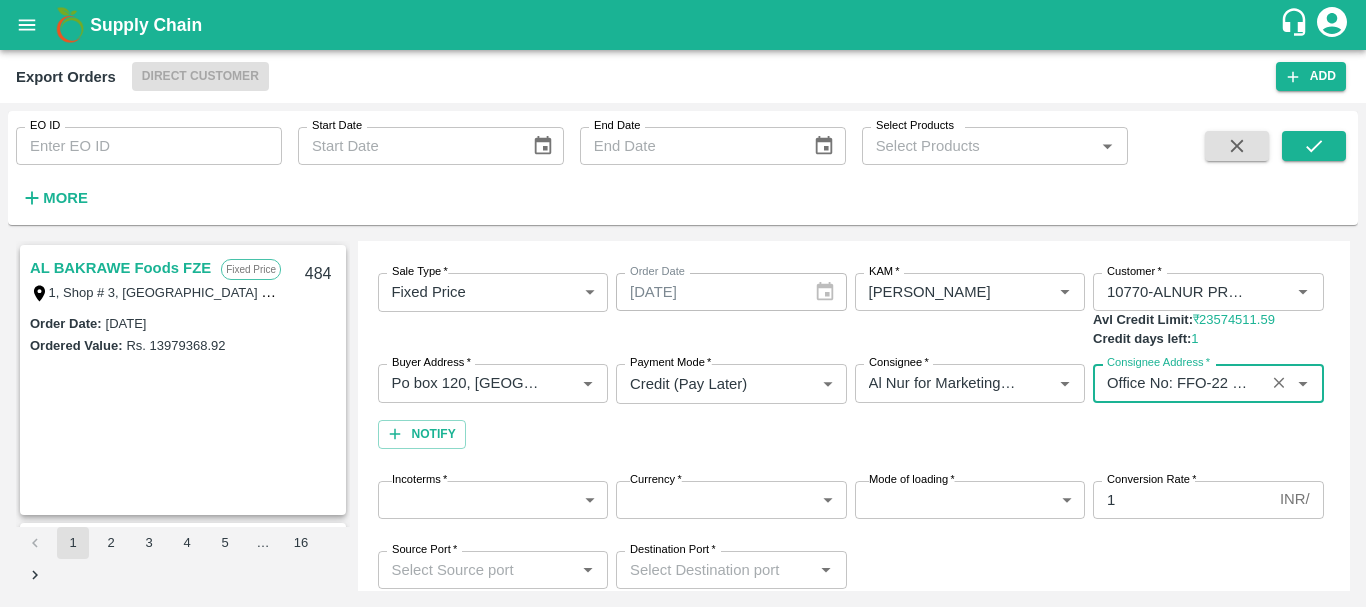 click on "Consignee Address   *" at bounding box center [1179, 383] 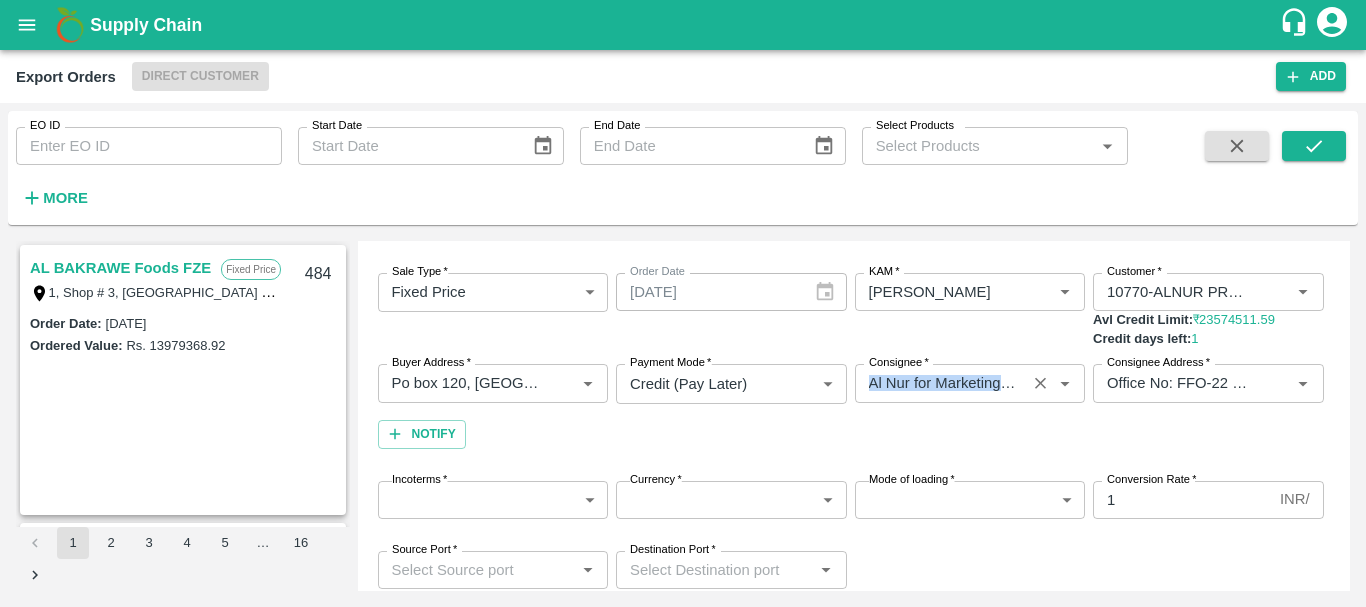drag, startPoint x: 971, startPoint y: 418, endPoint x: 973, endPoint y: 383, distance: 35.057095 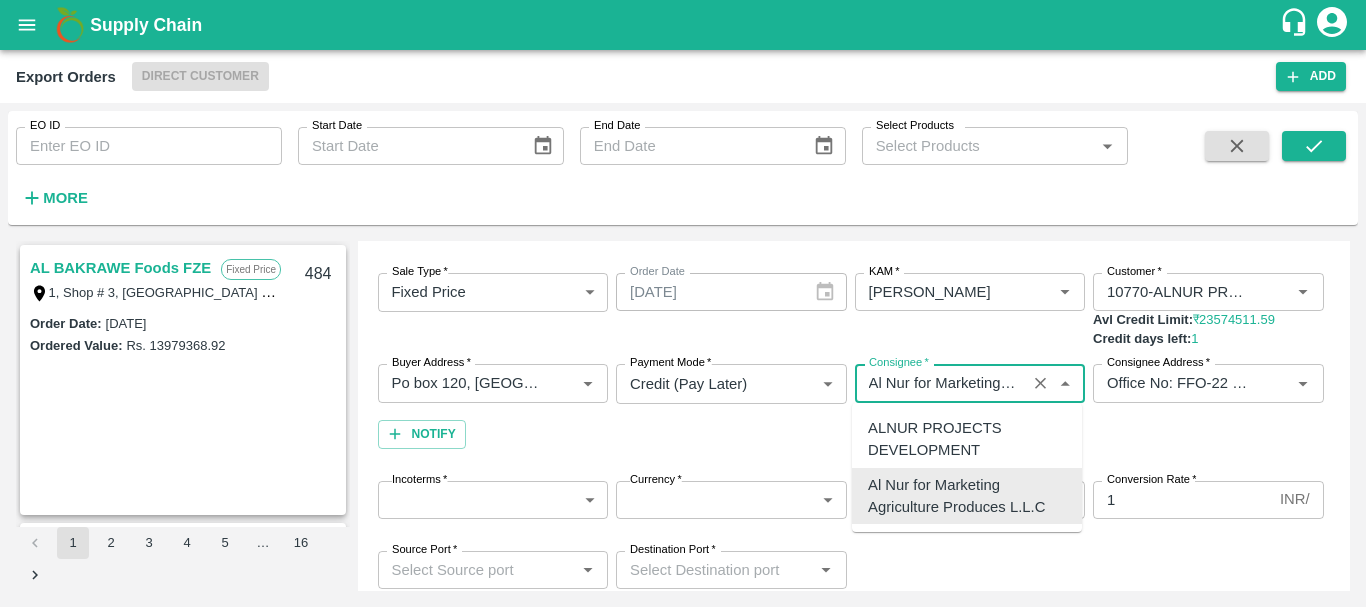 click on "Consignee   *" at bounding box center (941, 383) 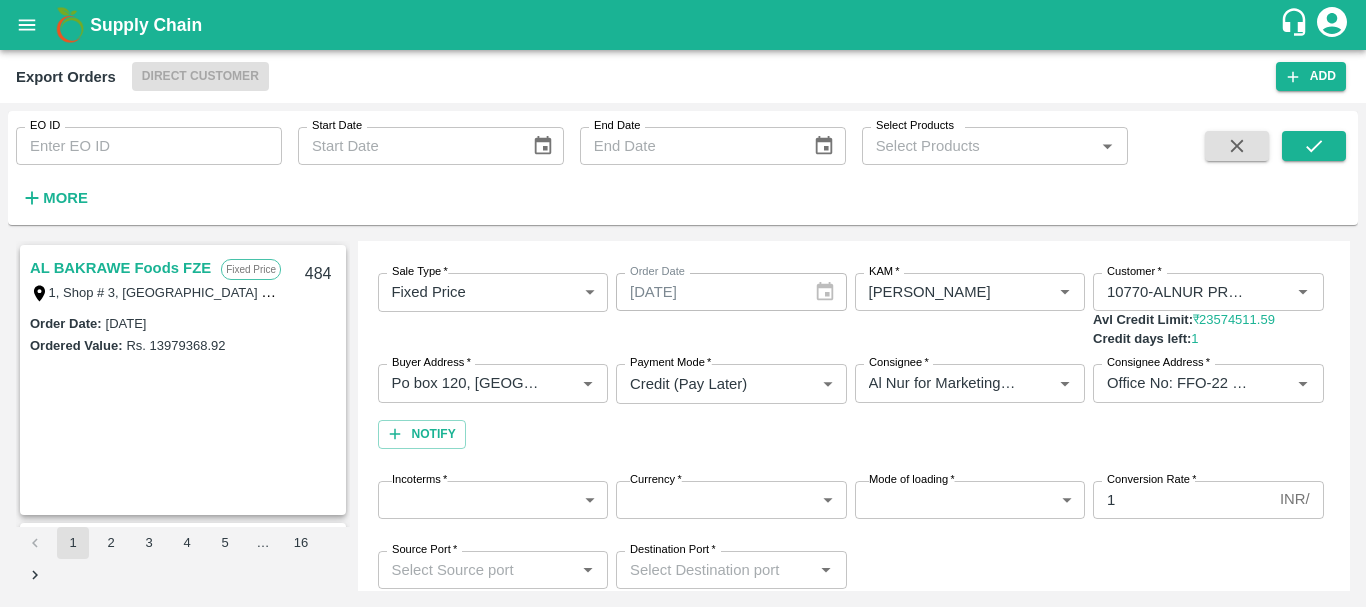 click on "Sale Type   * Fixed Price 1 Sale Type Order Date 26/07/2025 Order Date KAM   * KAM   * Customer   * Customer   * Avl Credit Limit:  ₹ 23574511.59 Credit days left:  1 Buyer Address   * Buyer Address   * Payment Mode   * Credit (Pay Later) credit Payment Mode Consignee   * Consignee   * Consignee Address   * Consignee Address   * Notify" at bounding box center (854, 361) 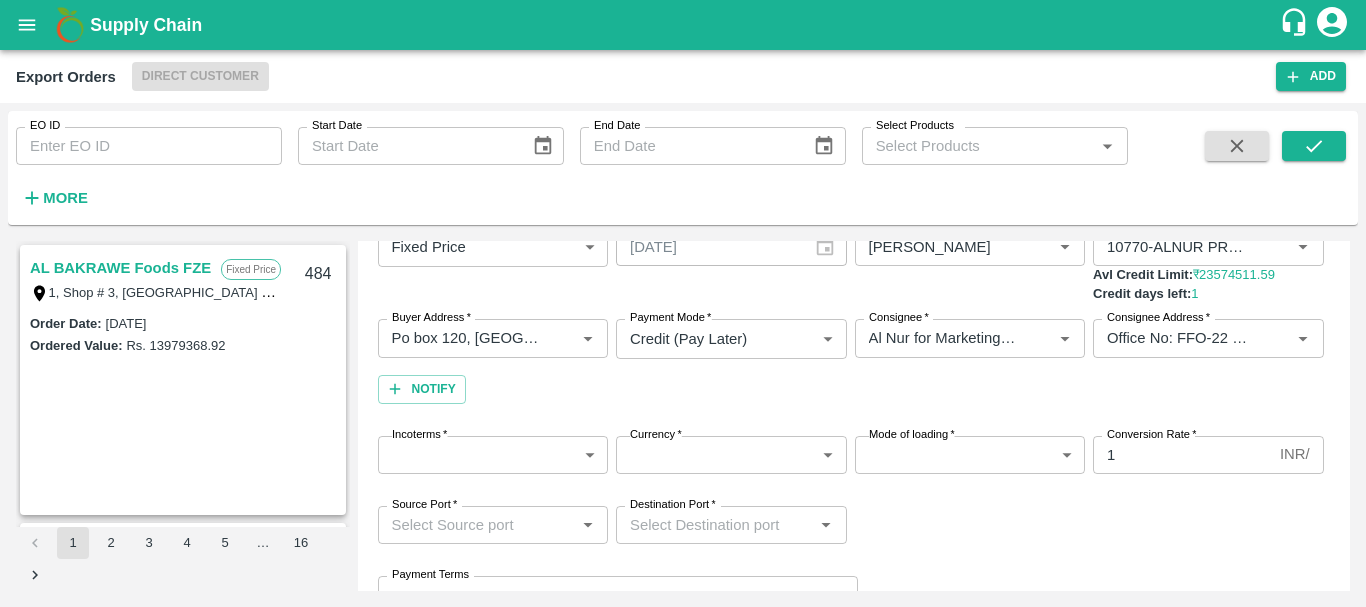scroll, scrollTop: 144, scrollLeft: 0, axis: vertical 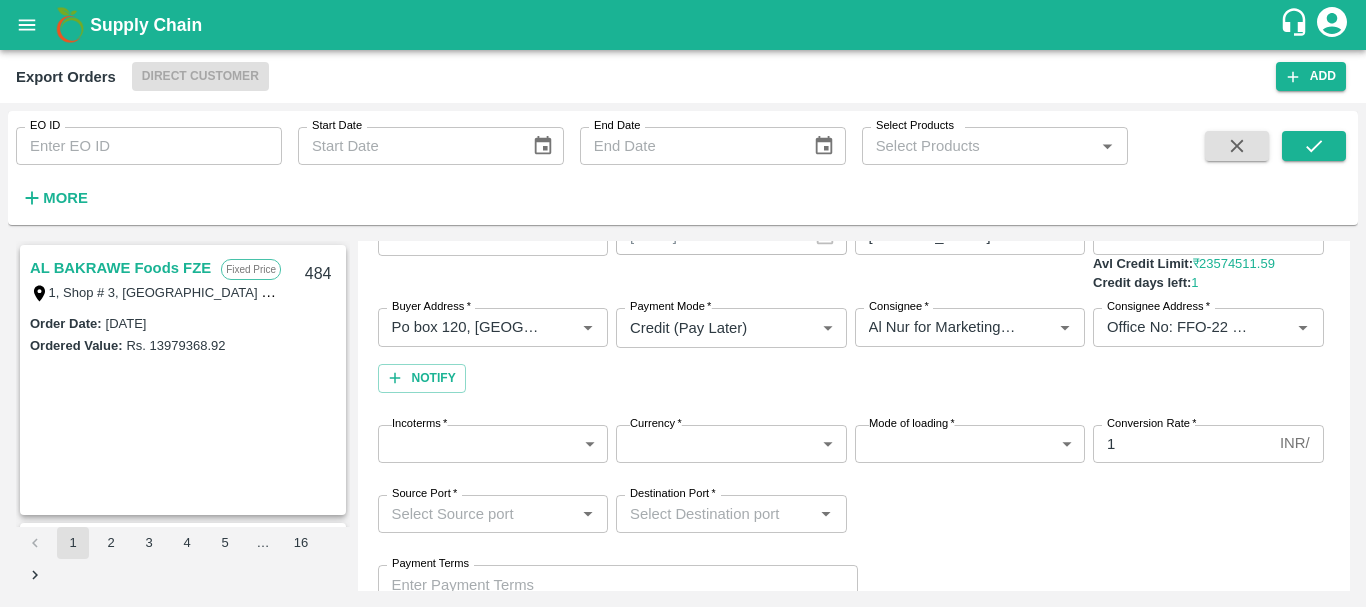 click on "Supply Chain Export Orders Direct Customer Add EO ID EO ID Start Date Start Date End Date End Date Select Products Select Products   * More AL BAKRAWE Foods FZE Fixed Price 1, Shop # 3, Ras Al Khor – central fruits and vegetables market, , , , , United Arab Emirates 484 Order Date : 07 Aug 2025 Ordered Value: Rs.   13979368.92 AL BAKRAWE Foods FZE Fixed Price 1, Shop # 3, Ras Al Khor – central fruits and vegetables market, , , , , United Arab Emirates 483 Order Date : 30 Jul 2025 Ordered Value: Rs.   4988778.08 Chifu Global FZE Commission LB15410A, Jebel Ali Free Zone, Jafza, Dubai, Dubai, 400021, United Arab Emirates 482 Order Date : 25 Jul 2025 Ordered Value: Rs.   2800000 AL BAKRAWE Foods FZE Fixed Price 1, Shop # 3, Ras Al Khor – central fruits and vegetables market, , , , , United Arab Emirates 481 Order Date : 07 Aug 2025 Ordered Value: Rs.   4278193.04 ABUSEEDO TRADING L.L.C Fixed Price Shop No.43, ,Wholesale Building No. 2 Central Fruit and Vegetable Market, PO BOX 4494 Dubai-U.A.E. 480 : Rs." at bounding box center (683, 303) 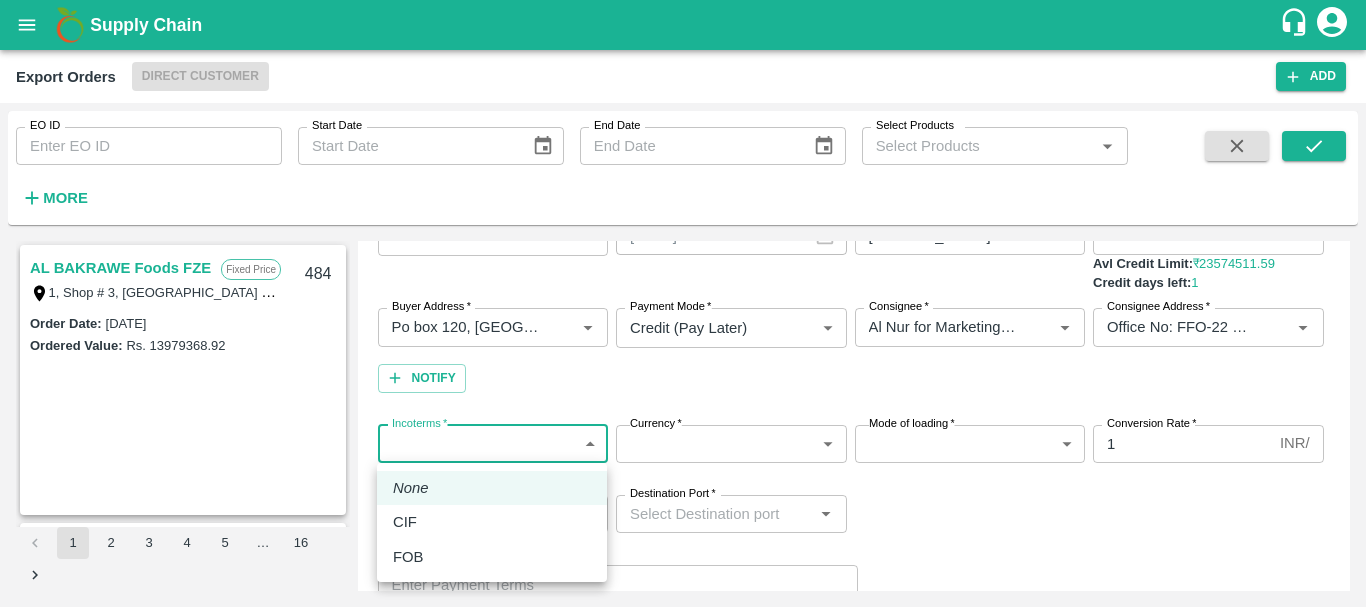click on "CIF" at bounding box center [492, 522] 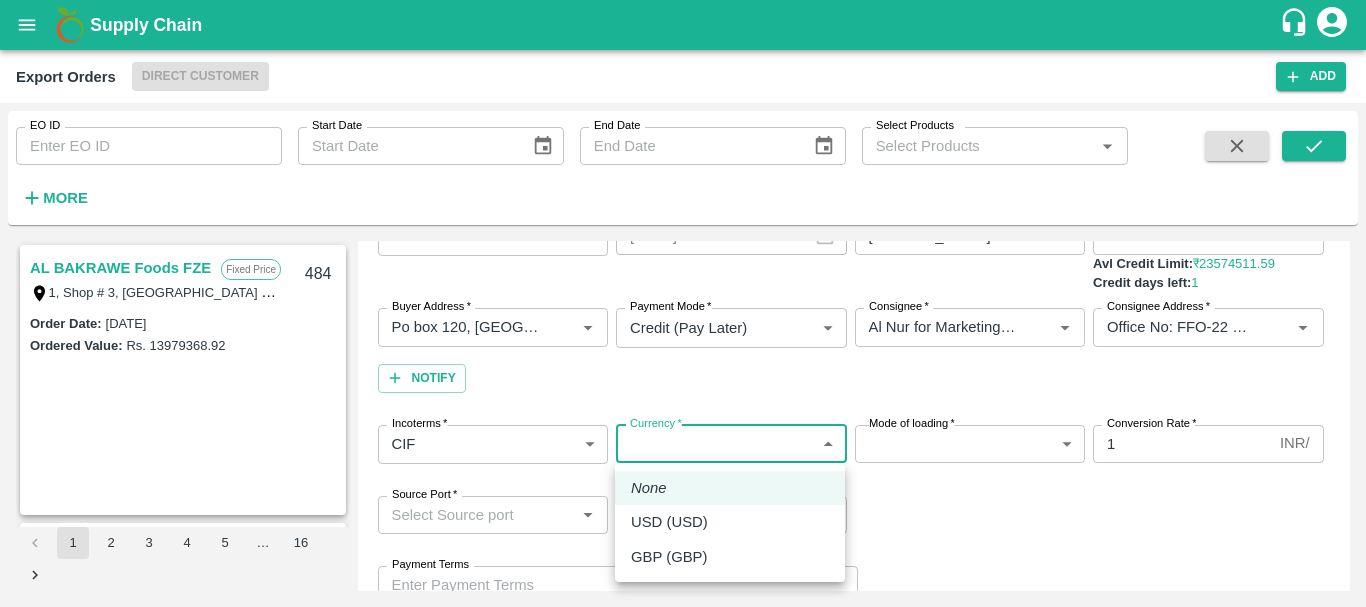 click on "Supply Chain Export Orders Direct Customer Add EO ID EO ID Start Date Start Date End Date End Date Select Products Select Products   * More AL BAKRAWE Foods FZE Fixed Price 1, Shop # 3, Ras Al Khor – central fruits and vegetables market, , , , , United Arab Emirates 484 Order Date : 07 Aug 2025 Ordered Value: Rs.   13979368.92 AL BAKRAWE Foods FZE Fixed Price 1, Shop # 3, Ras Al Khor – central fruits and vegetables market, , , , , United Arab Emirates 483 Order Date : 30 Jul 2025 Ordered Value: Rs.   4988778.08 Chifu Global FZE Commission LB15410A, Jebel Ali Free Zone, Jafza, Dubai, Dubai, 400021, United Arab Emirates 482 Order Date : 25 Jul 2025 Ordered Value: Rs.   2800000 AL BAKRAWE Foods FZE Fixed Price 1, Shop # 3, Ras Al Khor – central fruits and vegetables market, , , , , United Arab Emirates 481 Order Date : 07 Aug 2025 Ordered Value: Rs.   4278193.04 ABUSEEDO TRADING L.L.C Fixed Price Shop No.43, ,Wholesale Building No. 2 Central Fruit and Vegetable Market, PO BOX 4494 Dubai-U.A.E. 480 : Rs." at bounding box center (683, 303) 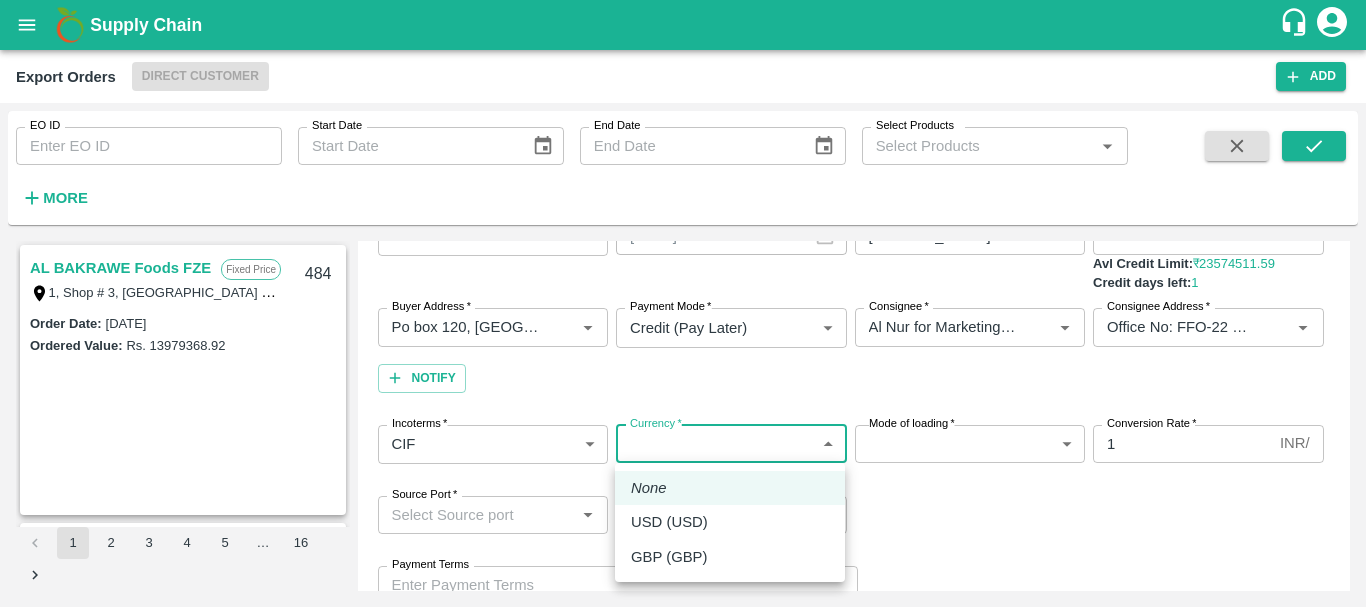 click on "USD (USD)" at bounding box center [730, 522] 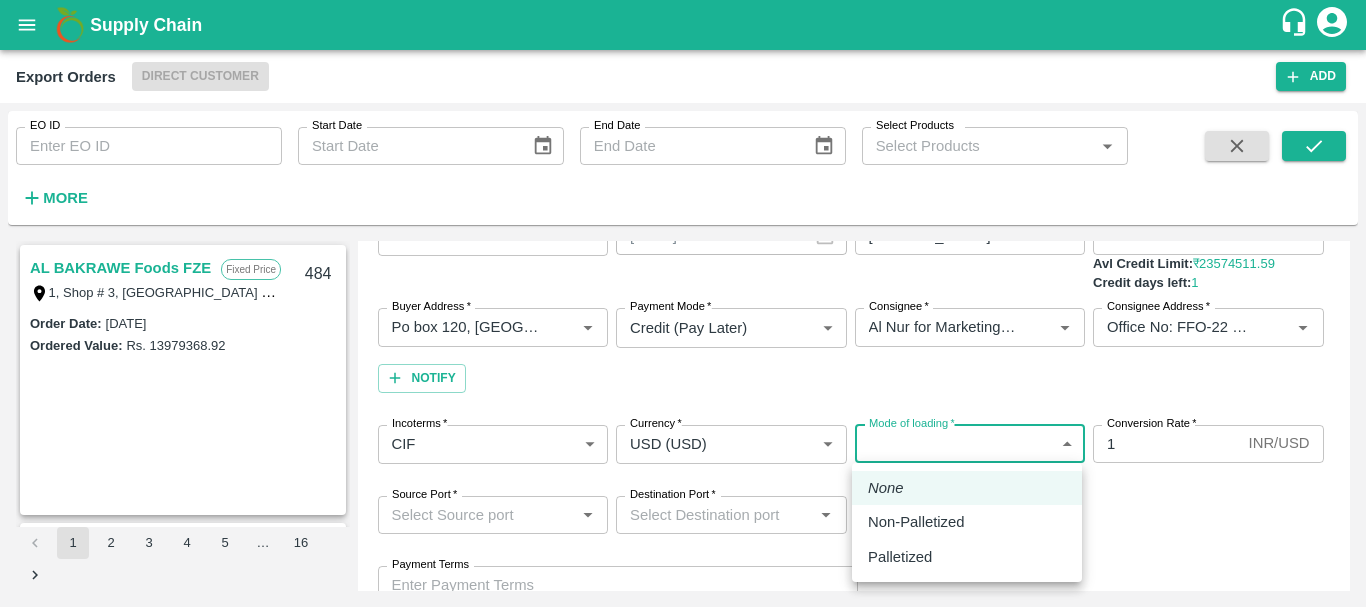 click on "Supply Chain Export Orders Direct Customer Add EO ID EO ID Start Date Start Date End Date End Date Select Products Select Products   * More AL BAKRAWE Foods FZE Fixed Price 1, Shop # 3, Ras Al Khor – central fruits and vegetables market, , , , , United Arab Emirates 484 Order Date : 07 Aug 2025 Ordered Value: Rs.   13979368.92 AL BAKRAWE Foods FZE Fixed Price 1, Shop # 3, Ras Al Khor – central fruits and vegetables market, , , , , United Arab Emirates 483 Order Date : 30 Jul 2025 Ordered Value: Rs.   4988778.08 Chifu Global FZE Commission LB15410A, Jebel Ali Free Zone, Jafza, Dubai, Dubai, 400021, United Arab Emirates 482 Order Date : 25 Jul 2025 Ordered Value: Rs.   2800000 AL BAKRAWE Foods FZE Fixed Price 1, Shop # 3, Ras Al Khor – central fruits and vegetables market, , , , , United Arab Emirates 481 Order Date : 07 Aug 2025 Ordered Value: Rs.   4278193.04 ABUSEEDO TRADING L.L.C Fixed Price Shop No.43, ,Wholesale Building No. 2 Central Fruit and Vegetable Market, PO BOX 4494 Dubai-U.A.E. 480 : Rs." at bounding box center (683, 303) 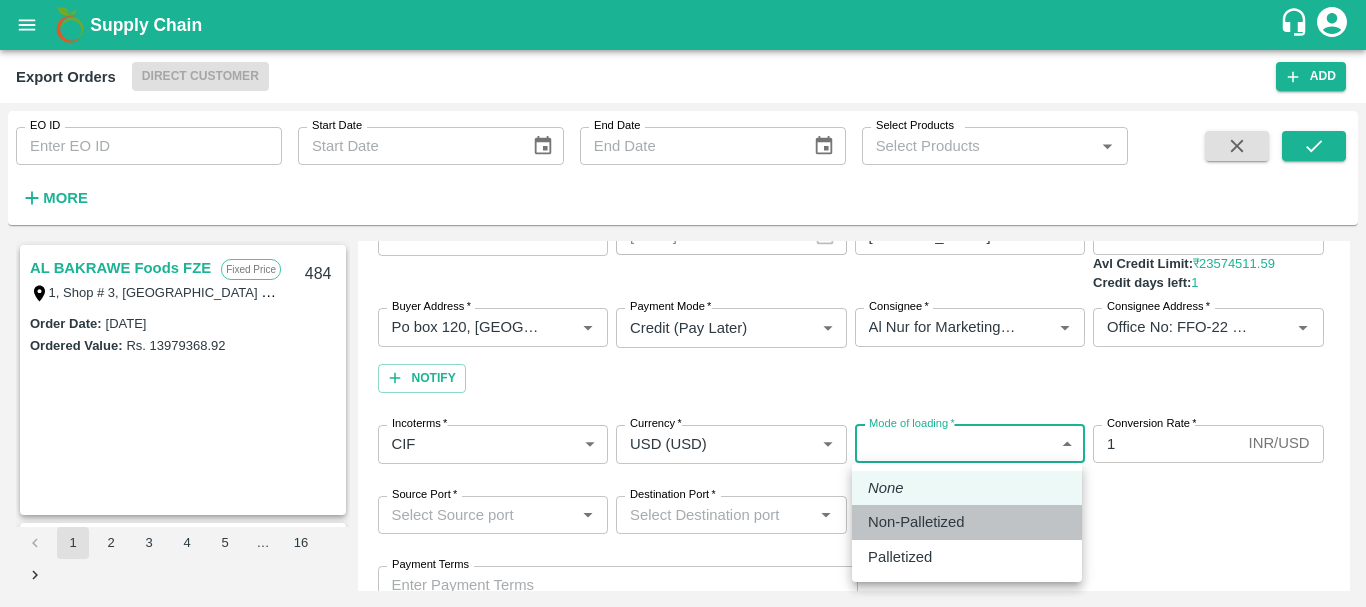click on "Non-Palletized" at bounding box center (916, 522) 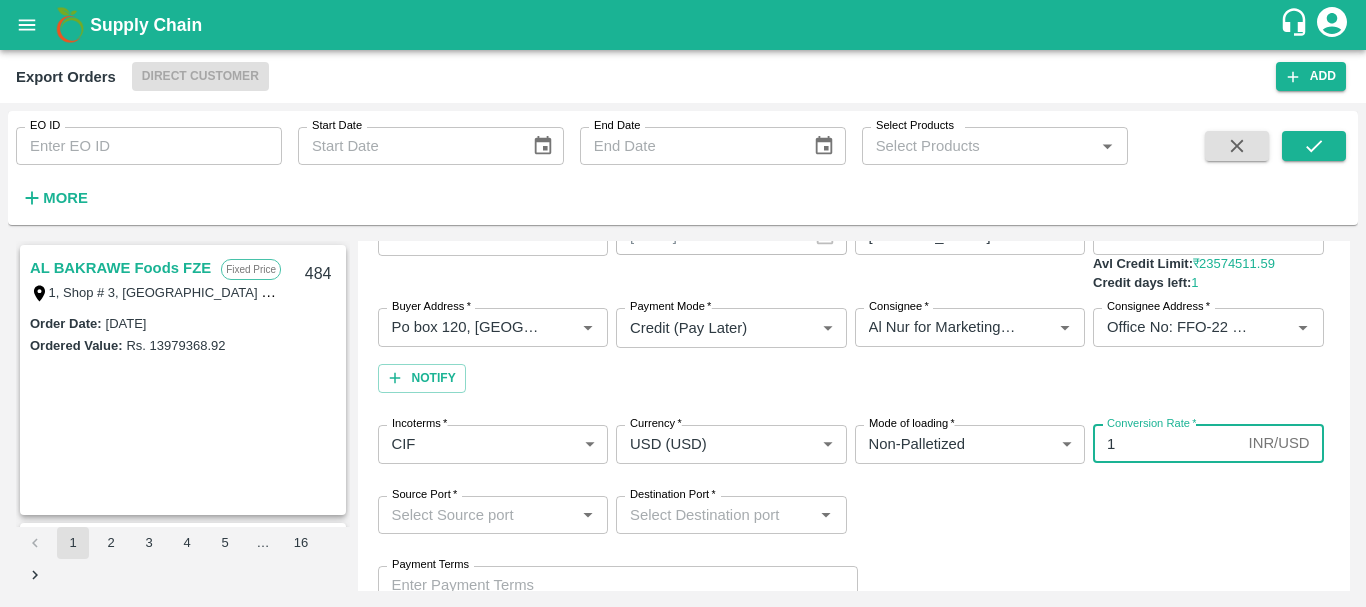 click on "1" at bounding box center (1166, 444) 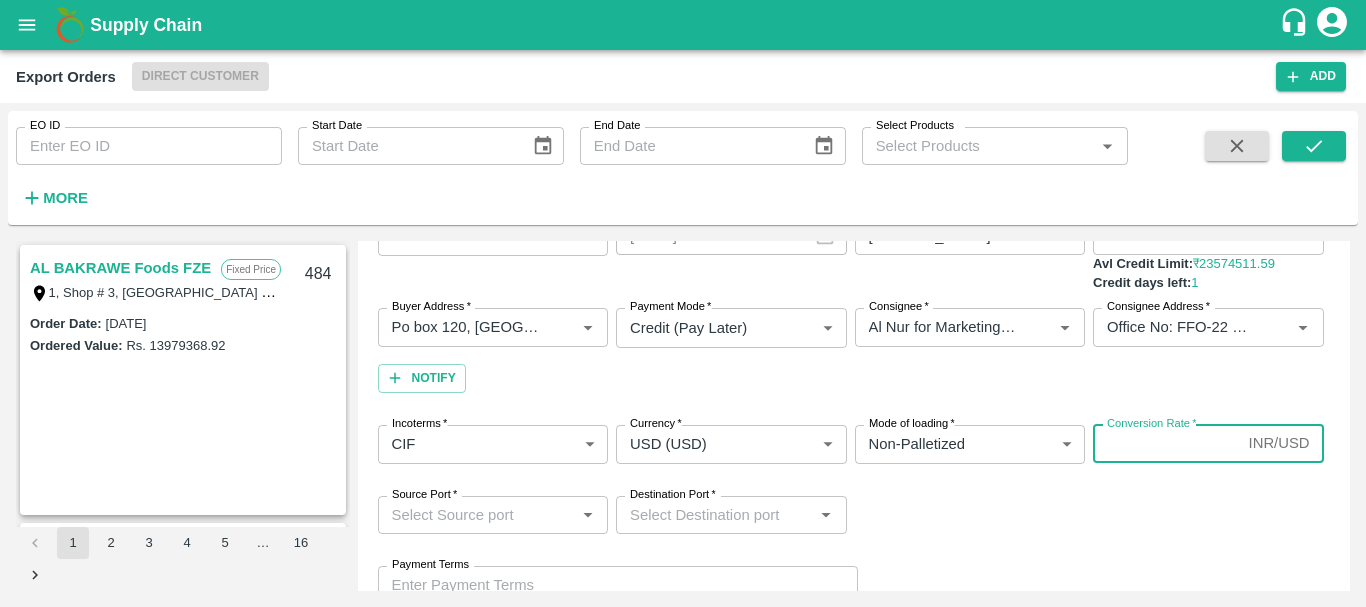 click on "Conversion Rate   *" at bounding box center (1166, 444) 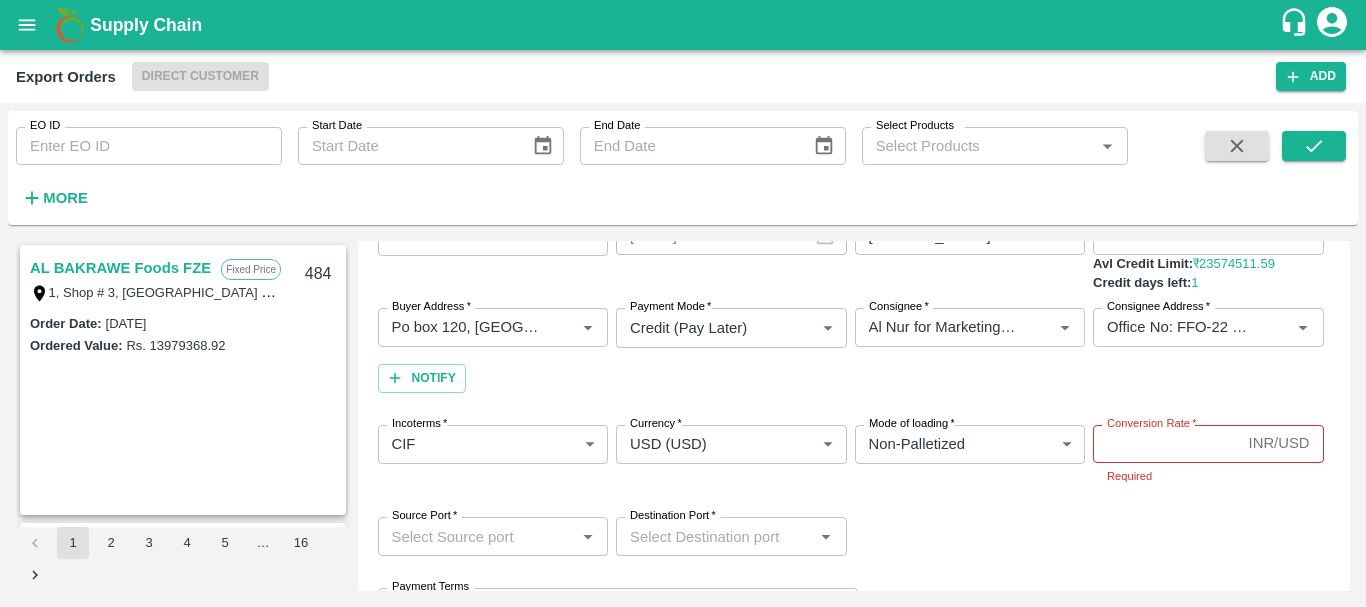 click on "DC   * Direct Customer 6 DC Sale Type   * Fixed Price 1 Sale Type Order Date 26/07/2025 Order Date KAM   * KAM   * Customer   * Customer   * Avl Credit Limit:  ₹ 23574511.59 Credit days left:  1 Buyer Address   * Buyer Address   * Payment Mode   * Credit (Pay Later) credit Payment Mode Consignee   * Consignee   * Consignee Address   * Consignee Address   * Notify Incoterms   * CIF 1 Incoterms Currency   * USD (USD) 25 Currency Mode of loading   * Non-Palletized Non-Palletized Mode of loading Conversion Rate   * INR/ USD Conversion Rate Required Source Port   * Source Port   * Destination Port   * Destination Port   * Payment Terms Payment Terms  Vessel Information Ocean Partner Ocean Partner Vessel/Voyage no Vessel/Voyage no ETD   * ETD ETA   * ETA No. of containers   * 0 No. of containers Order Items Composition Name   * Name   * SKU   * SKU   * Brand/Marka   * Brand/Marka   * Quantity   * 1 unit Quantity Packaging   * ​ Packaging   *" at bounding box center [854, 544] 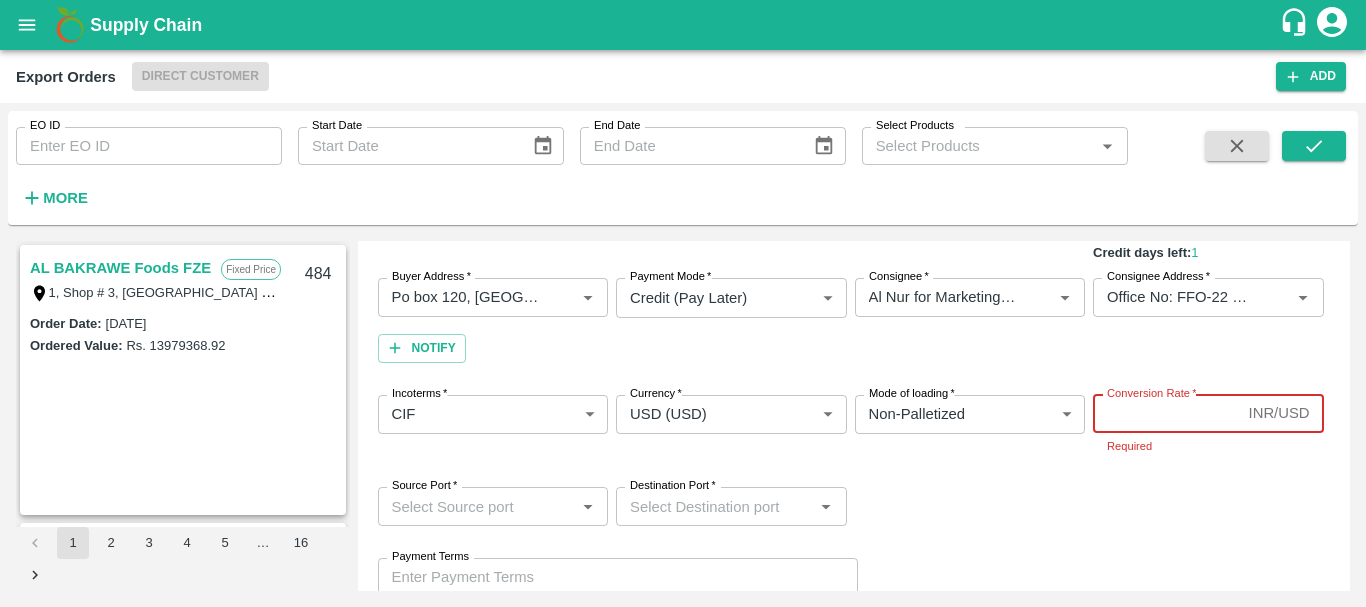 click on "Conversion Rate   *" at bounding box center (1166, 414) 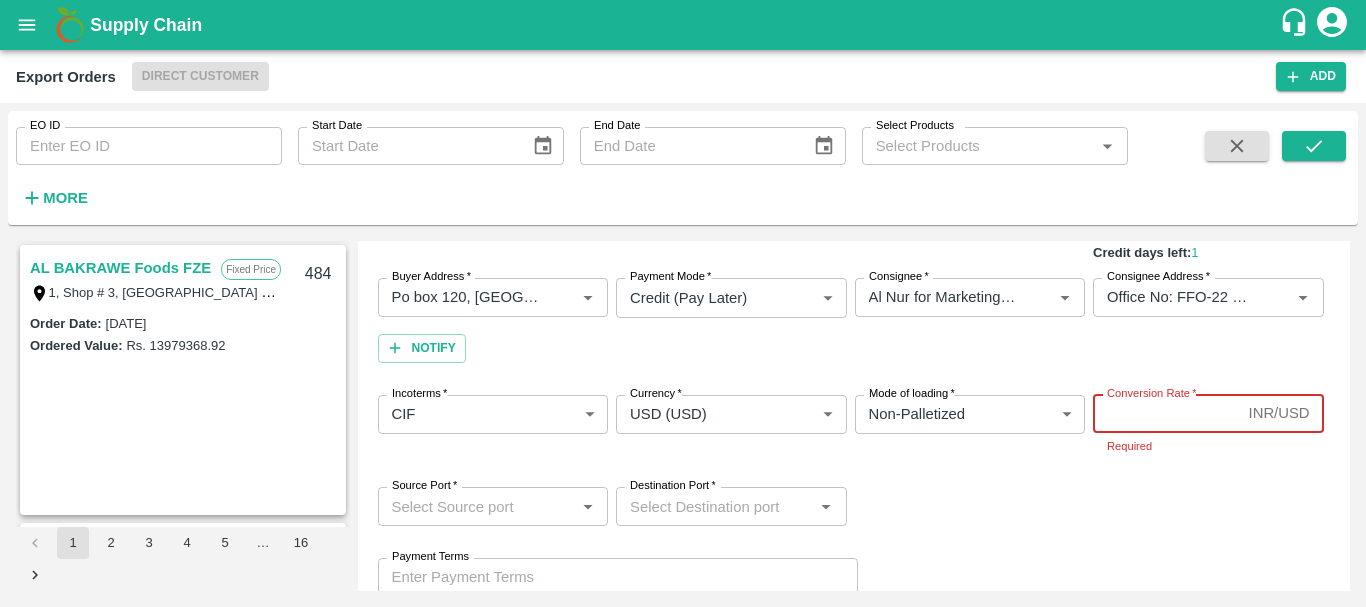 paste on "86.32" 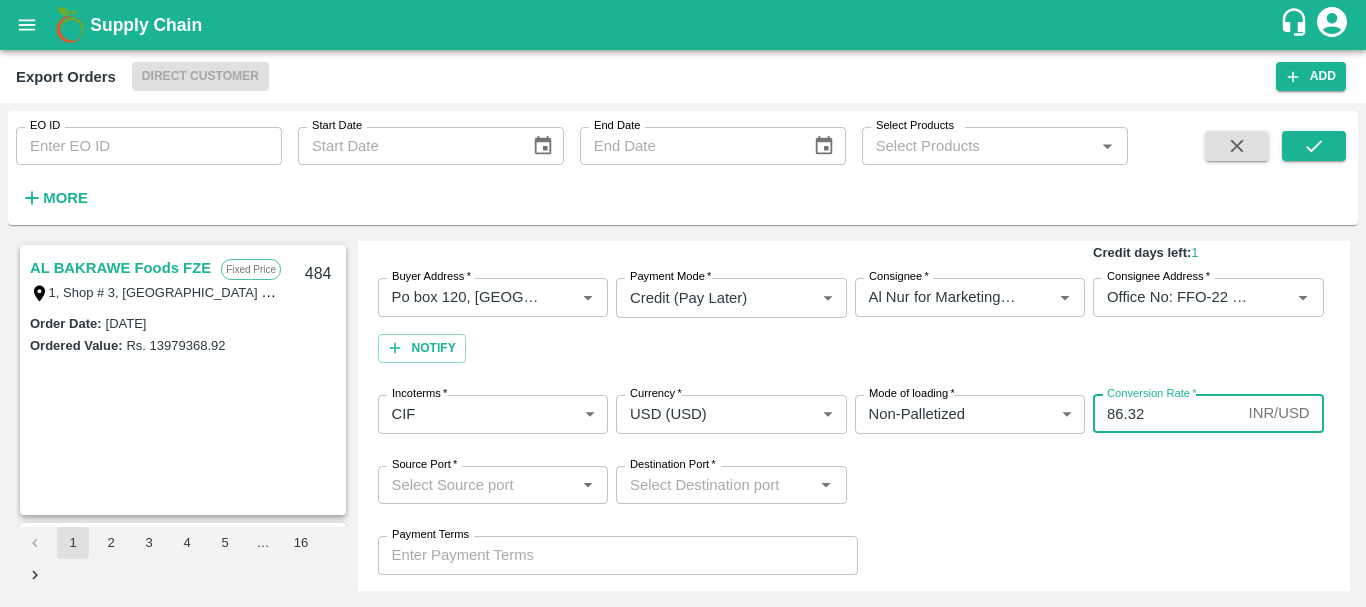 type on "86.32" 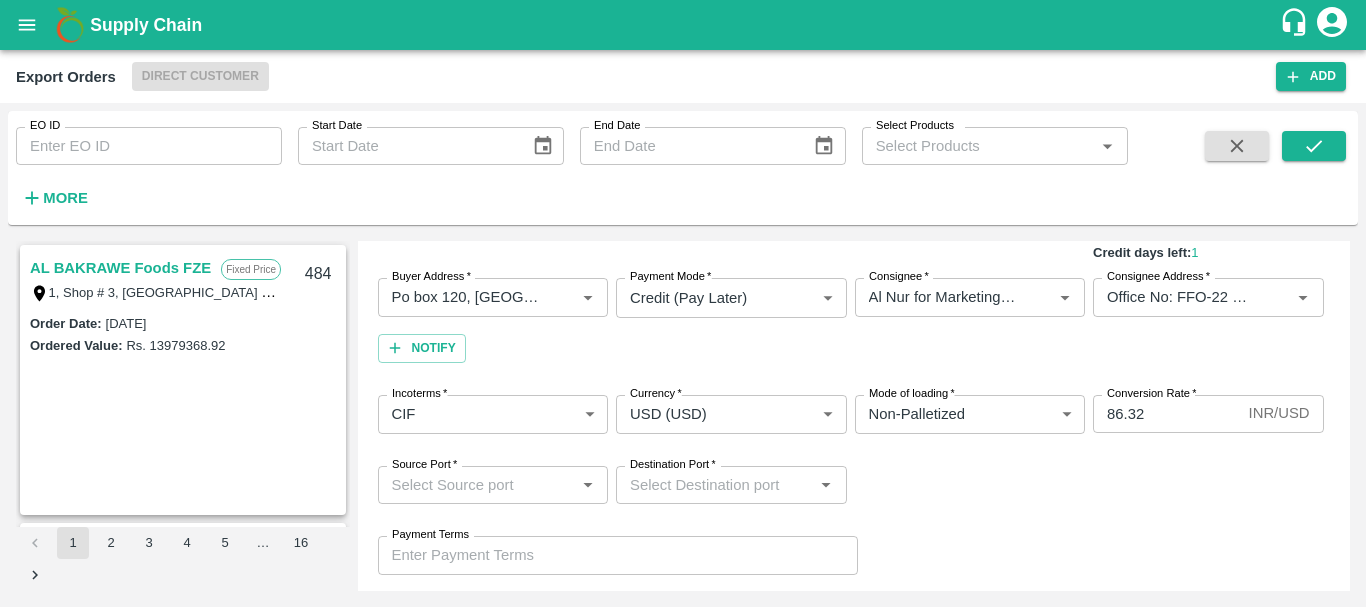 click on "Source Port   * Source Port   * Destination Port   * Destination Port   *" at bounding box center [854, 485] 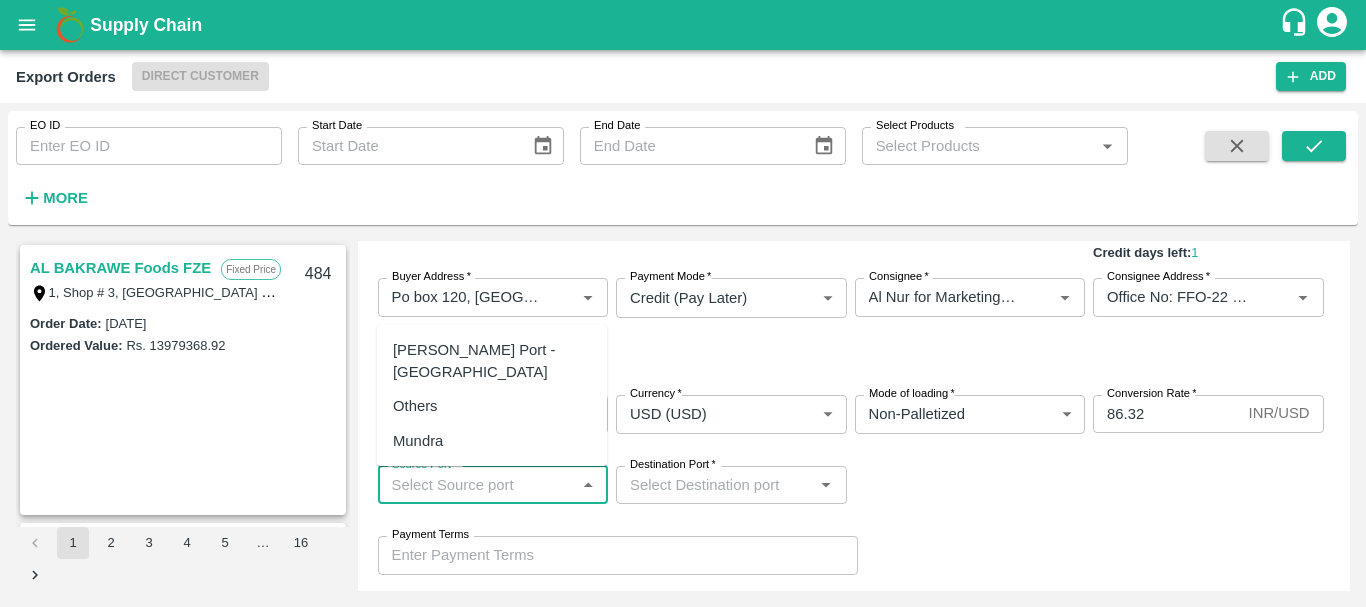click on "Source Port   *" at bounding box center [477, 485] 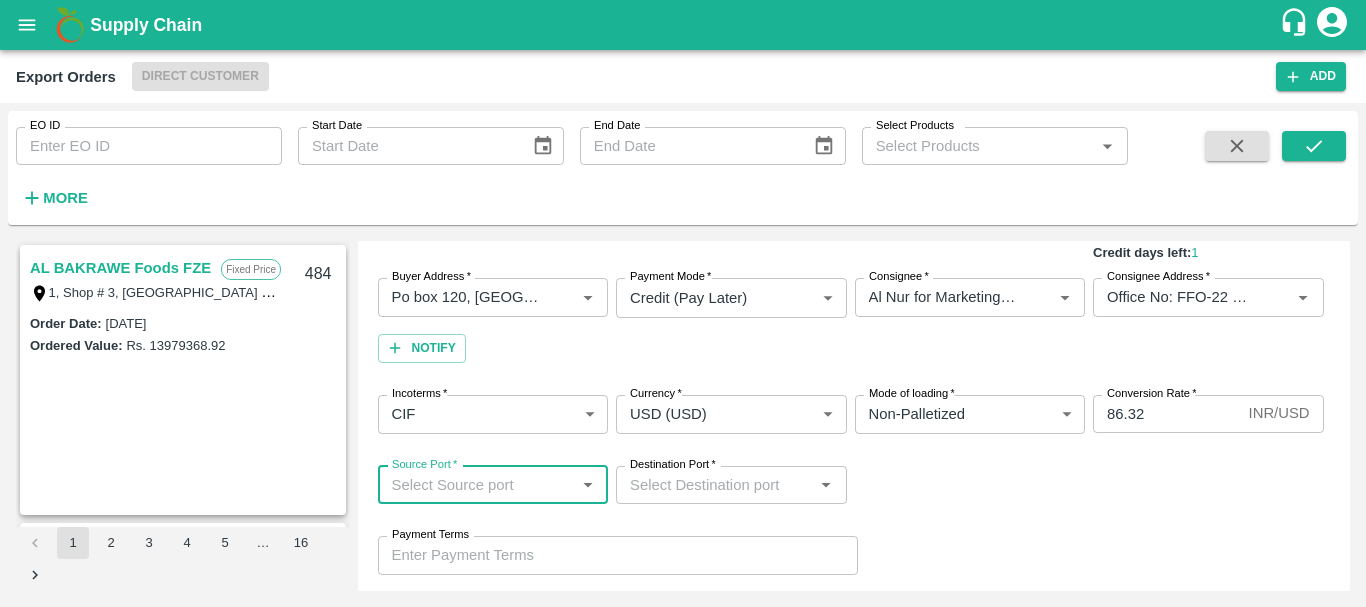 click on "Source Port   *" at bounding box center (477, 485) 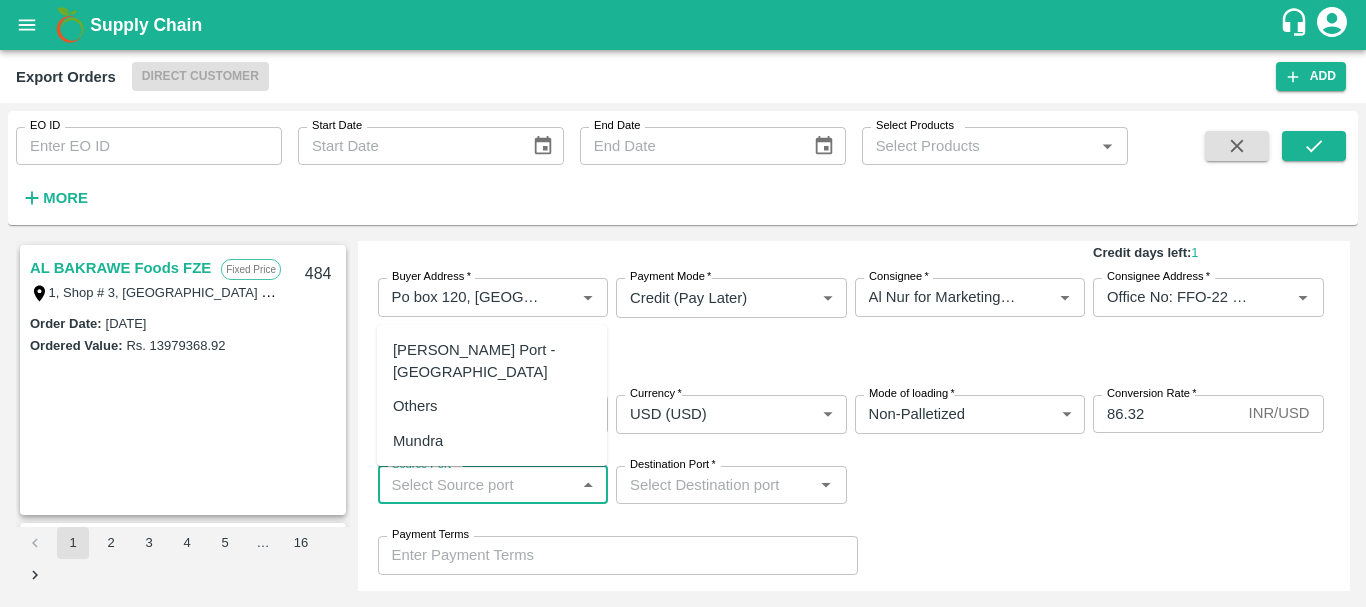 click on "Source Port   *" at bounding box center [477, 485] 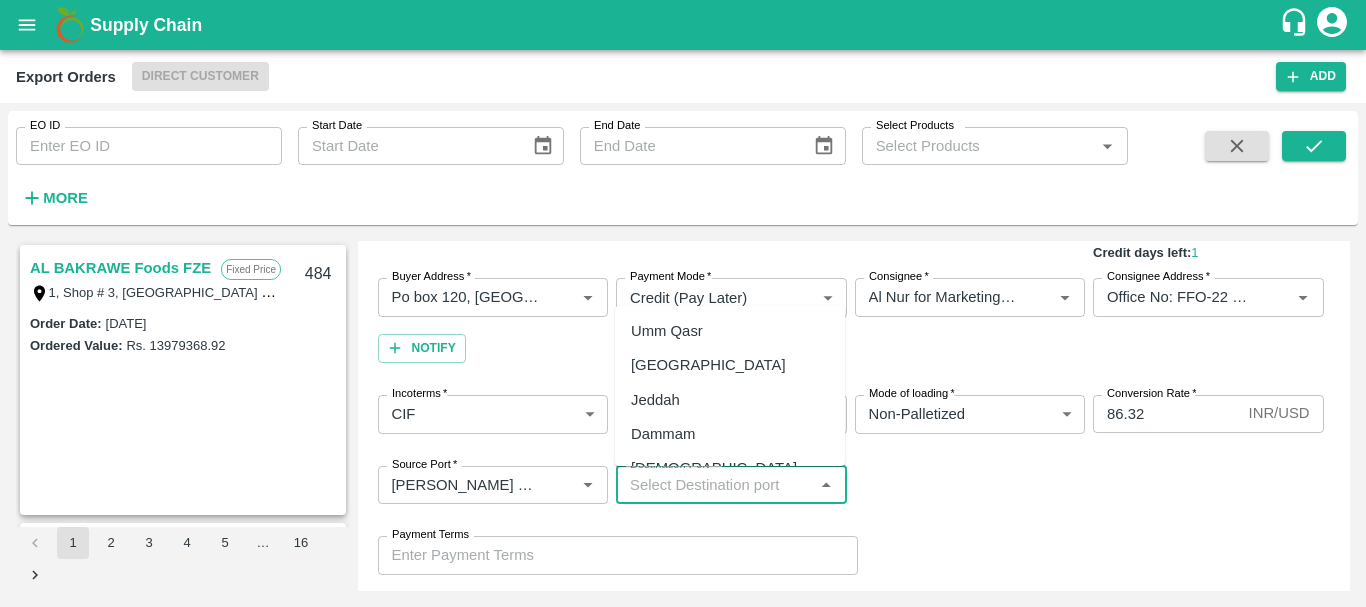 click on "Destination Port   *" at bounding box center (715, 485) 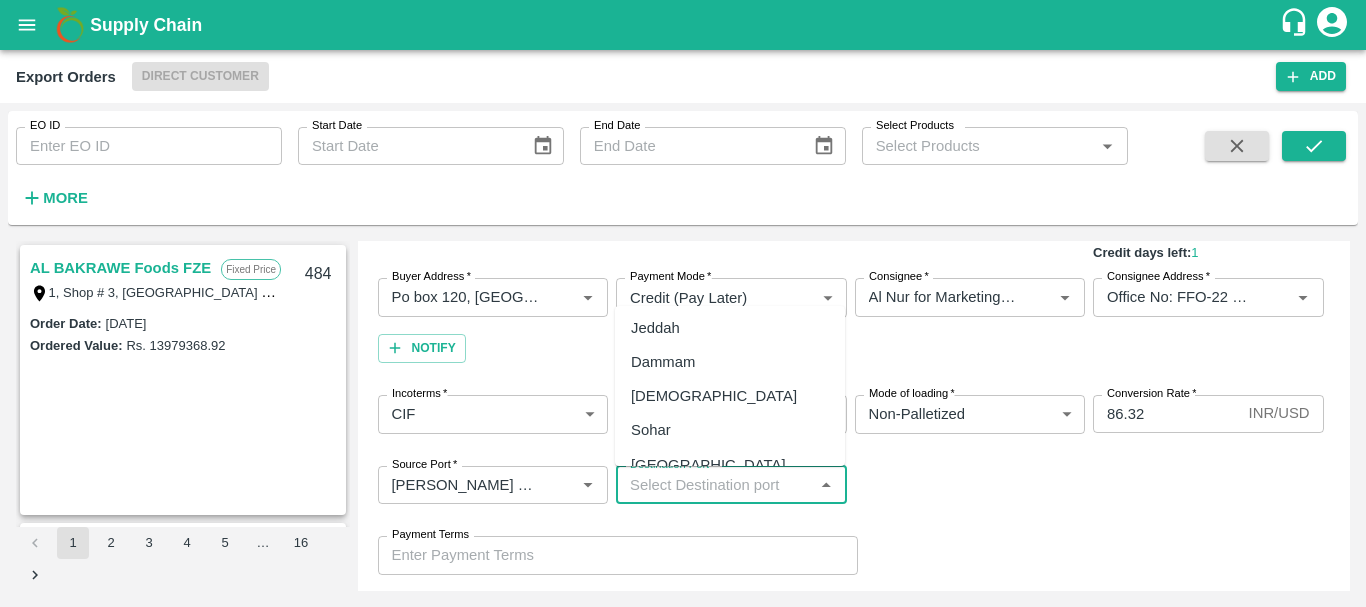 scroll, scrollTop: 76, scrollLeft: 0, axis: vertical 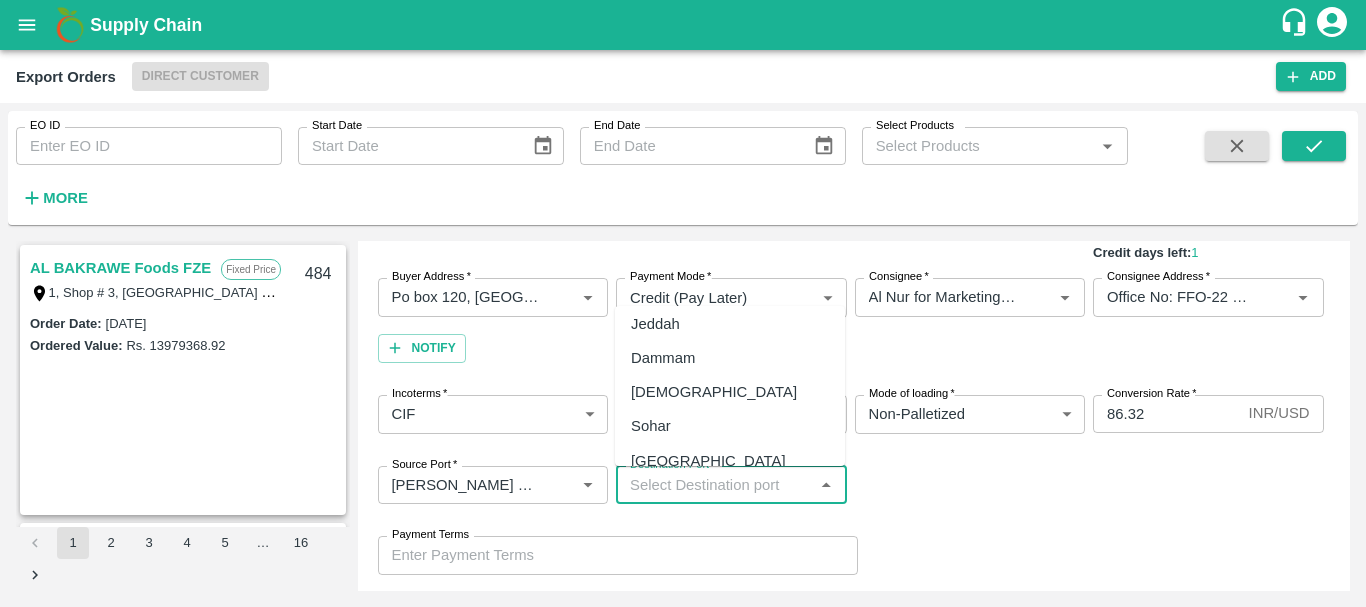 click on "Salalah" at bounding box center [714, 392] 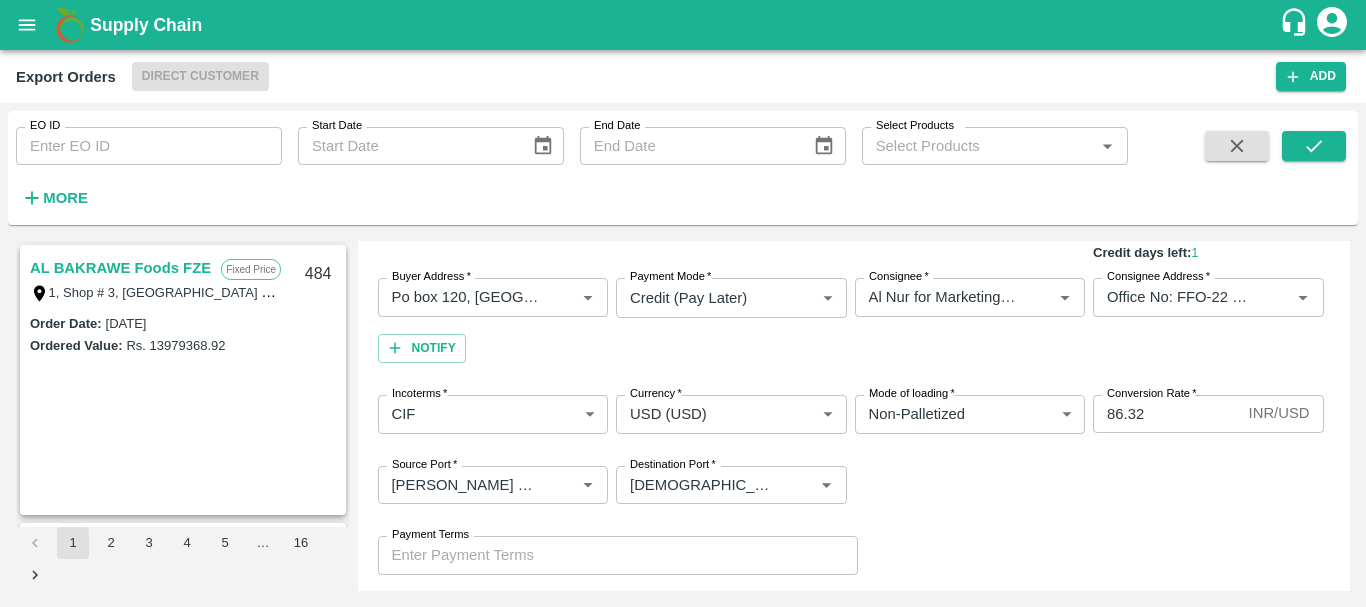 click on "Source Port   * Source Port   * Destination Port   * Destination Port   *" at bounding box center [854, 485] 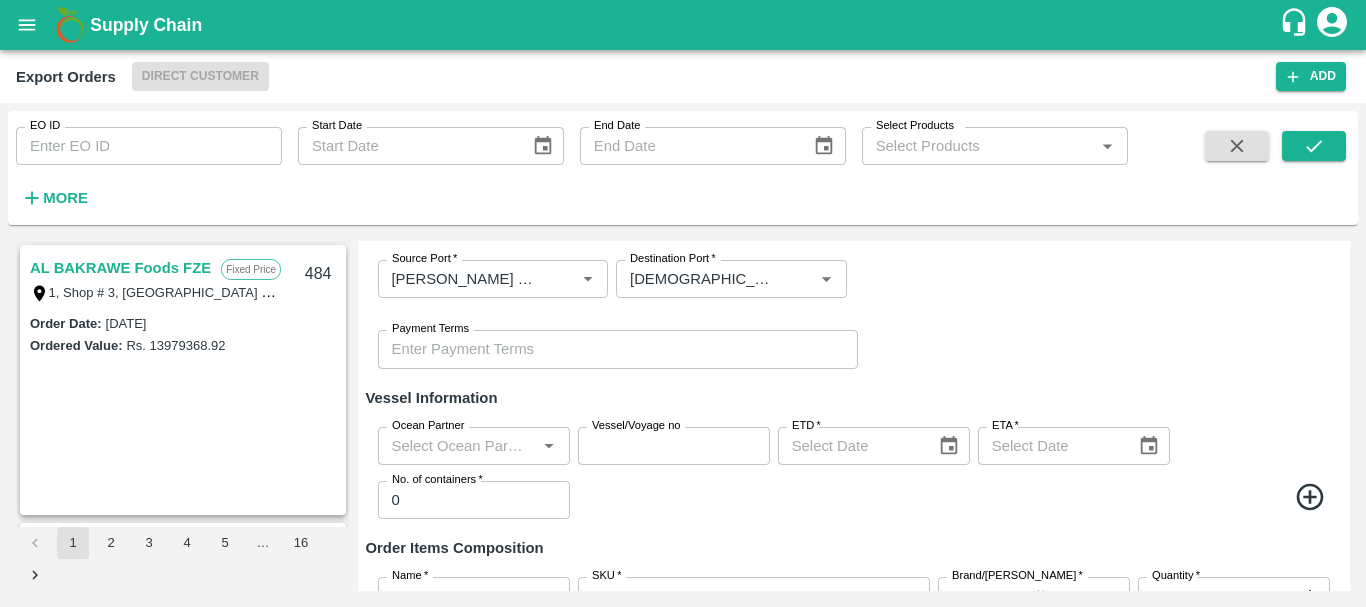 scroll, scrollTop: 383, scrollLeft: 0, axis: vertical 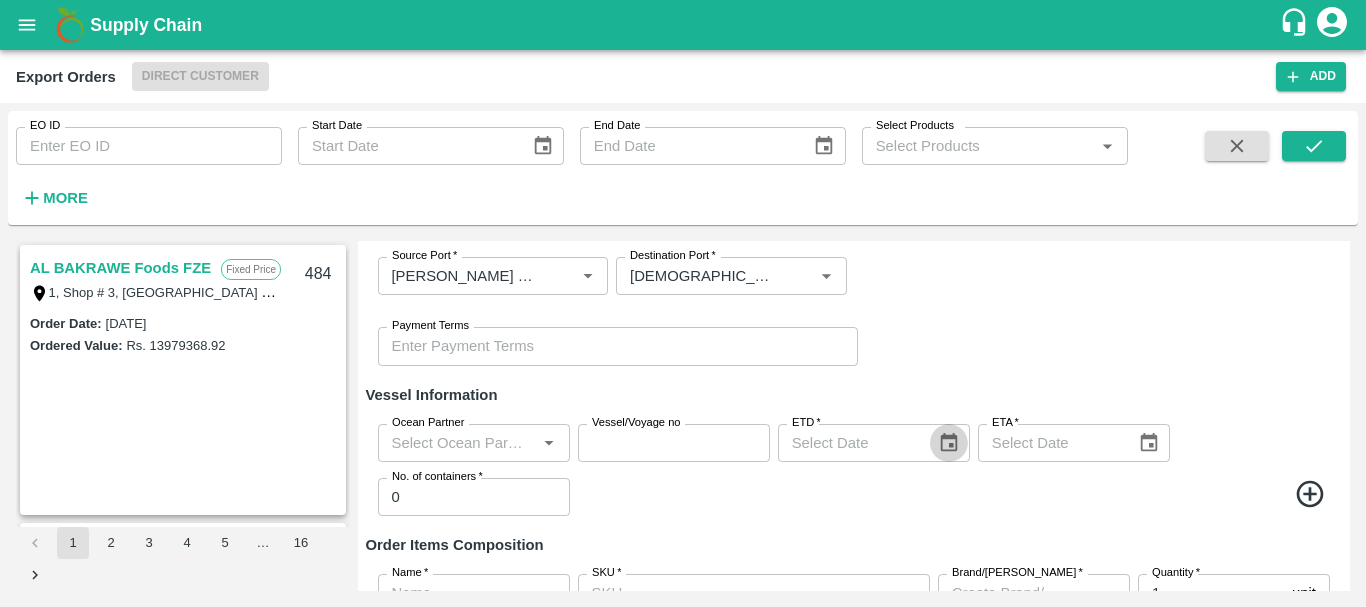 click 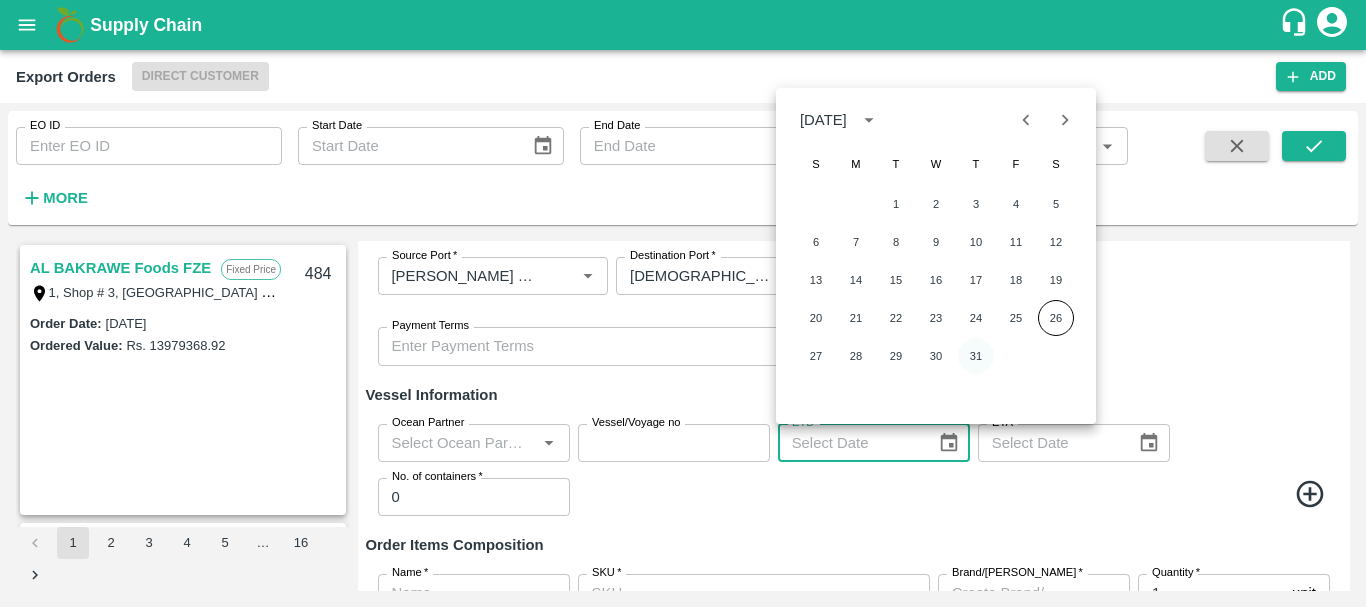 type 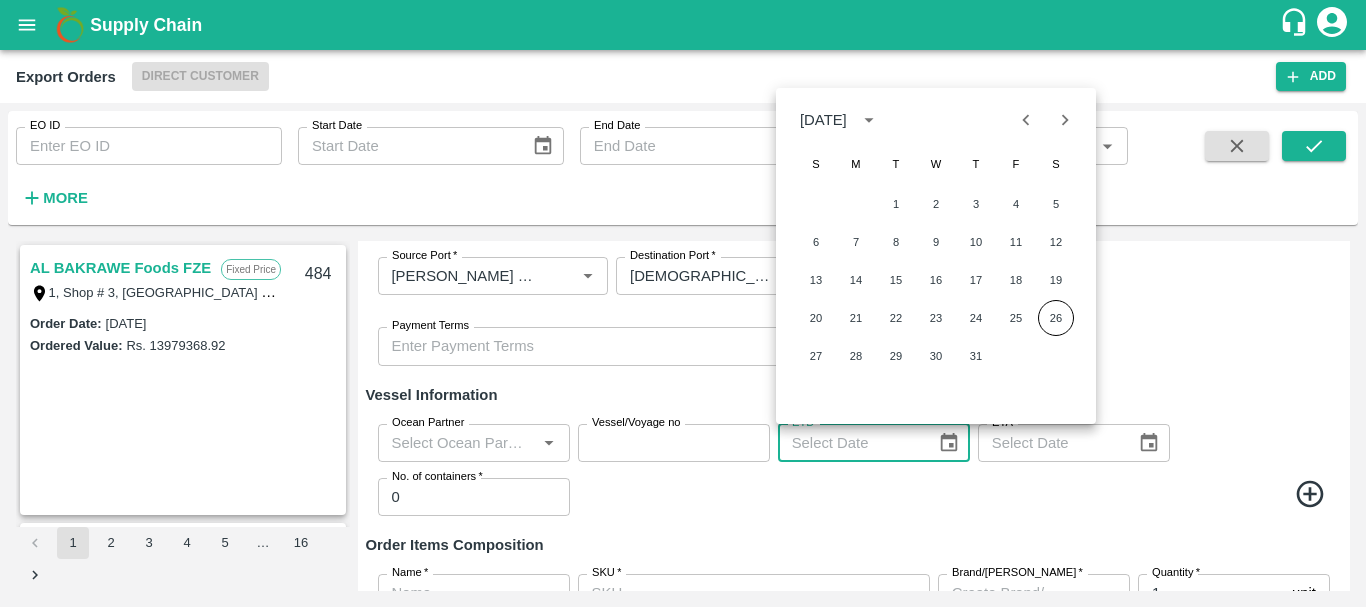 click 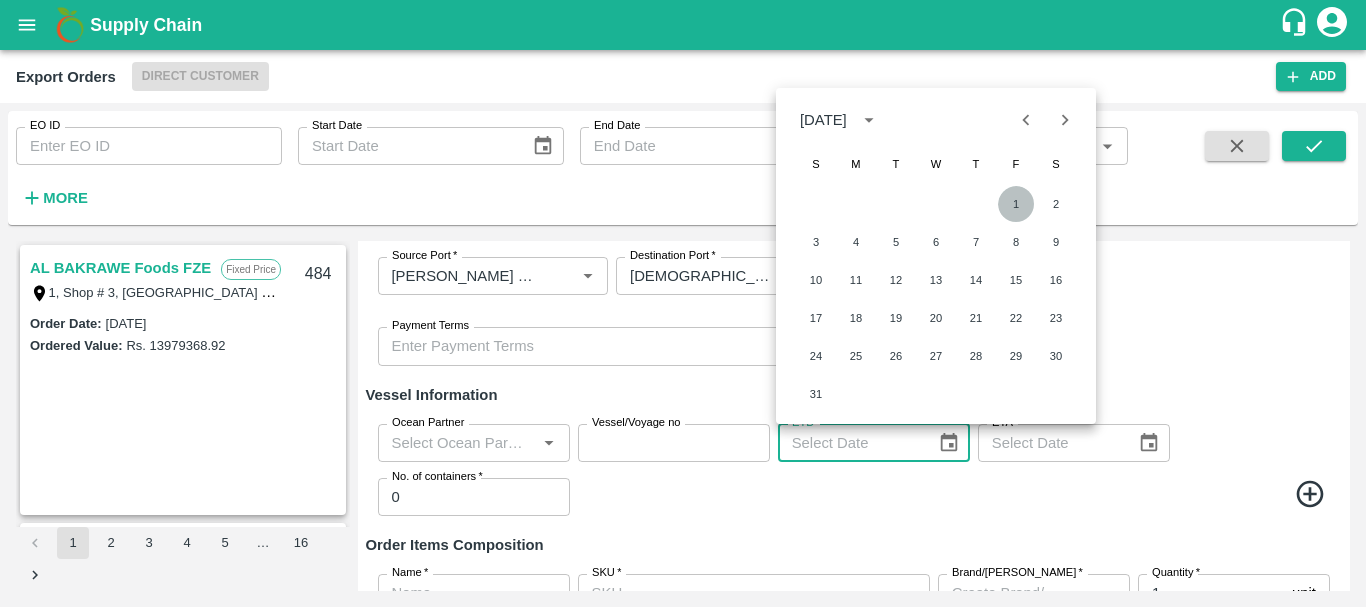 click on "1" at bounding box center (1016, 204) 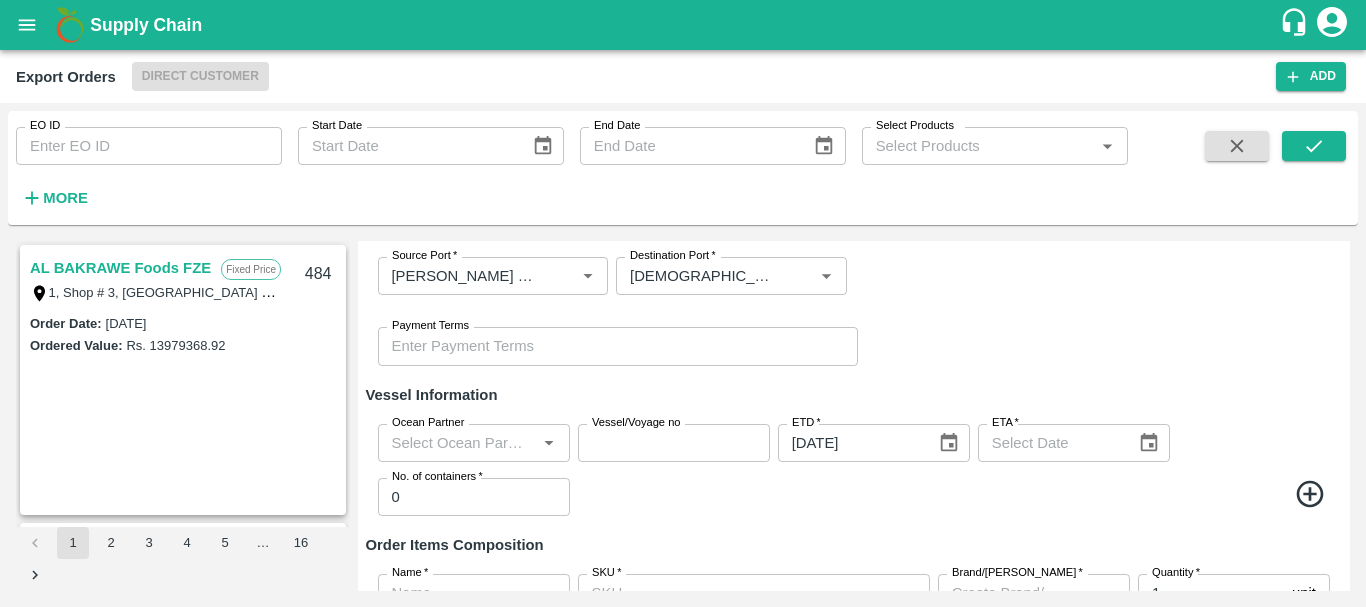 click on "Payment Terms Payment Terms" at bounding box center (854, 346) 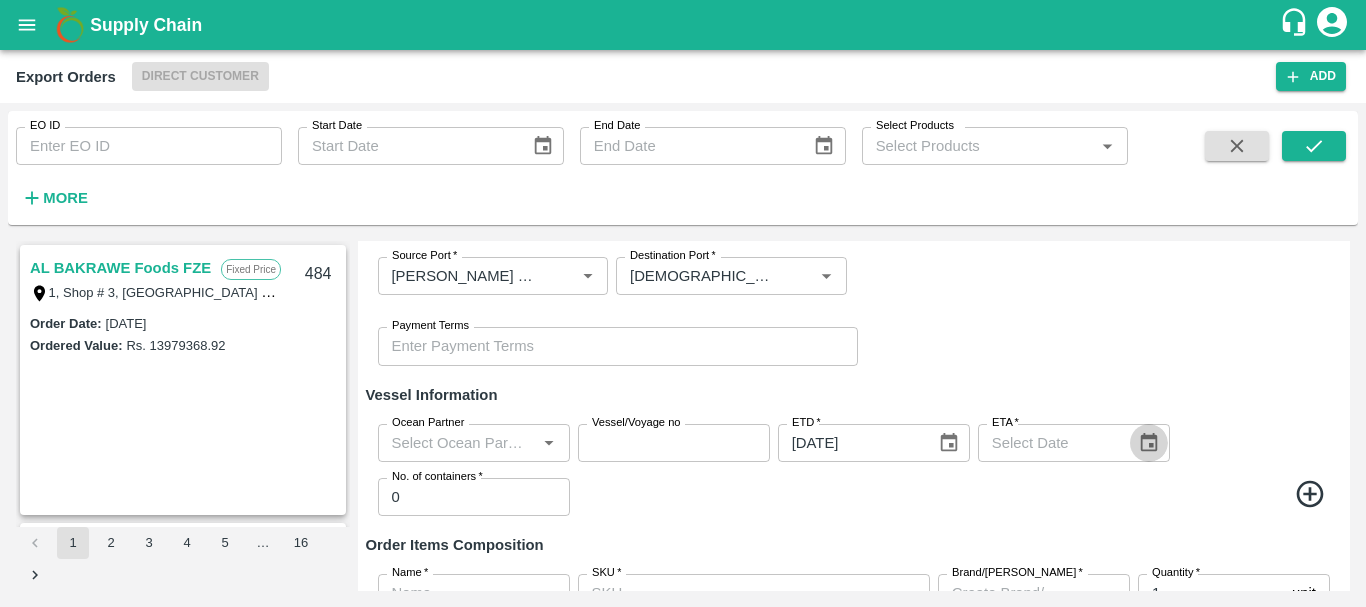 click 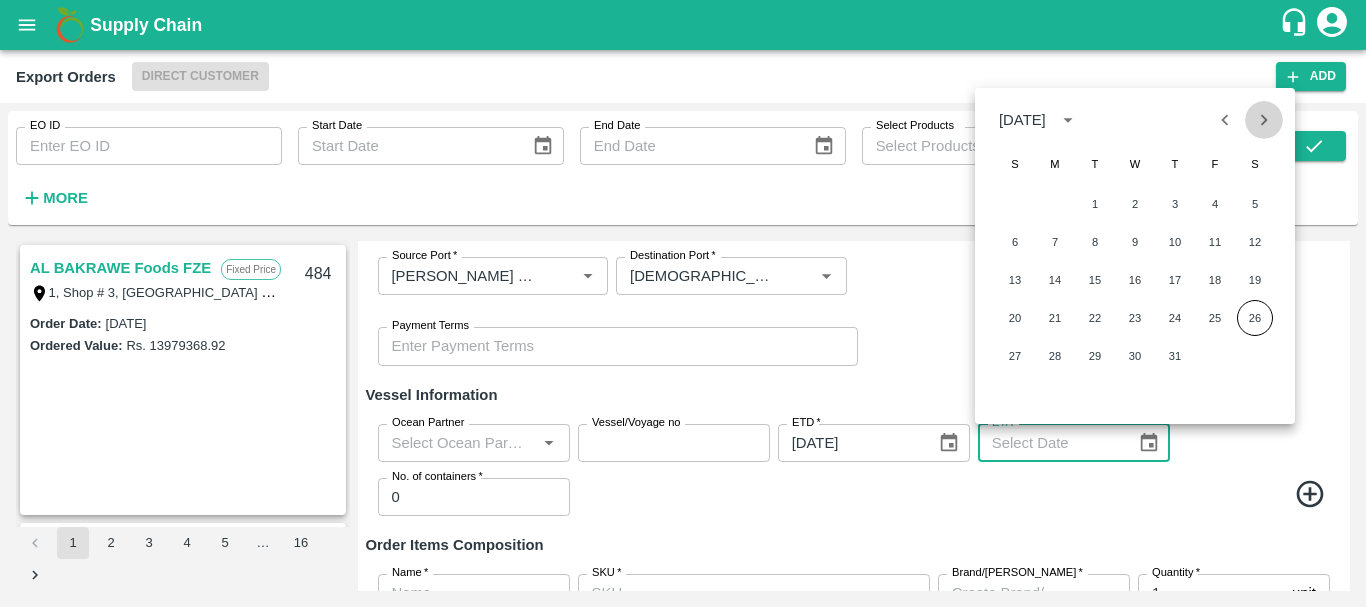 click 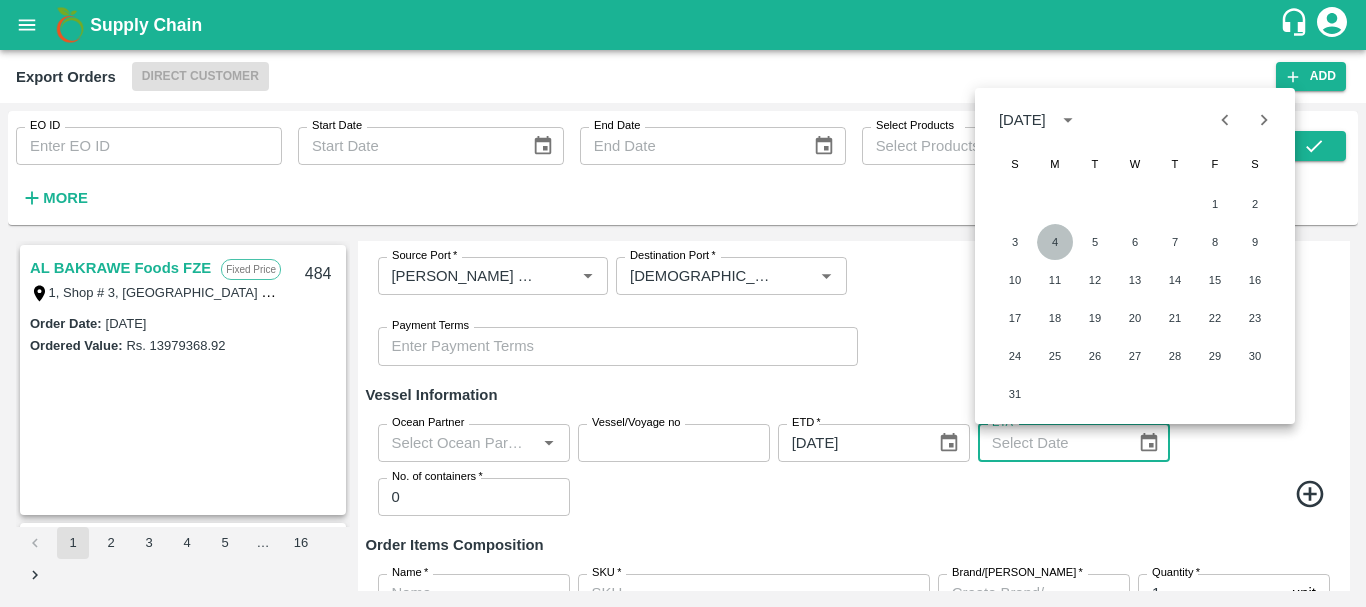 click on "4" at bounding box center [1055, 242] 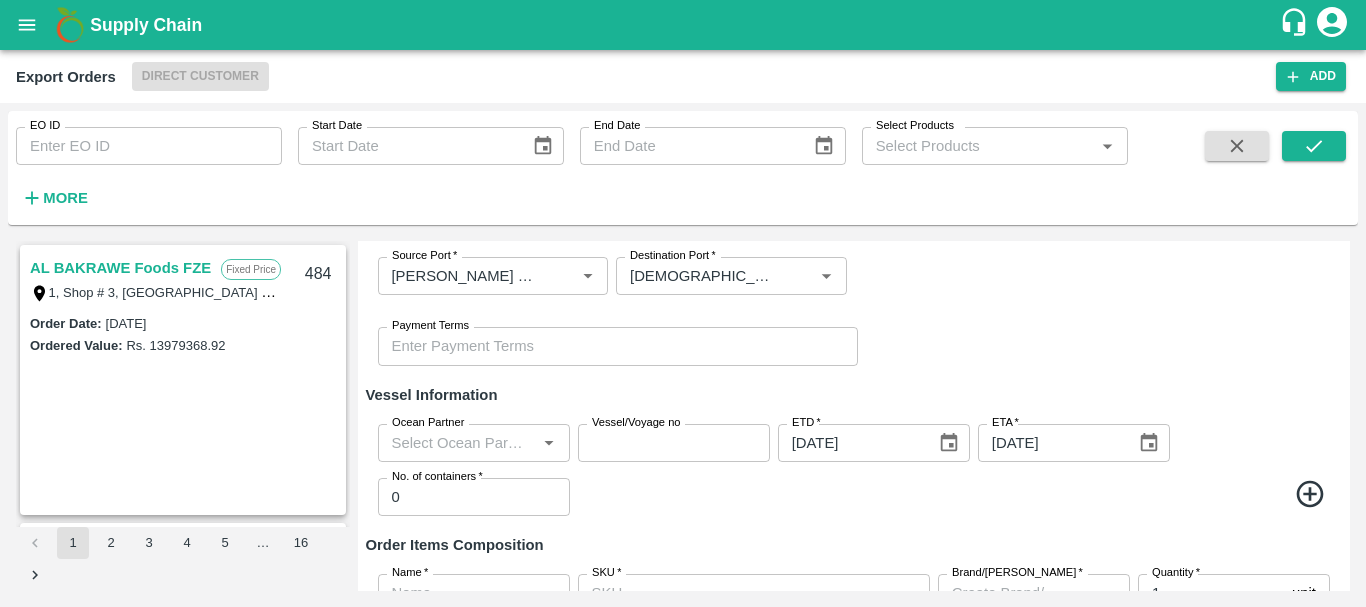 click on "Payment Terms Payment Terms" at bounding box center (854, 346) 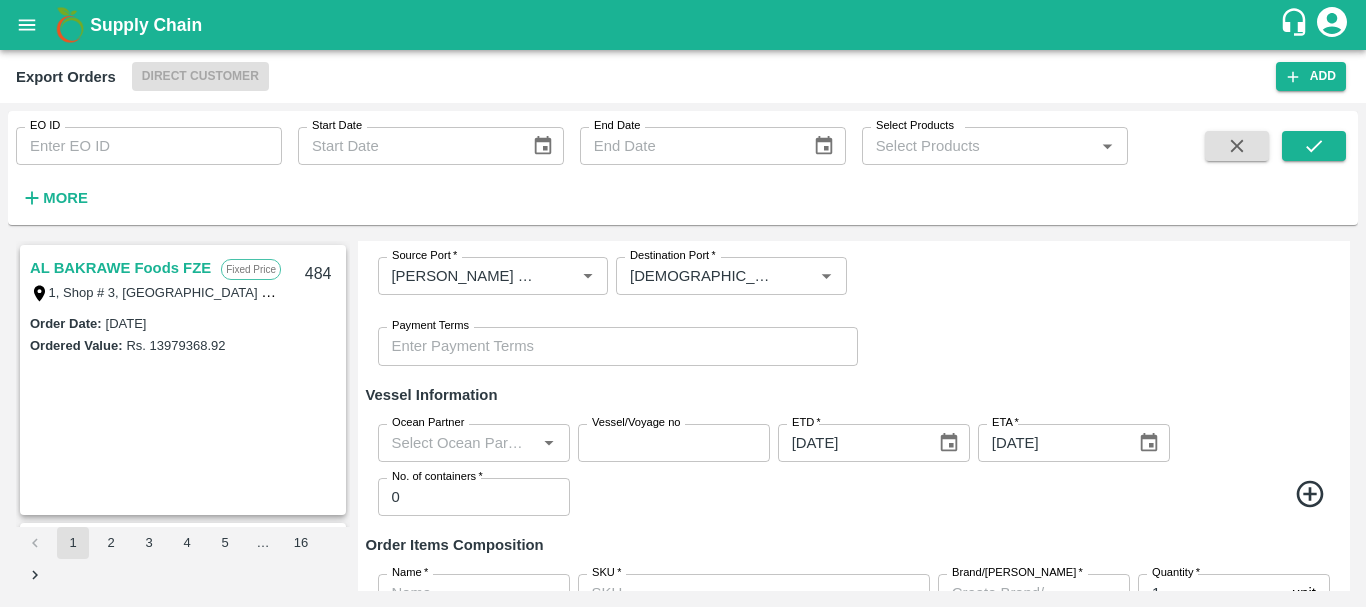 click at bounding box center (954, 497) 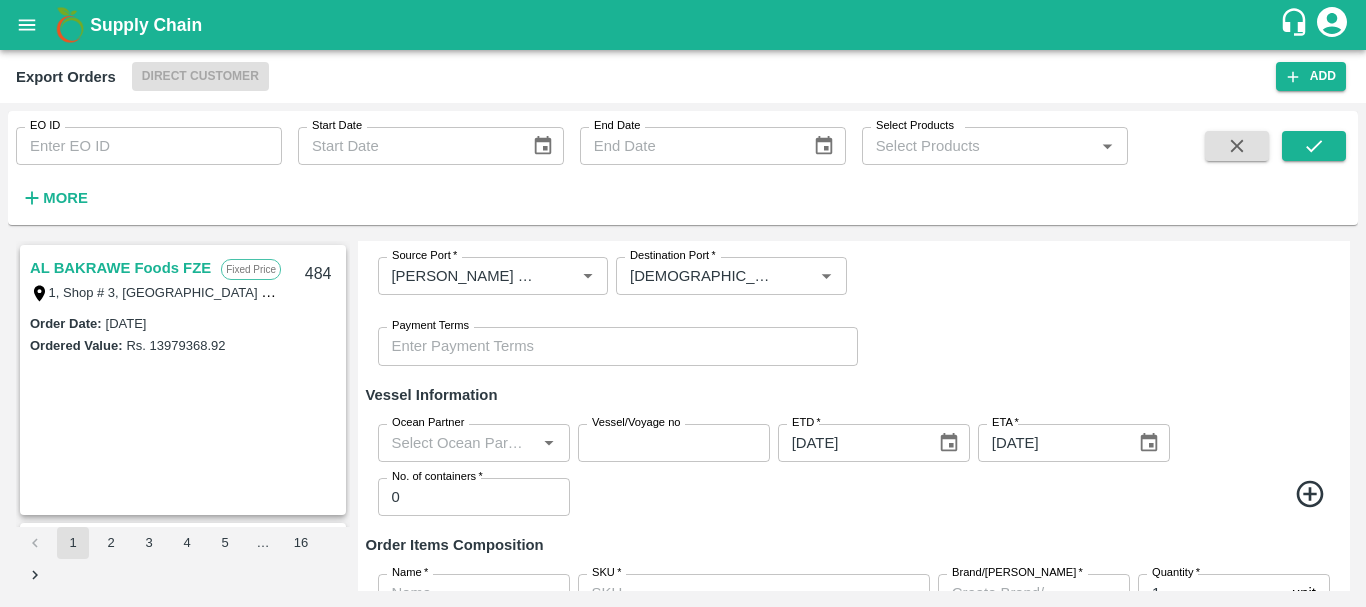 click on "0" at bounding box center (474, 497) 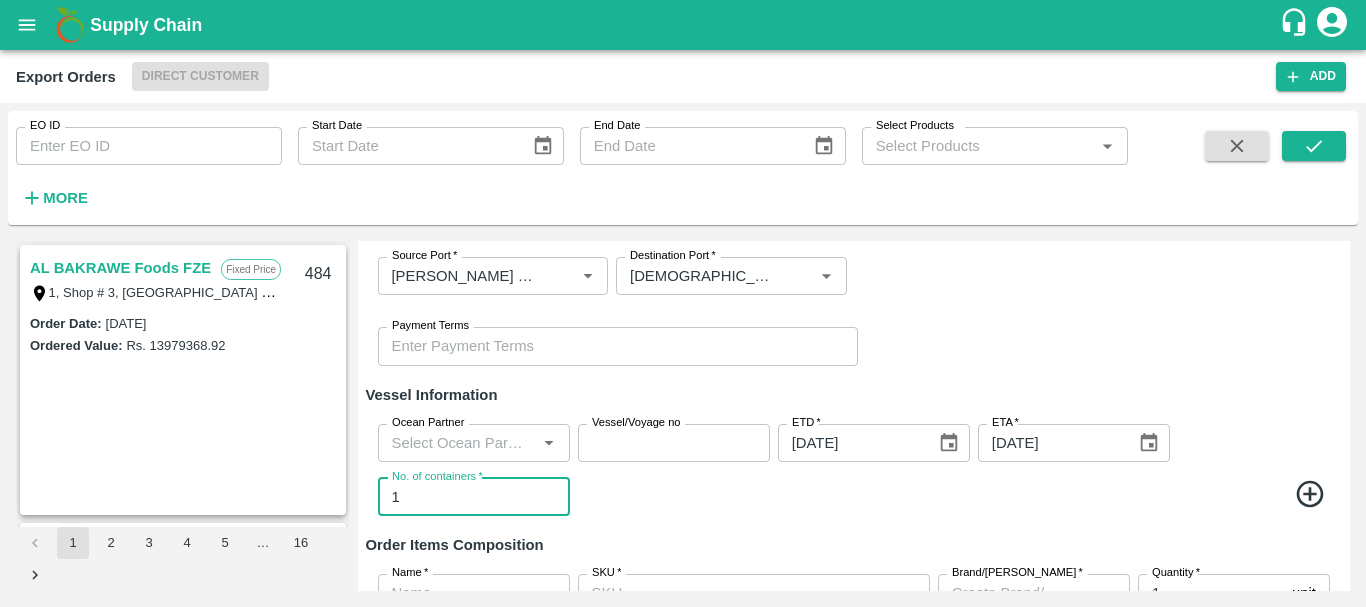 type on "1" 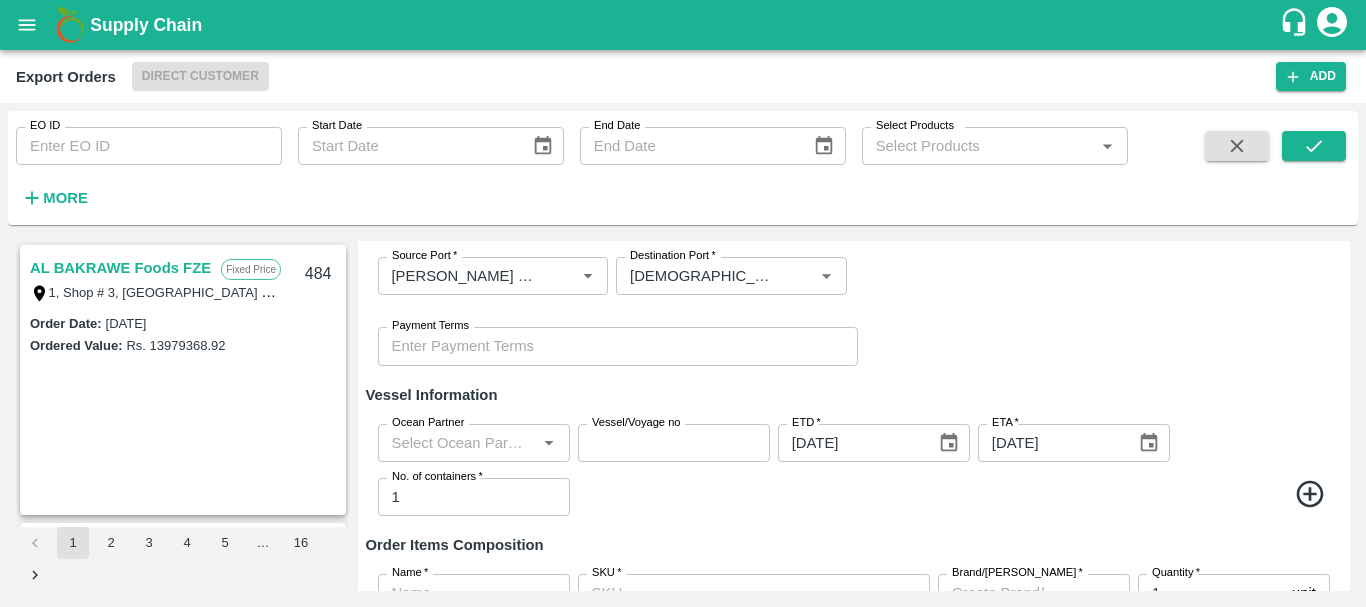 click at bounding box center [954, 497] 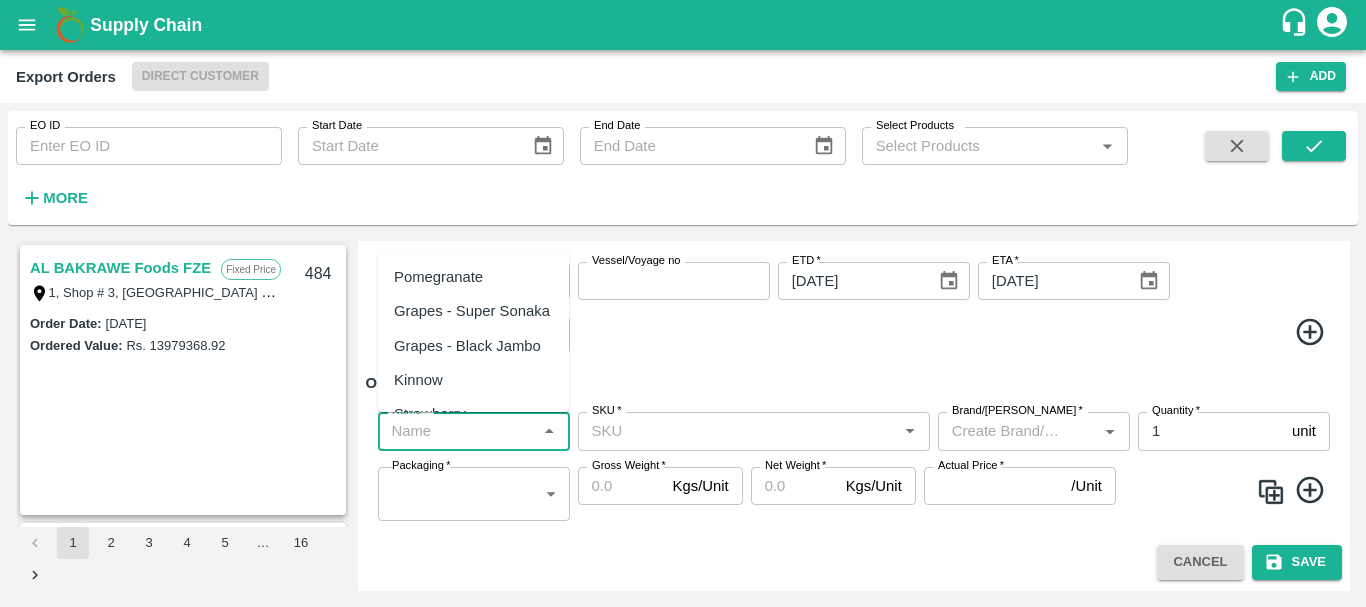 click on "Name   *" at bounding box center [457, 431] 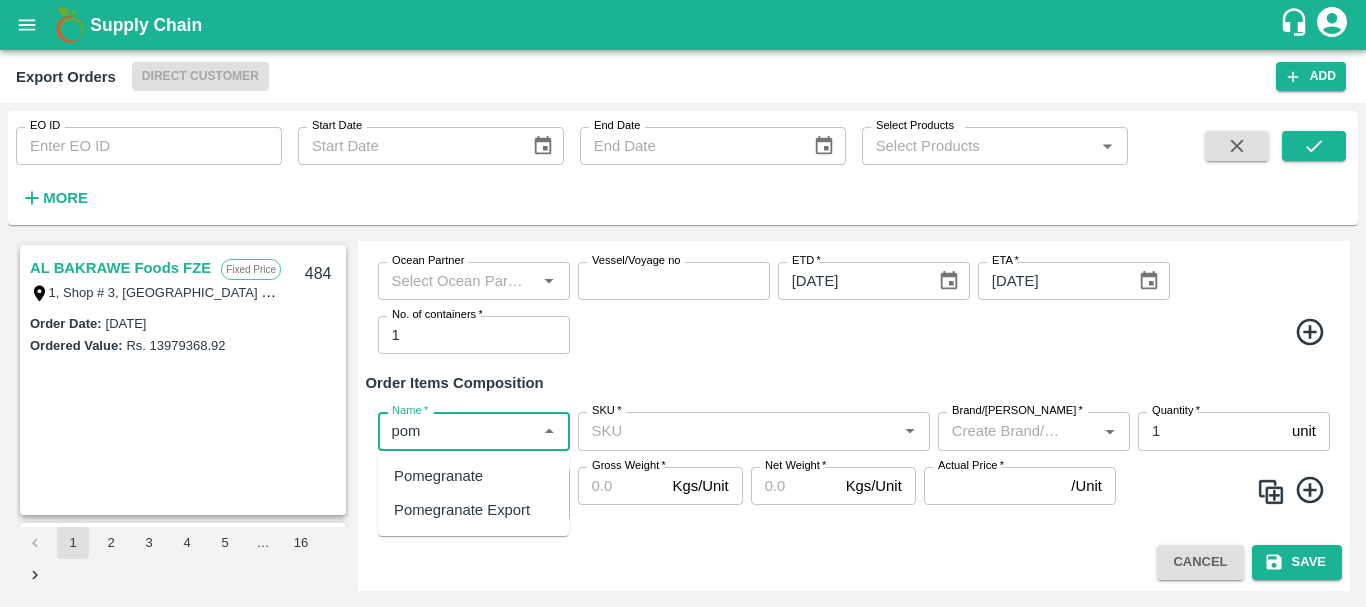 type on "pome" 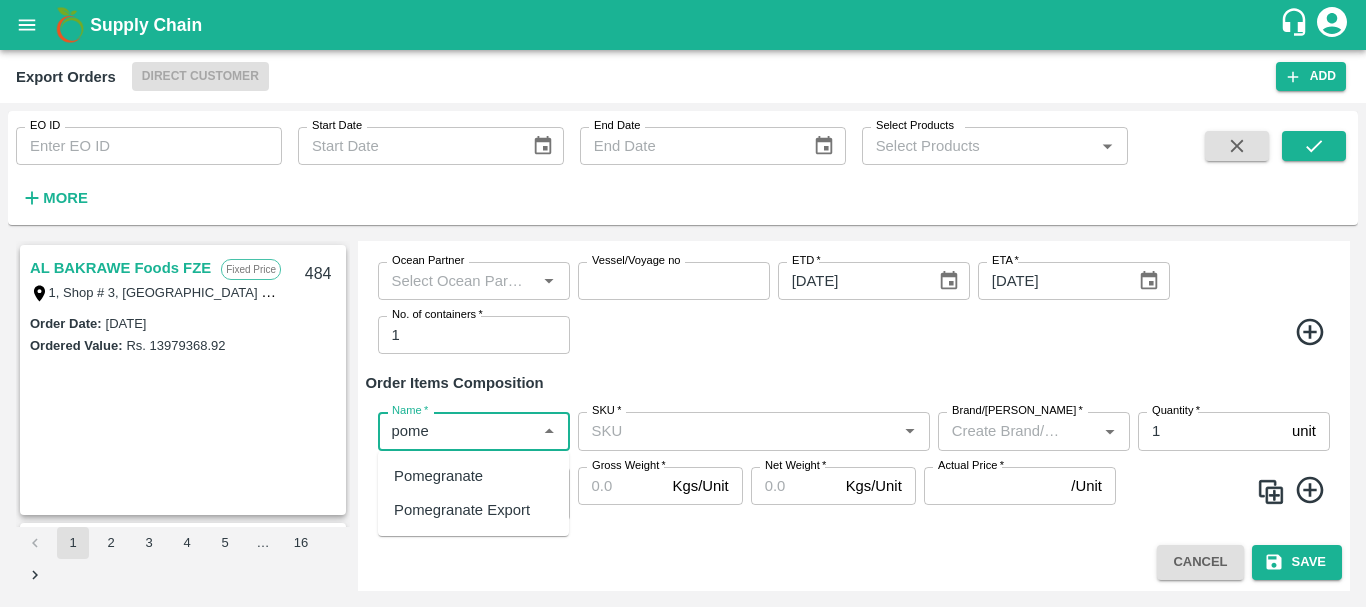 click on "Pomegranate Export" at bounding box center [462, 510] 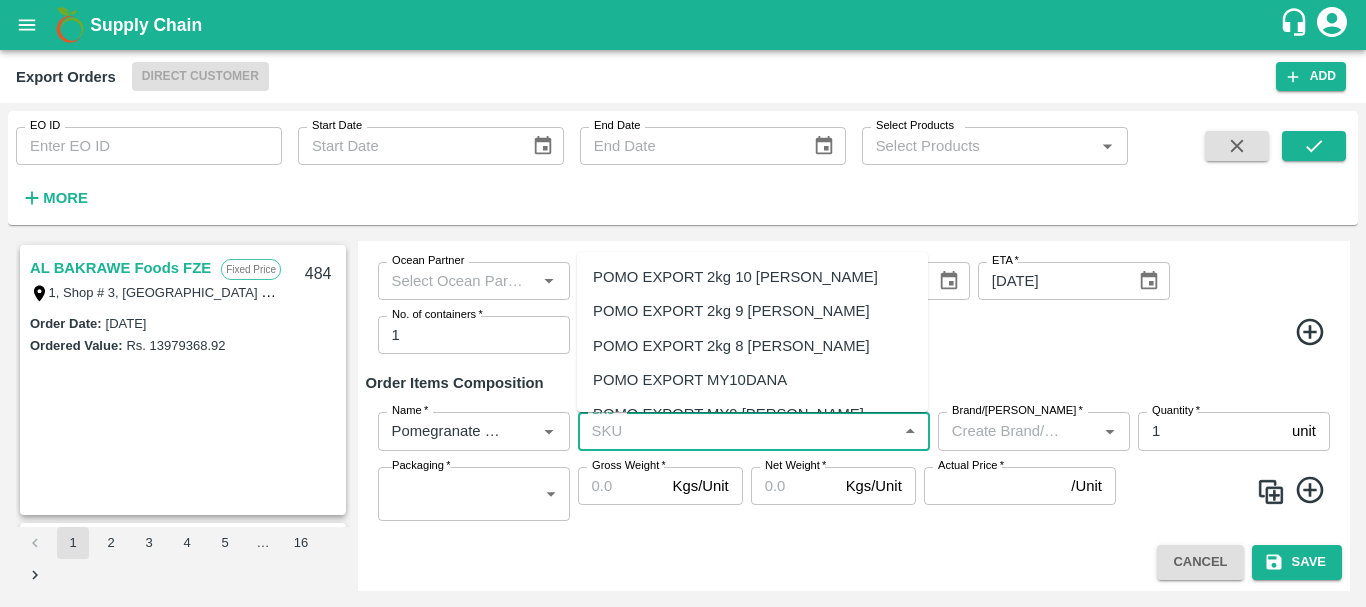 click on "SKU   *" at bounding box center [737, 431] 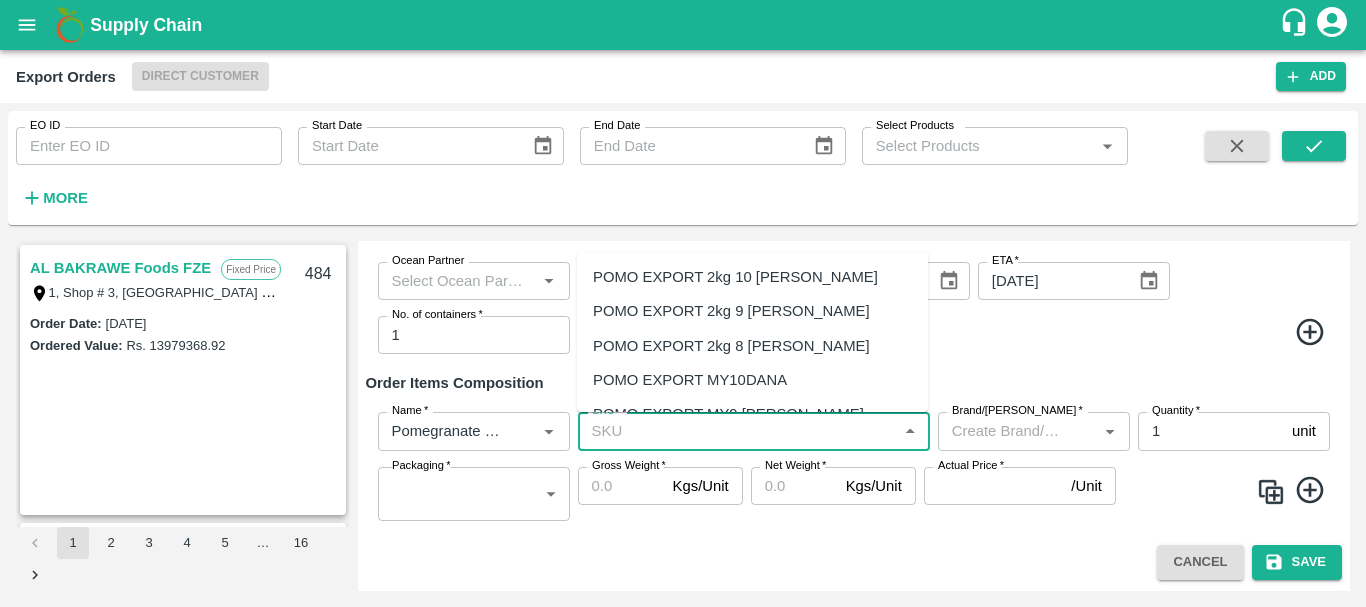 click on "POMO EXPORT 2kg 10 [PERSON_NAME]" at bounding box center (735, 277) 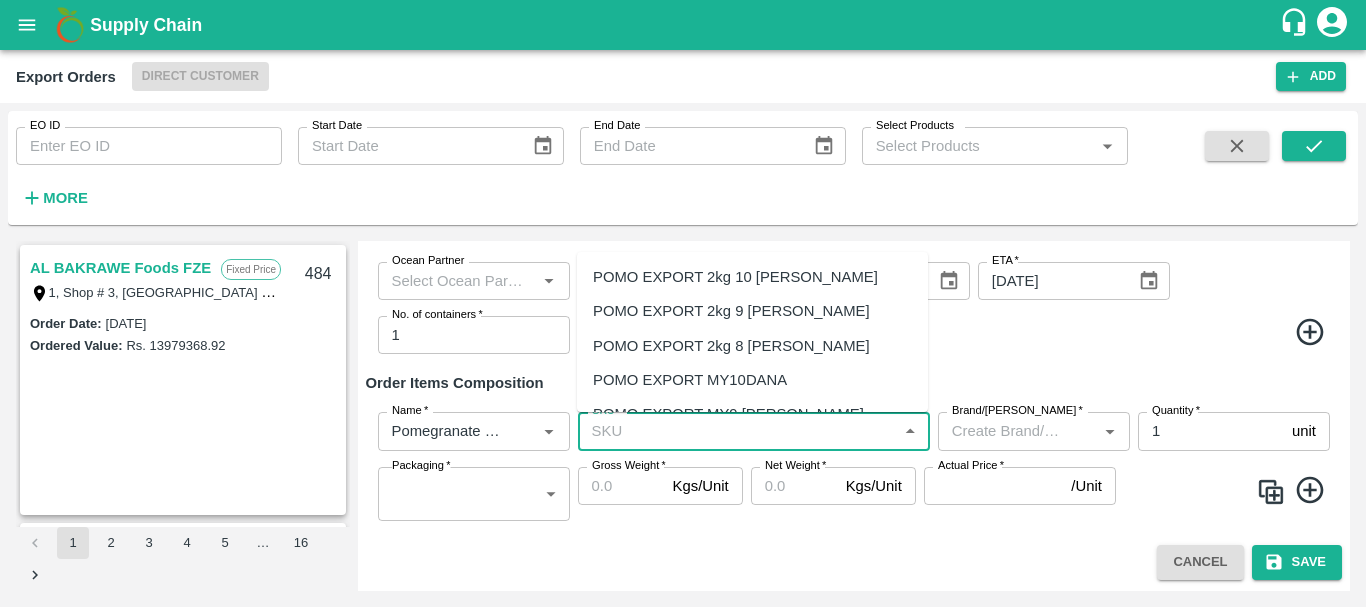 type on "POMO EXPORT 2kg 10 [PERSON_NAME]" 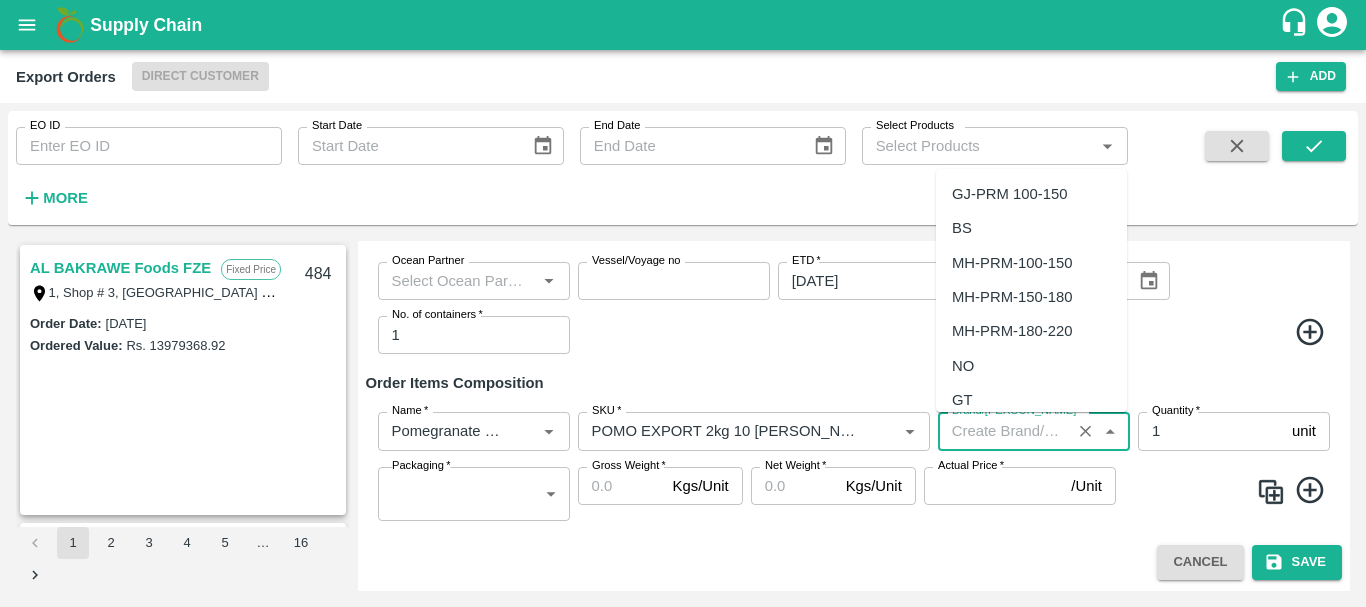 click on "Brand/Marka   *" at bounding box center [1004, 431] 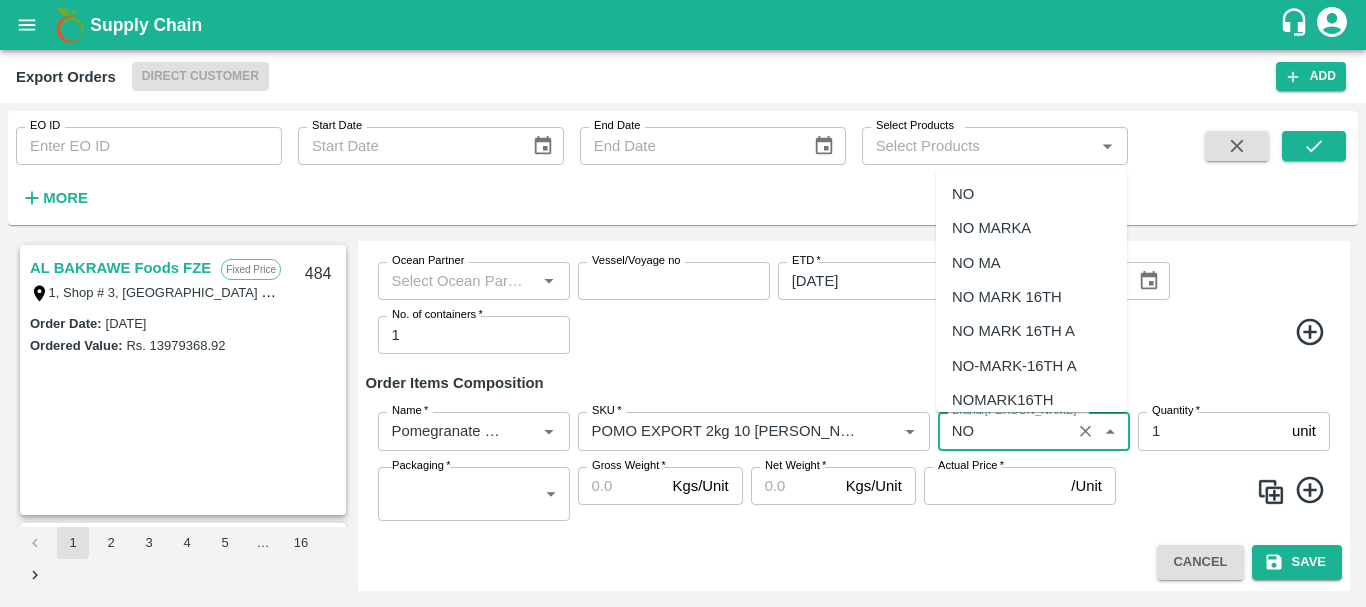 click on "NO MARKA" at bounding box center [991, 228] 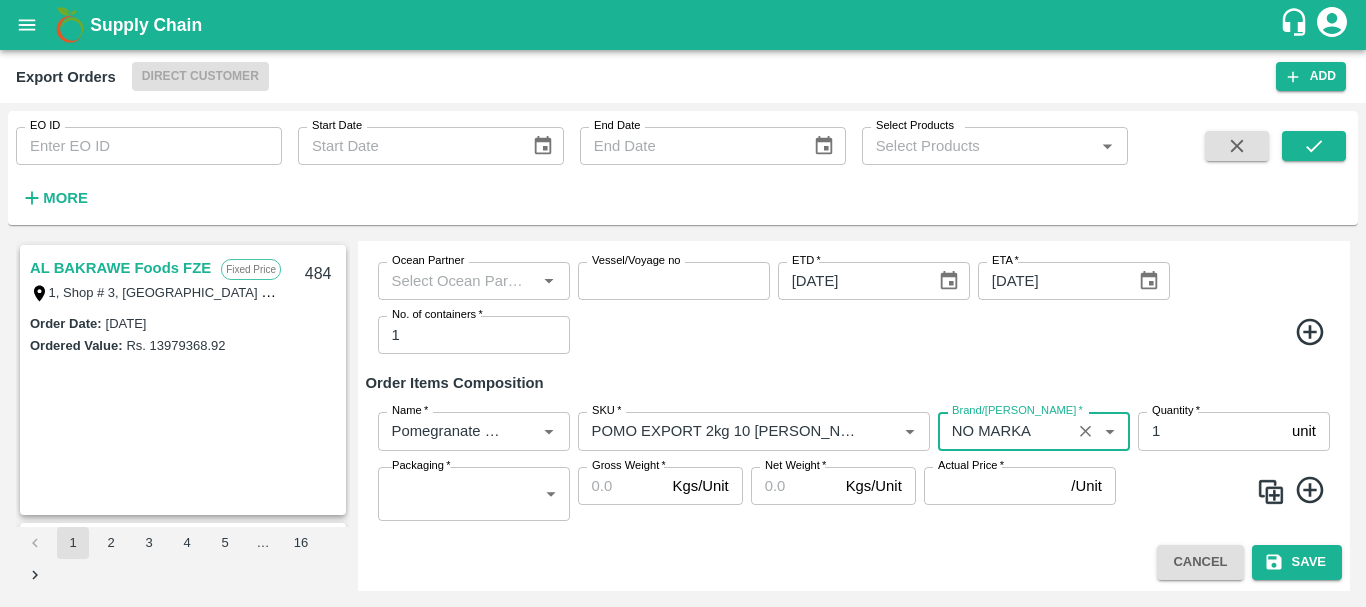 type on "NO MARKA" 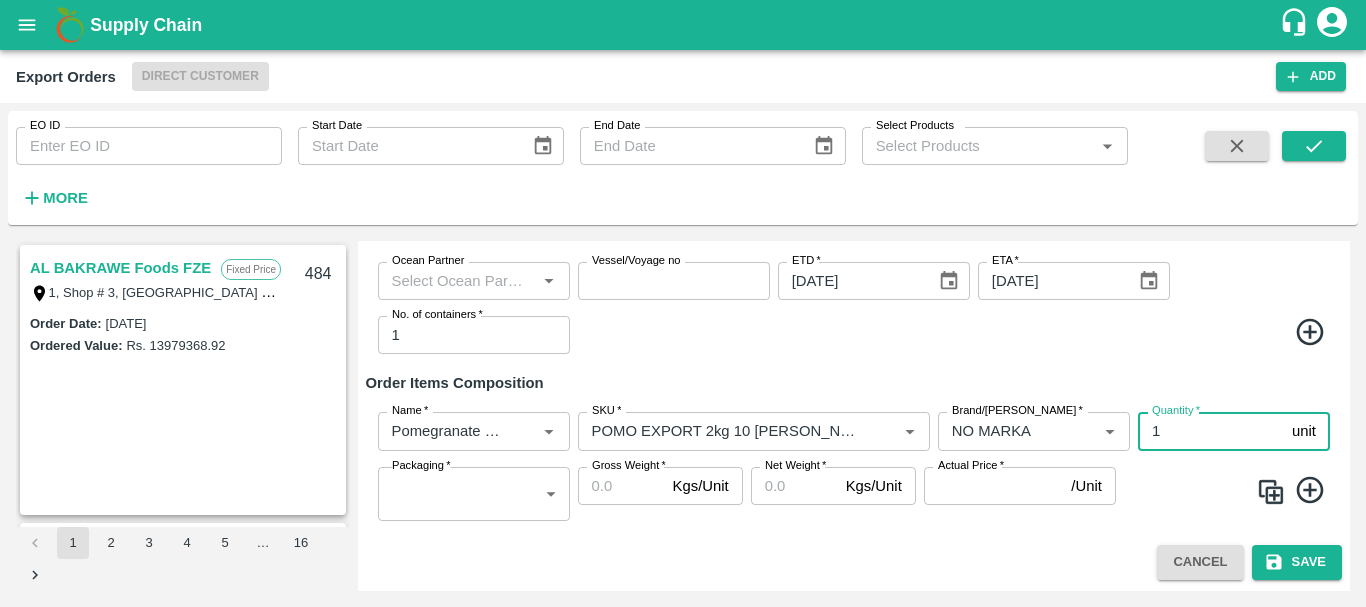 click on "1" at bounding box center [1211, 431] 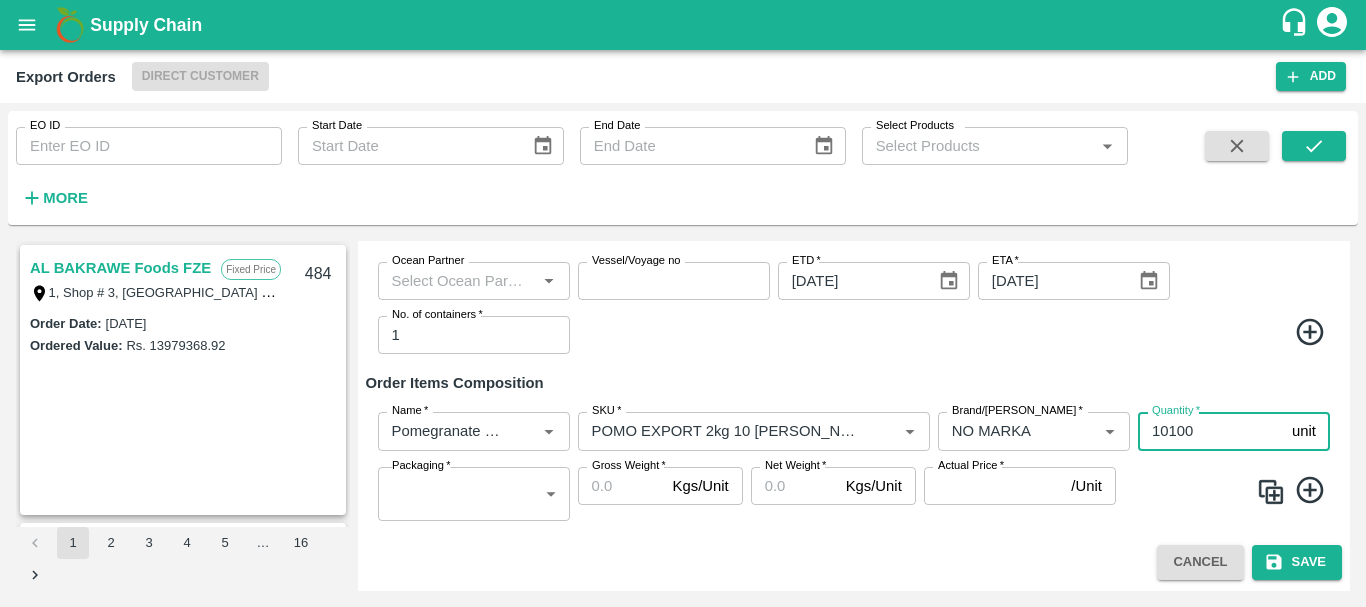 type on "10100" 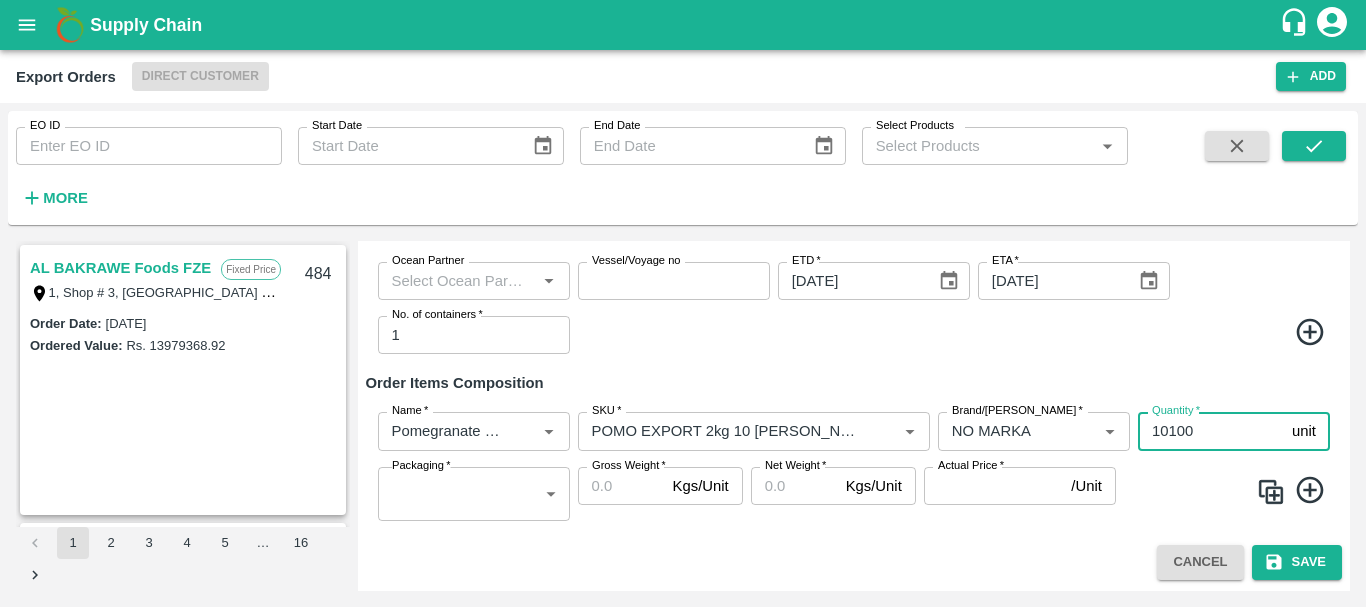 click on "Supply Chain Export Orders Direct Customer Add EO ID EO ID Start Date Start Date End Date End Date Select Products Select Products   * More AL BAKRAWE Foods FZE Fixed Price 1, Shop # 3, Ras Al Khor – central fruits and vegetables market, , , , , United Arab Emirates 484 Order Date : 07 Aug 2025 Ordered Value: Rs.   13979368.92 AL BAKRAWE Foods FZE Fixed Price 1, Shop # 3, Ras Al Khor – central fruits and vegetables market, , , , , United Arab Emirates 483 Order Date : 30 Jul 2025 Ordered Value: Rs.   4988778.08 Chifu Global FZE Commission LB15410A, Jebel Ali Free Zone, Jafza, Dubai, Dubai, 400021, United Arab Emirates 482 Order Date : 25 Jul 2025 Ordered Value: Rs.   2800000 AL BAKRAWE Foods FZE Fixed Price 1, Shop # 3, Ras Al Khor – central fruits and vegetables market, , , , , United Arab Emirates 481 Order Date : 07 Aug 2025 Ordered Value: Rs.   4278193.04 ABUSEEDO TRADING L.L.C Fixed Price Shop No.43, ,Wholesale Building No. 2 Central Fruit and Vegetable Market, PO BOX 4494 Dubai-U.A.E. 480 : Rs." at bounding box center (683, 303) 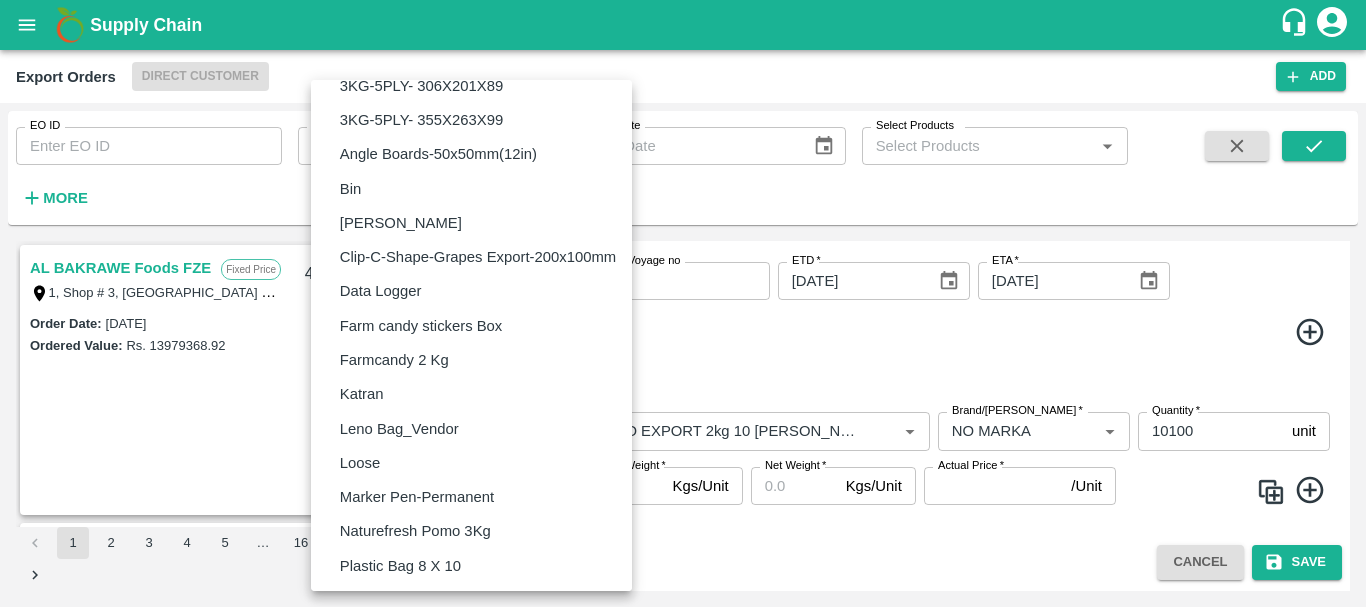 scroll, scrollTop: 329, scrollLeft: 0, axis: vertical 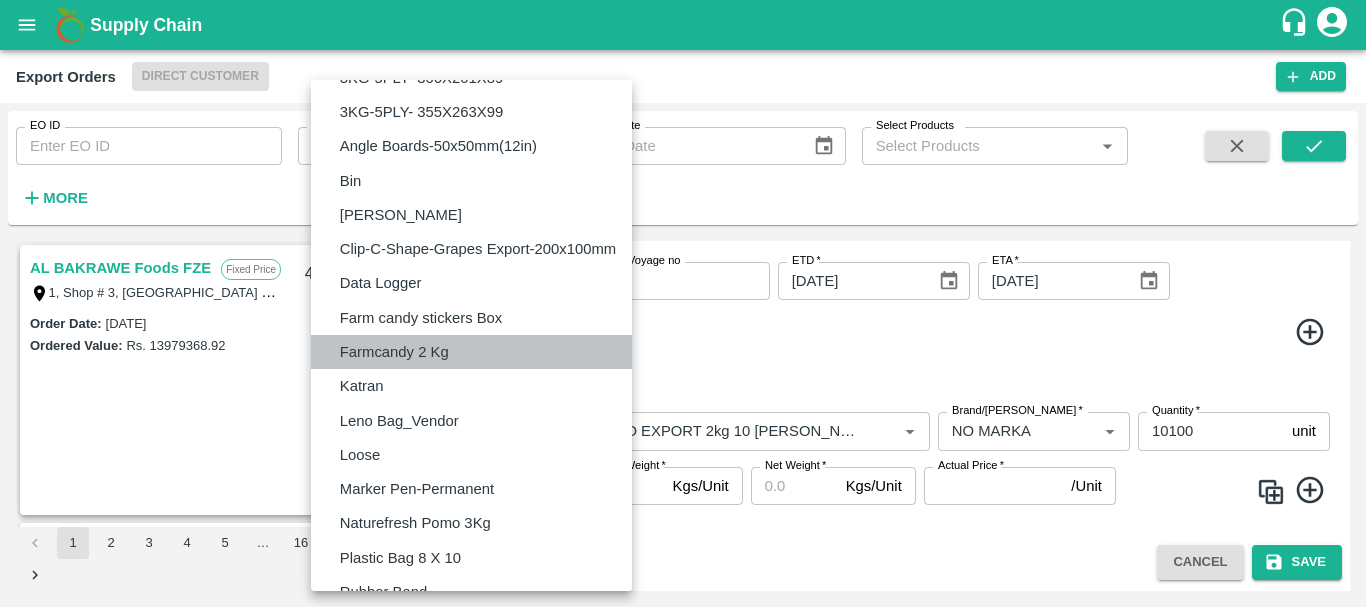click on "Farmcandy 2 Kg" at bounding box center [394, 352] 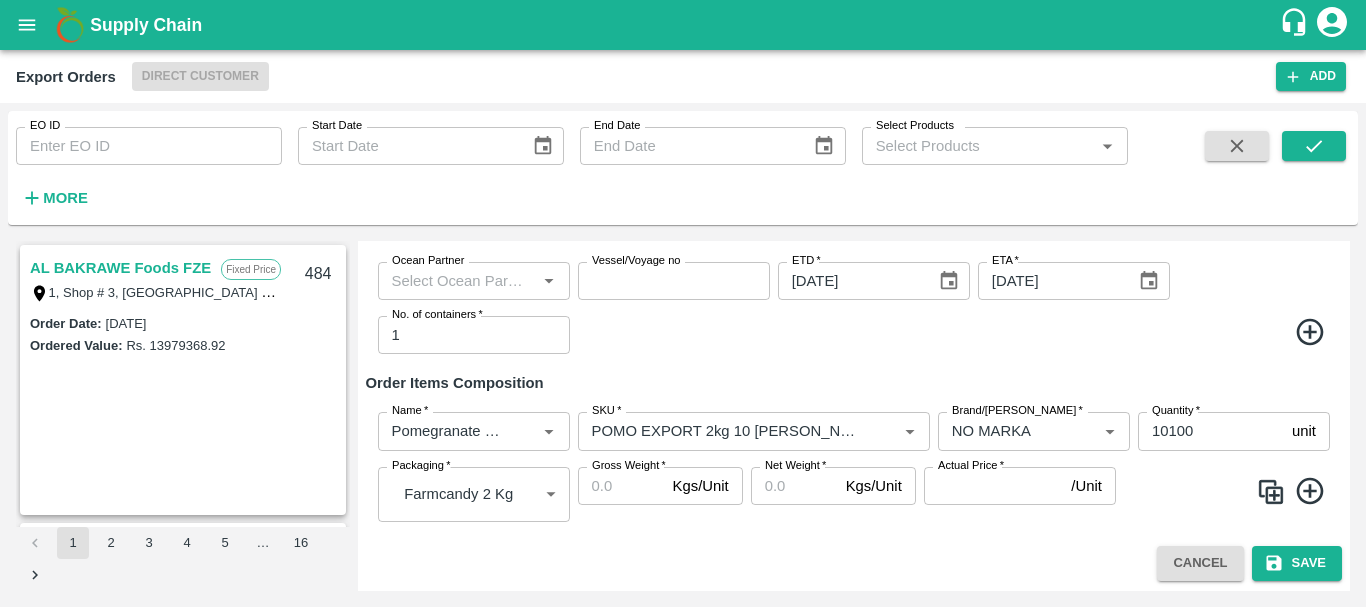 click at bounding box center (954, 335) 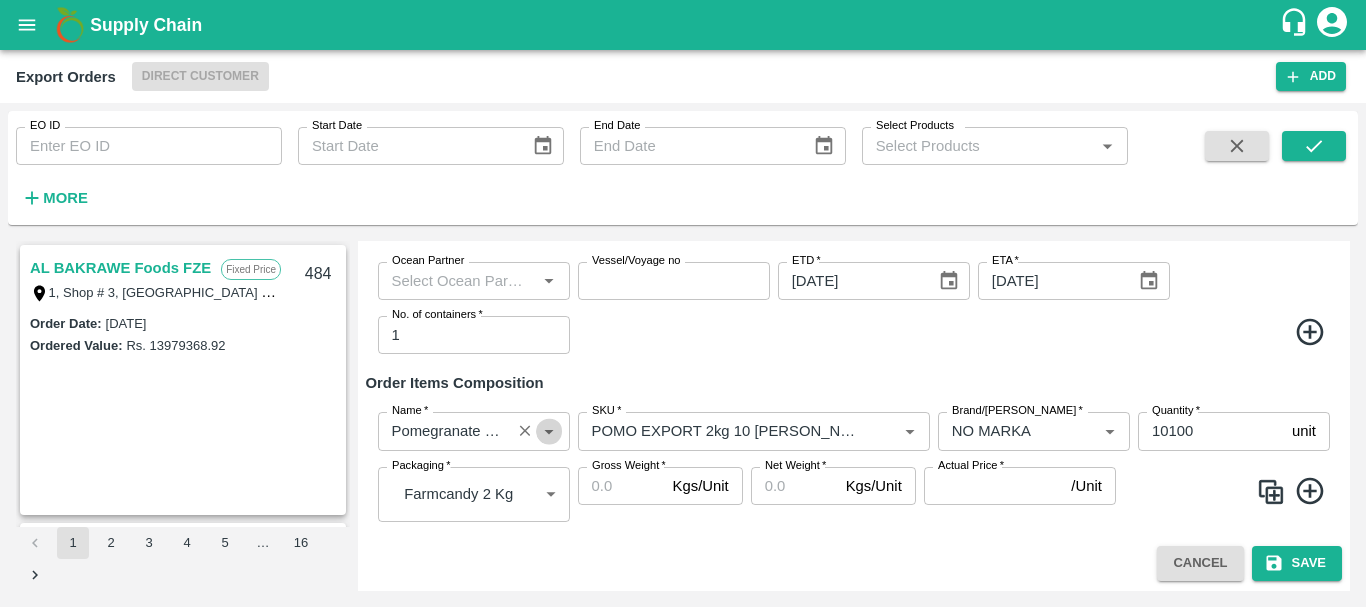 click 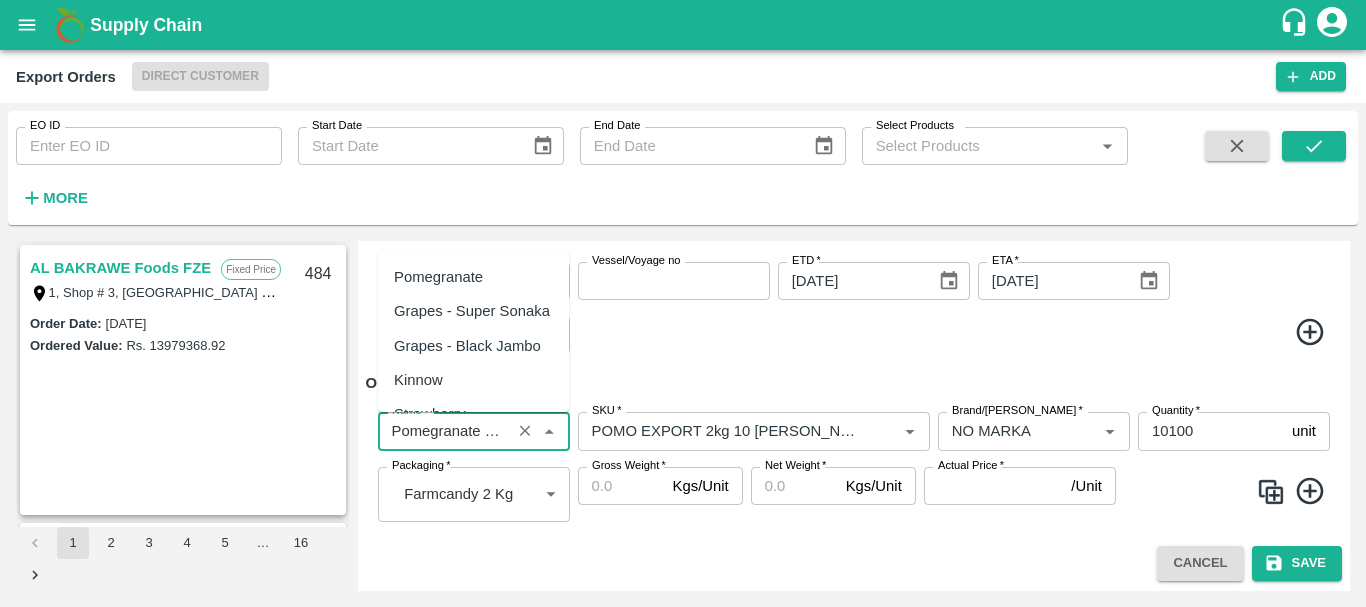 scroll, scrollTop: 0, scrollLeft: 28, axis: horizontal 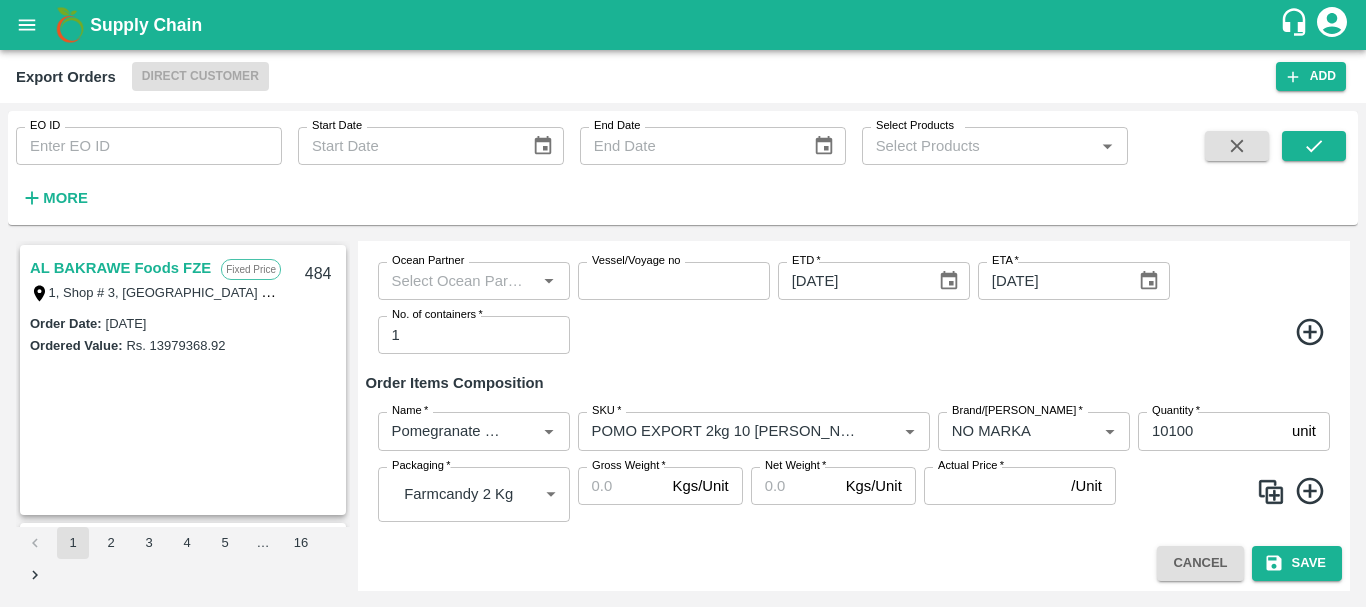 click on "Ocean Partner Ocean Partner Vessel/Voyage no Vessel/Voyage no ETD   * 01/08/2025 ETD ETA   * 04/08/2025 ETA No. of containers   * 1 No. of containers" at bounding box center (854, 308) 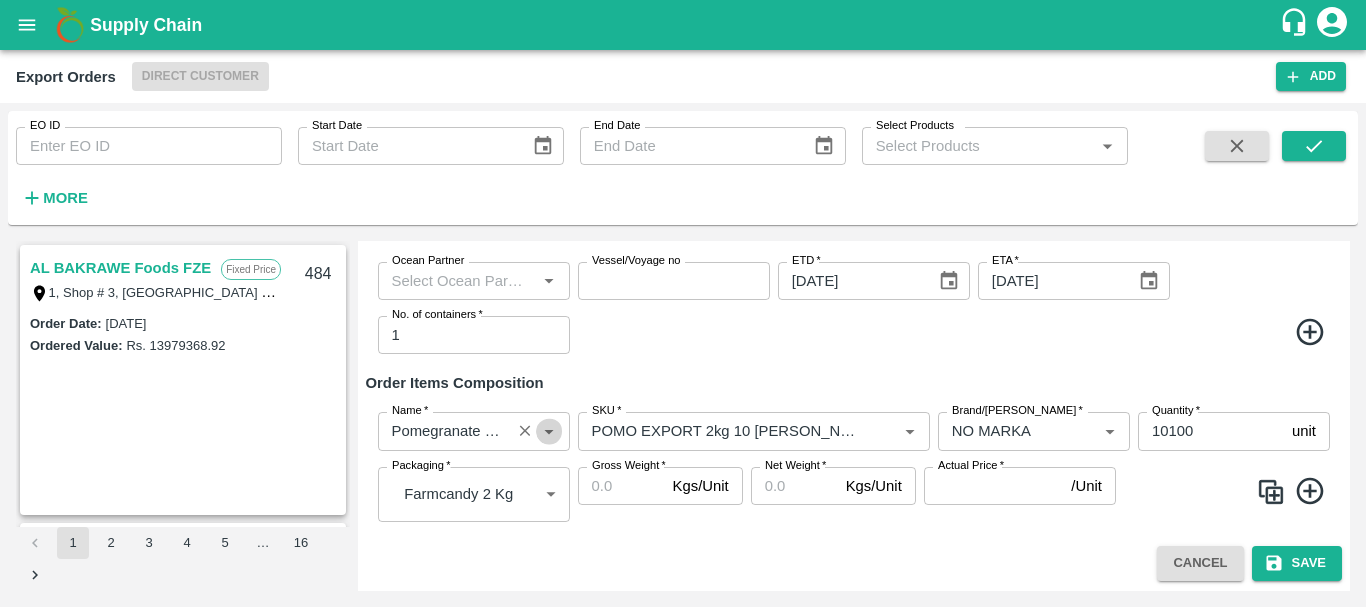 click 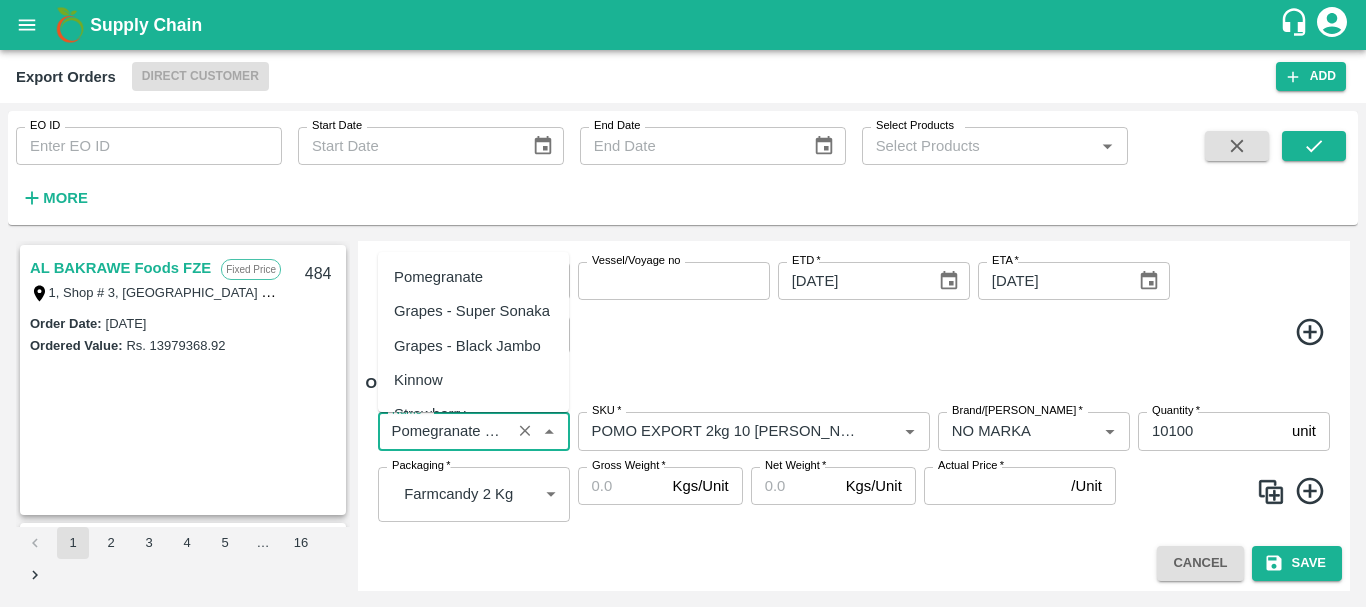 scroll, scrollTop: 6767, scrollLeft: 0, axis: vertical 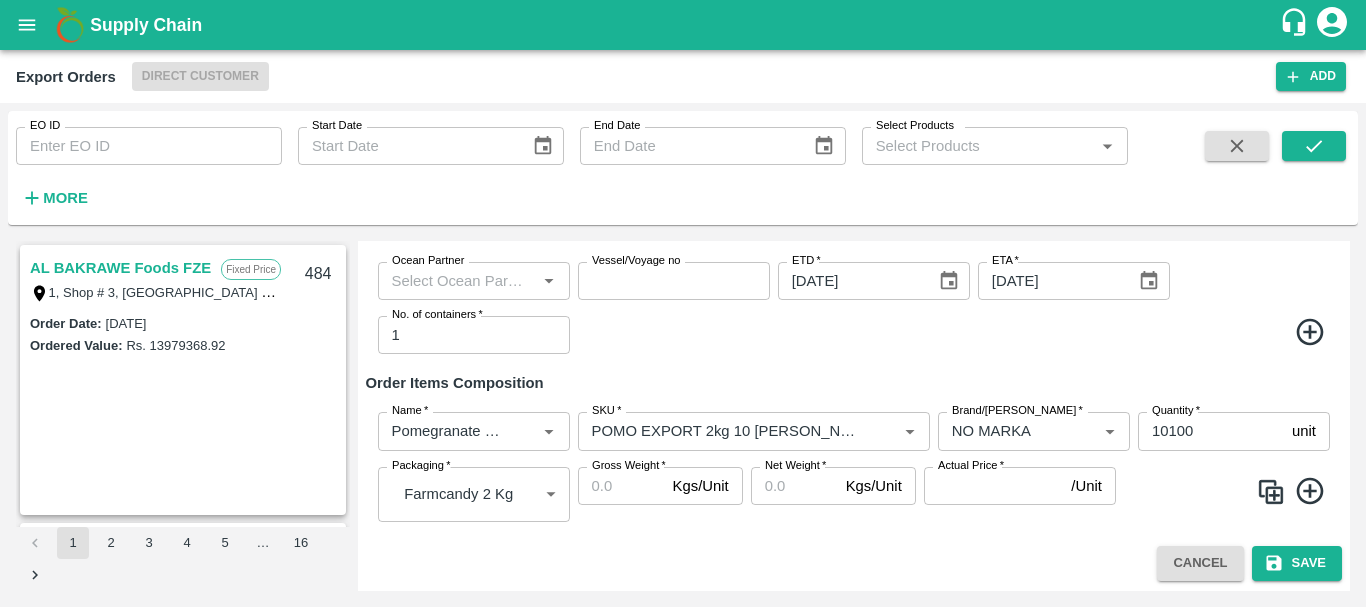 click at bounding box center (954, 335) 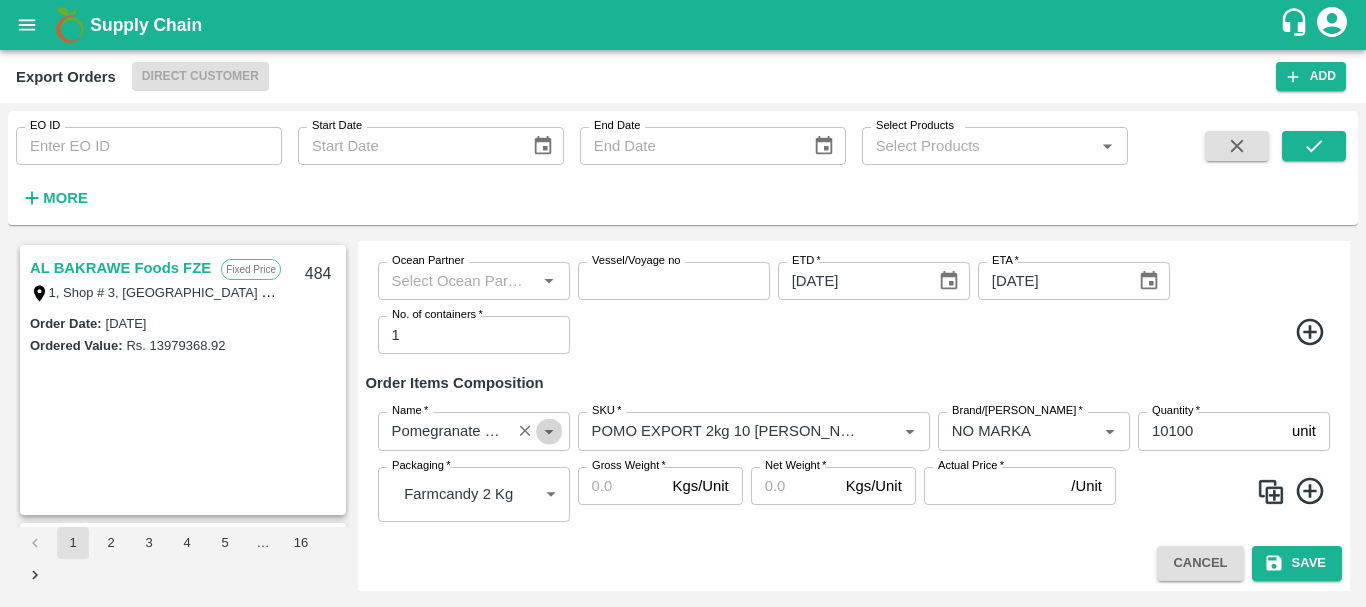 click 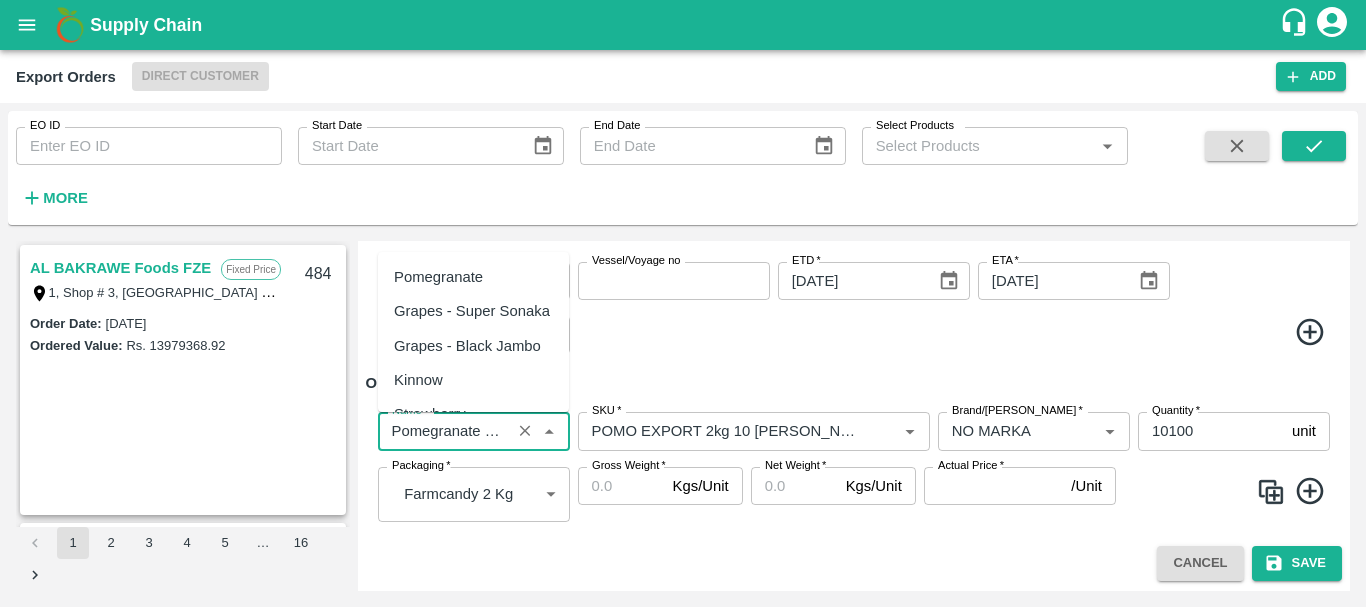 scroll, scrollTop: 6767, scrollLeft: 0, axis: vertical 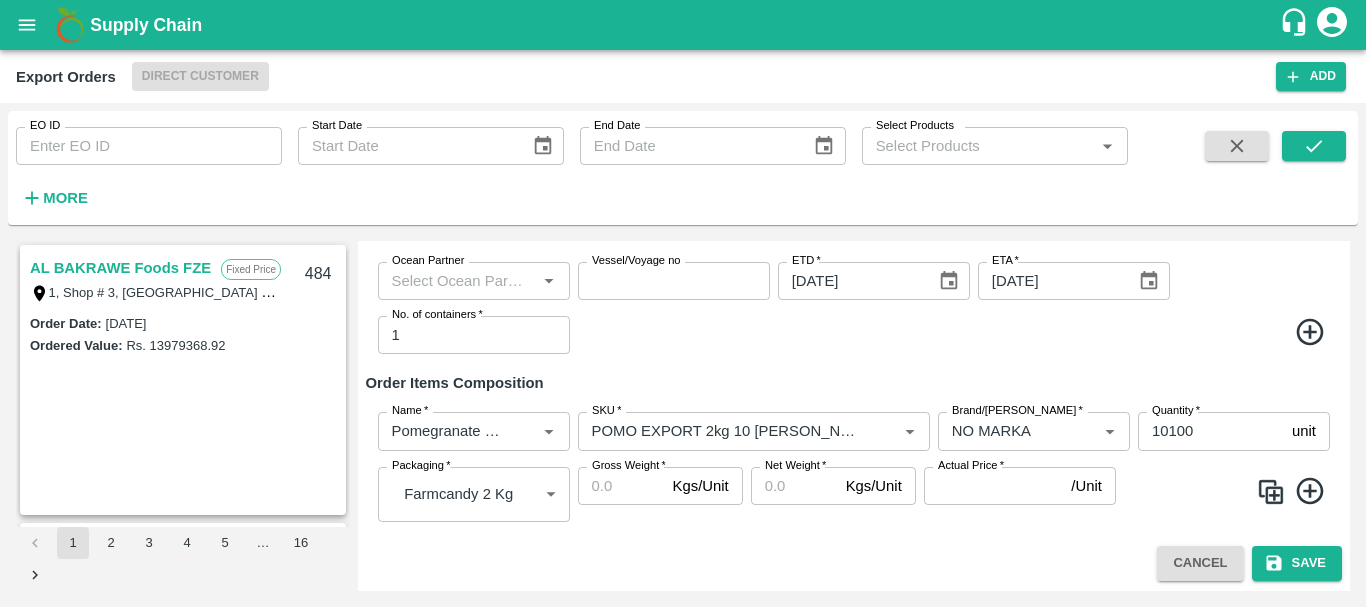 click on "Ocean Partner Ocean Partner Vessel/Voyage no Vessel/Voyage no ETD   * 01/08/2025 ETD ETA   * 04/08/2025 ETA No. of containers   * 1 No. of containers" at bounding box center (854, 308) 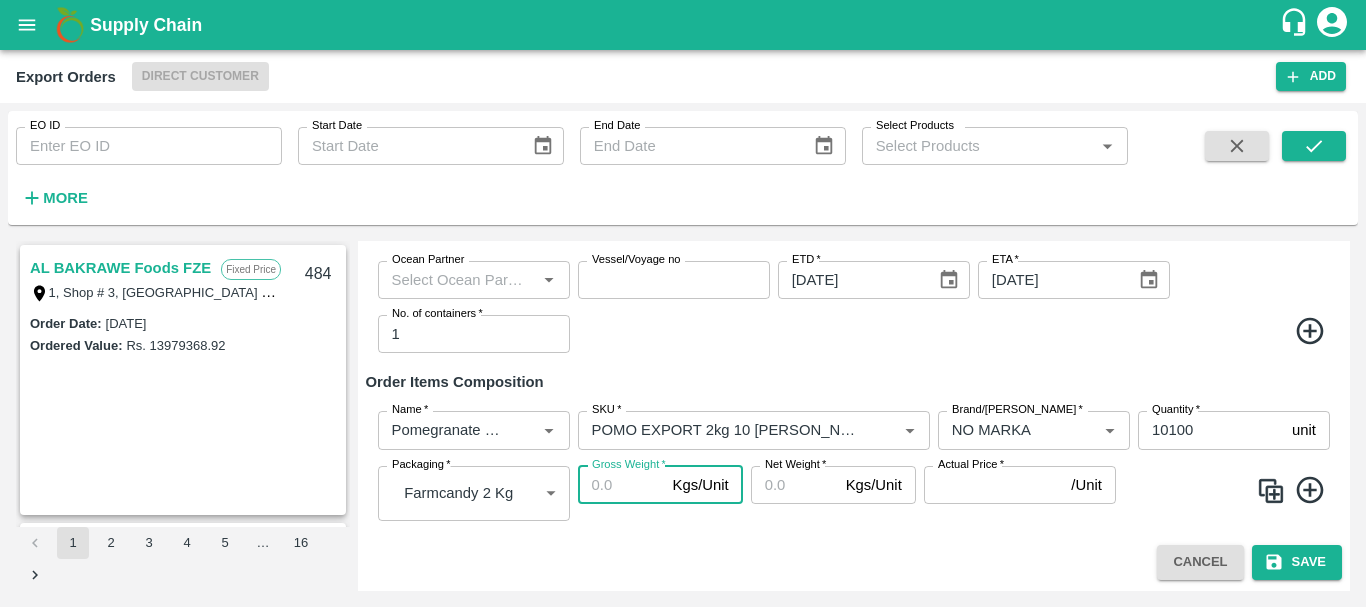 click on "Gross Weight   *" at bounding box center (621, 485) 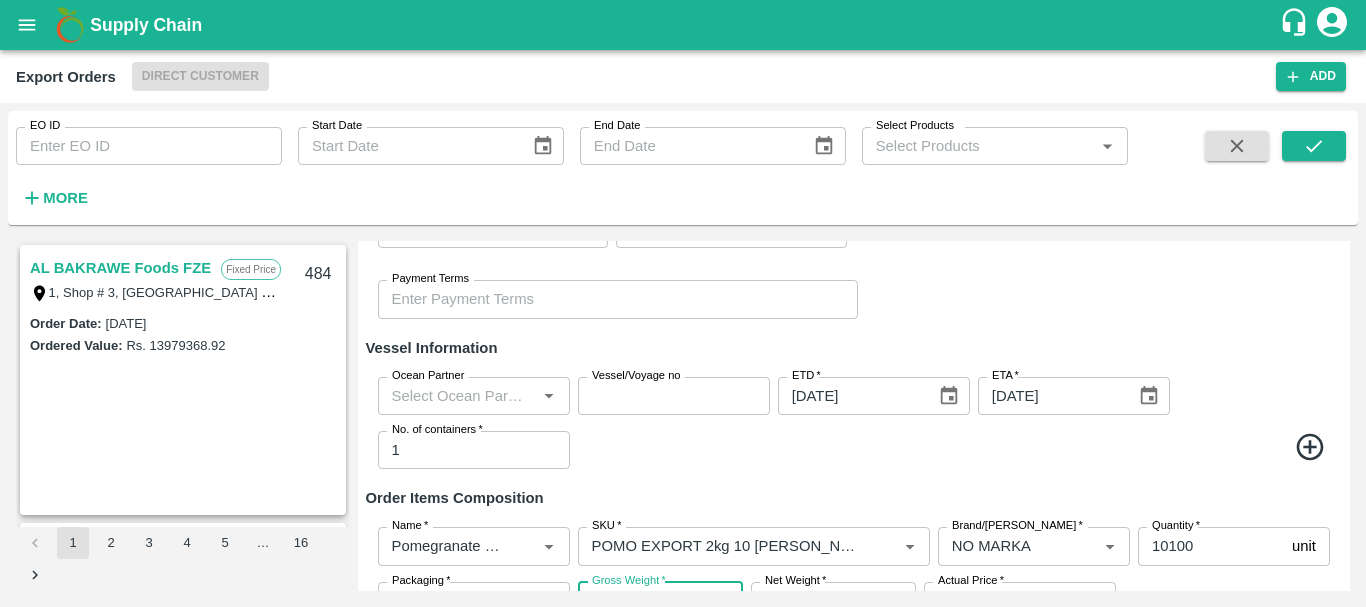 scroll, scrollTop: 546, scrollLeft: 0, axis: vertical 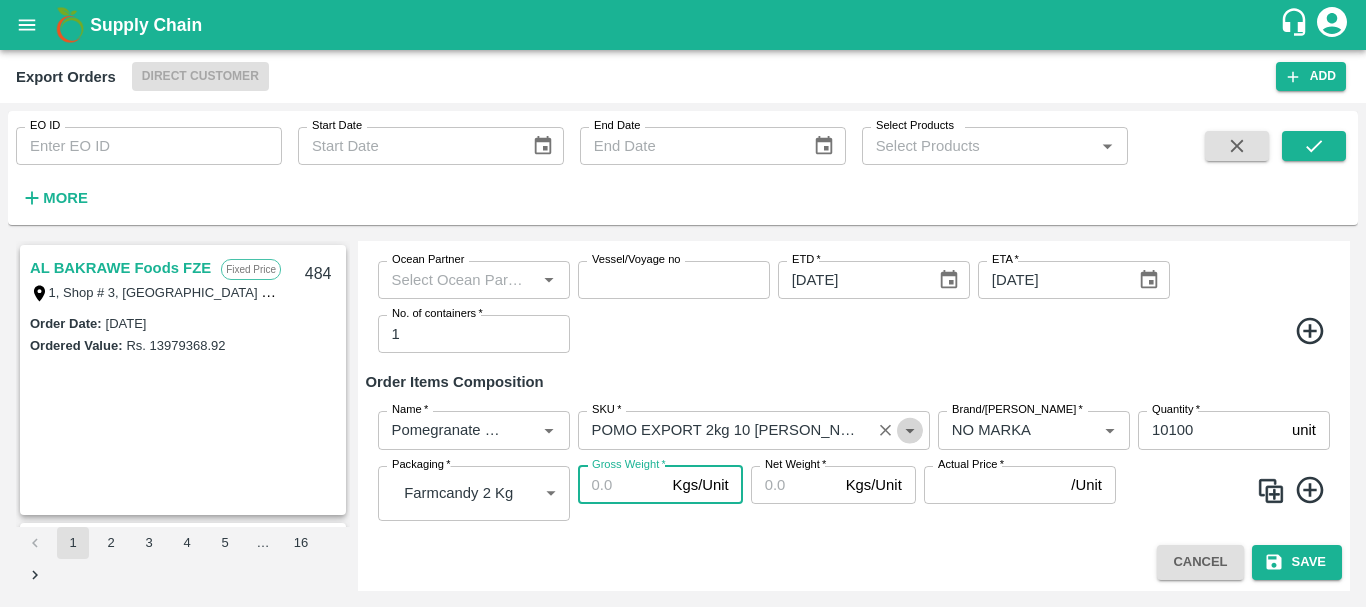 click 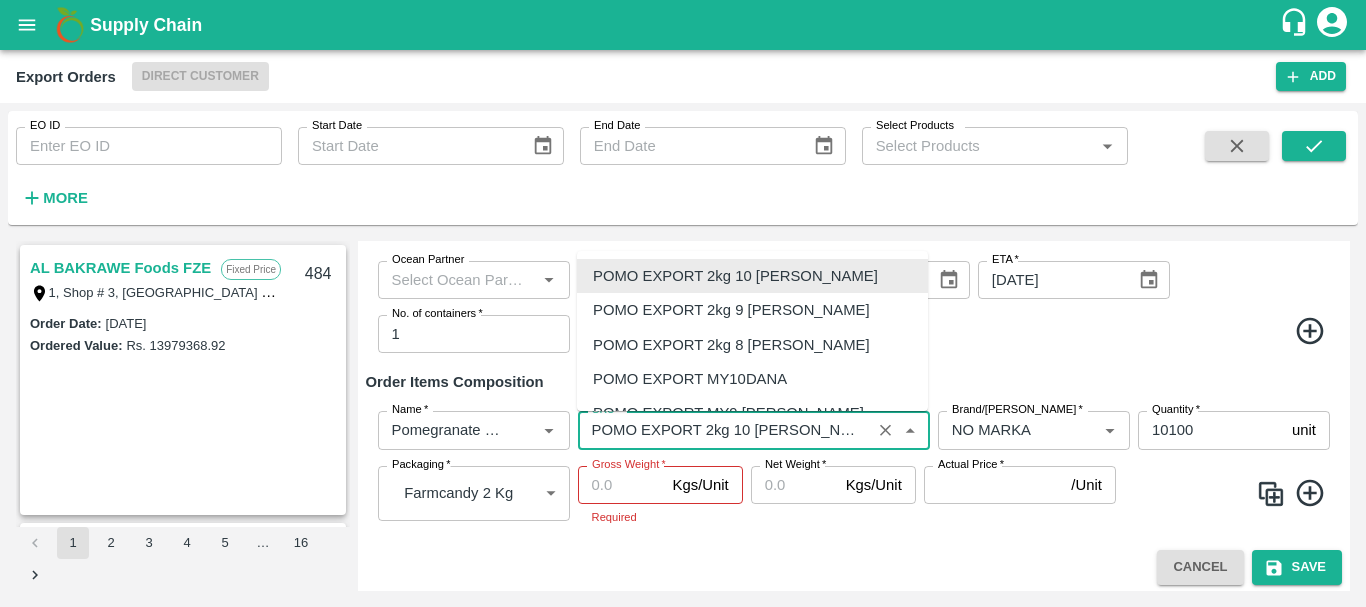 click on "Gross Weight   *" at bounding box center (621, 485) 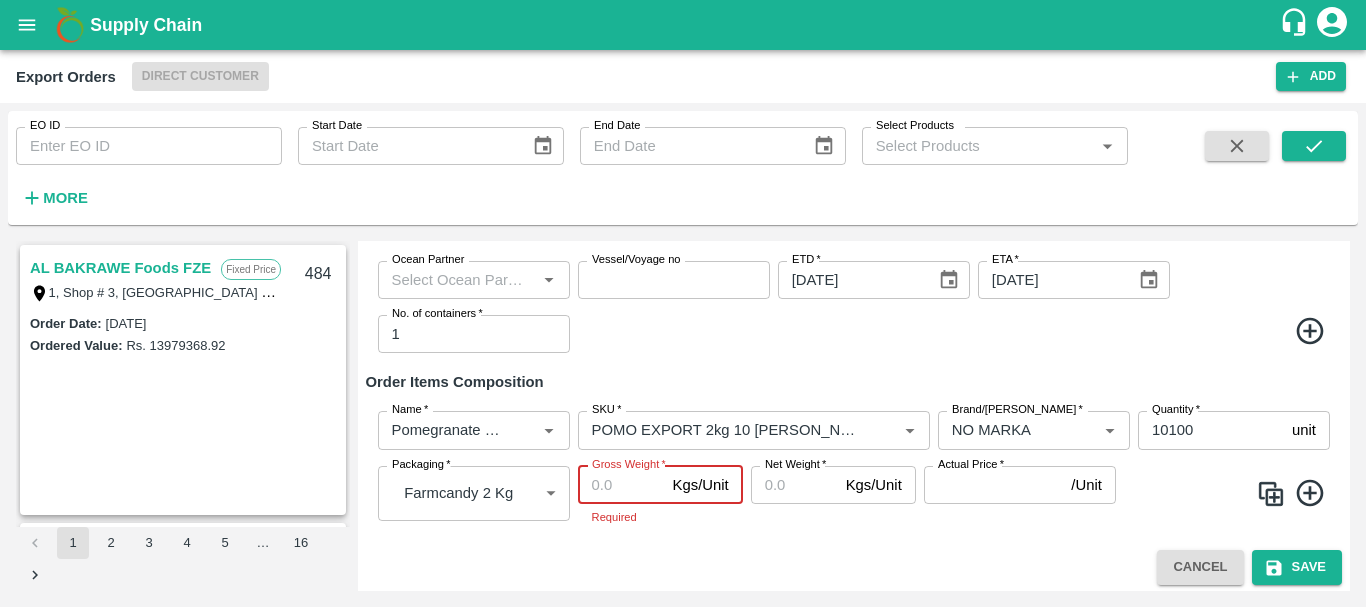 click on "Gross Weight   *" at bounding box center [621, 485] 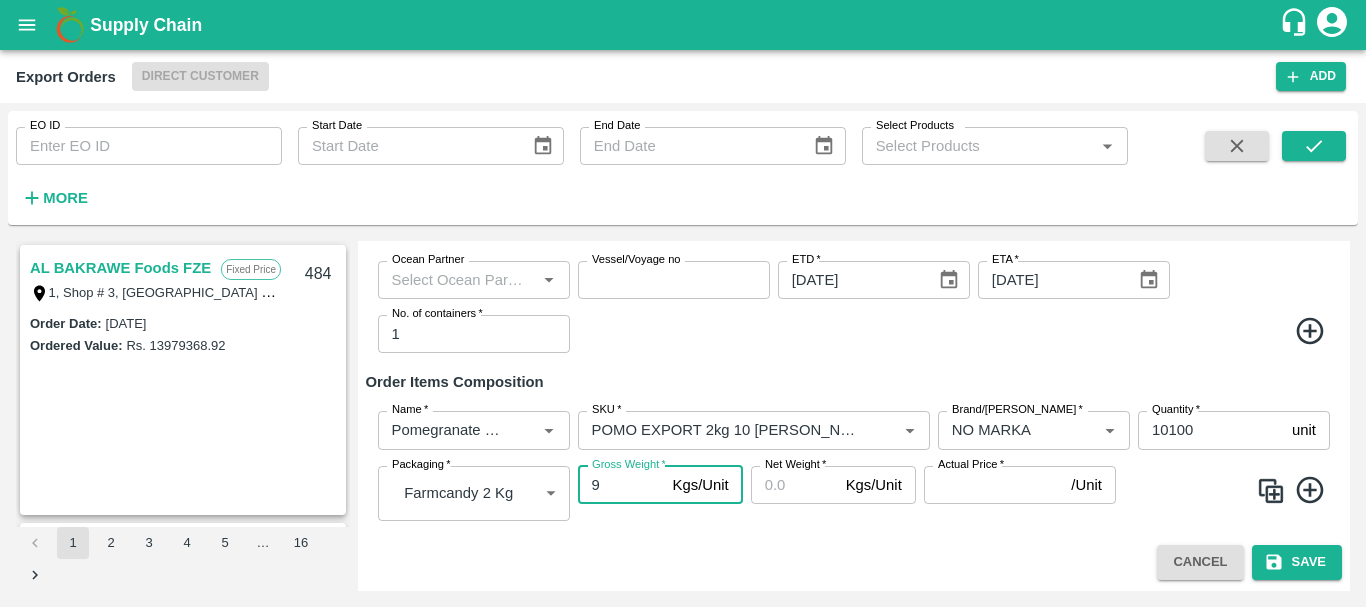 type on "9" 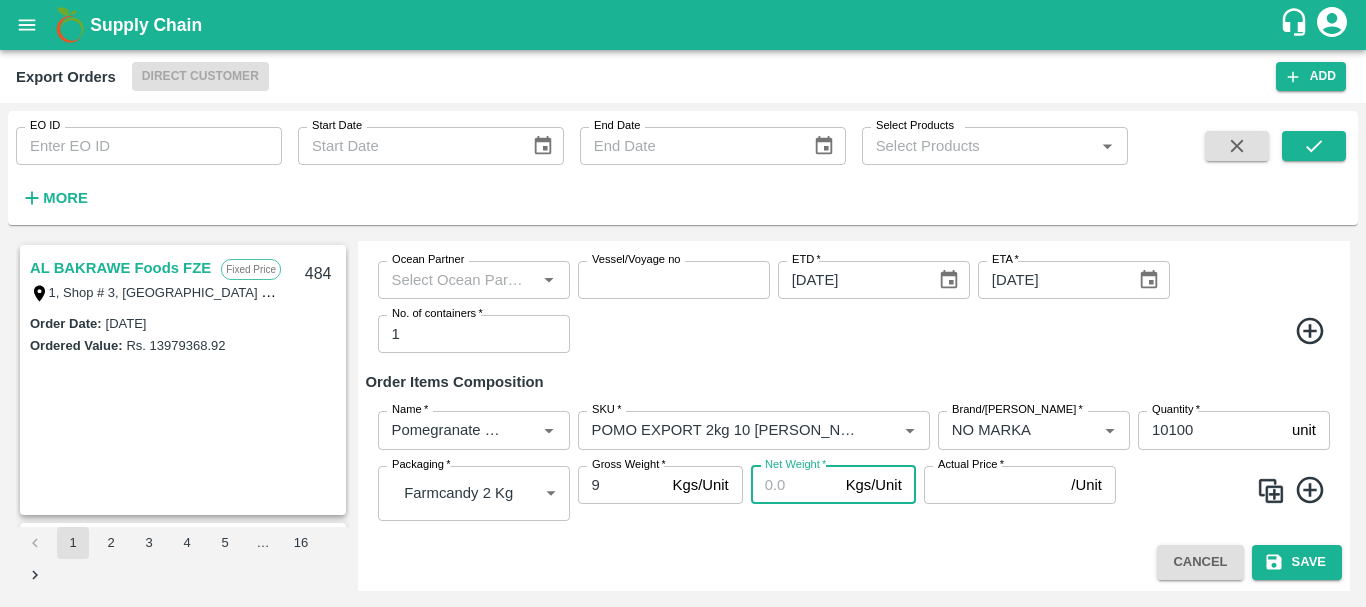 click on "Net Weight   *" at bounding box center (794, 485) 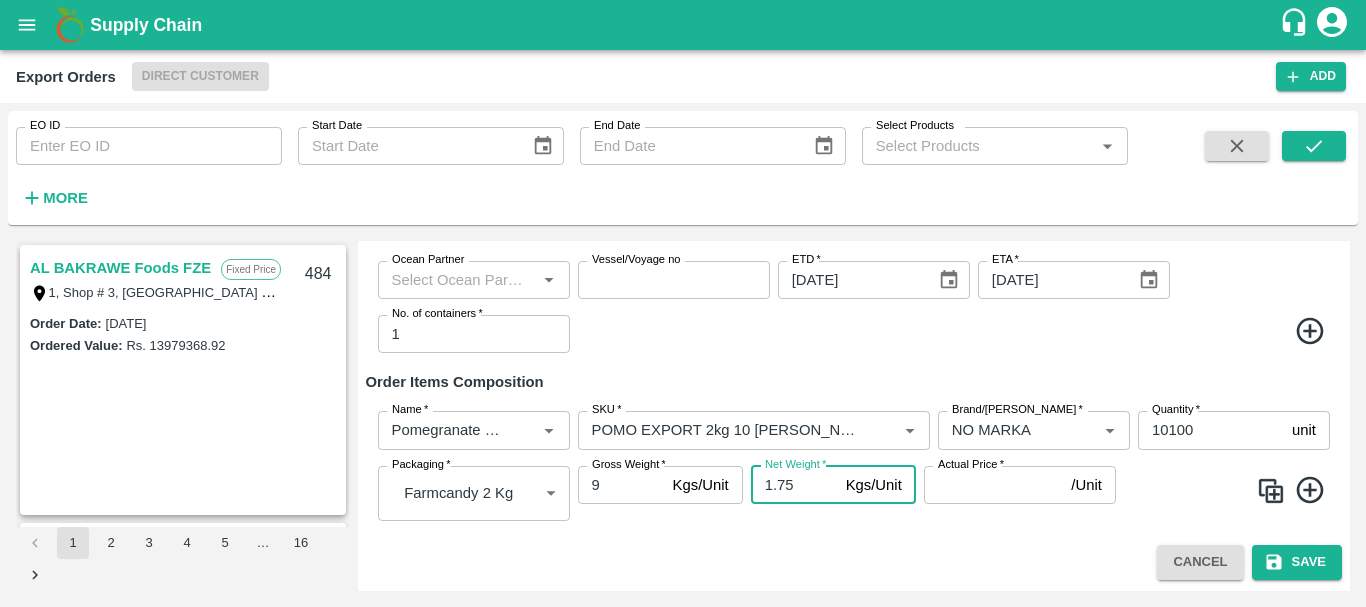 type on "1.75" 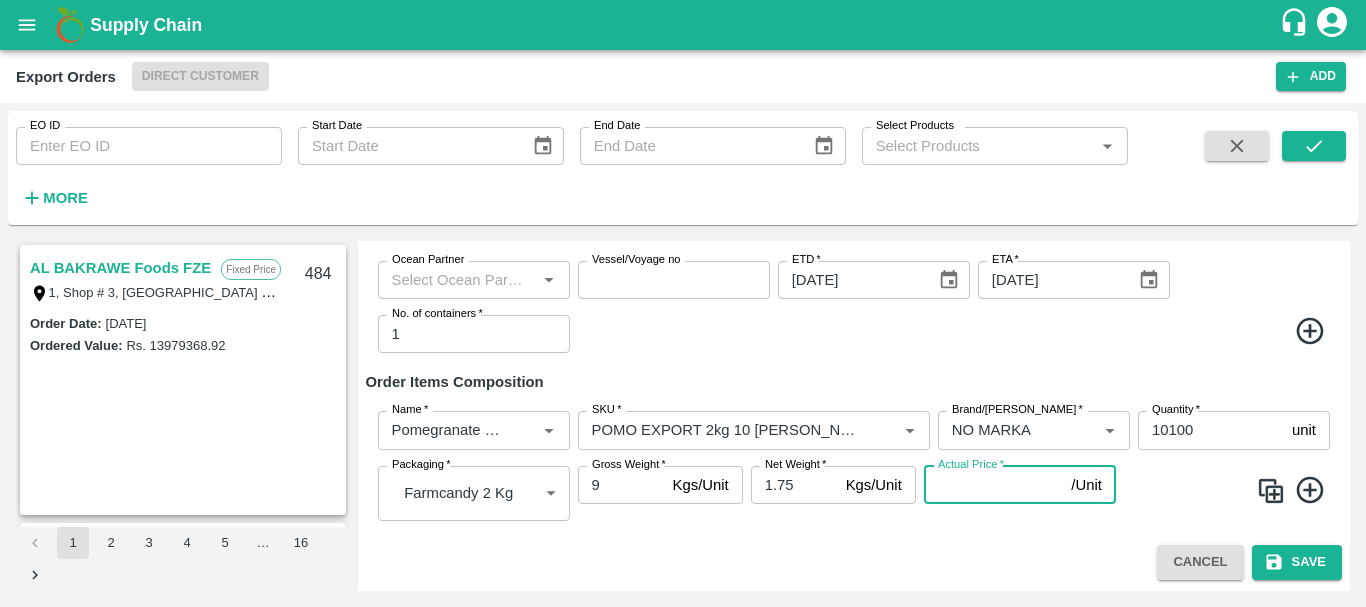click on "Actual Price   *" at bounding box center (994, 485) 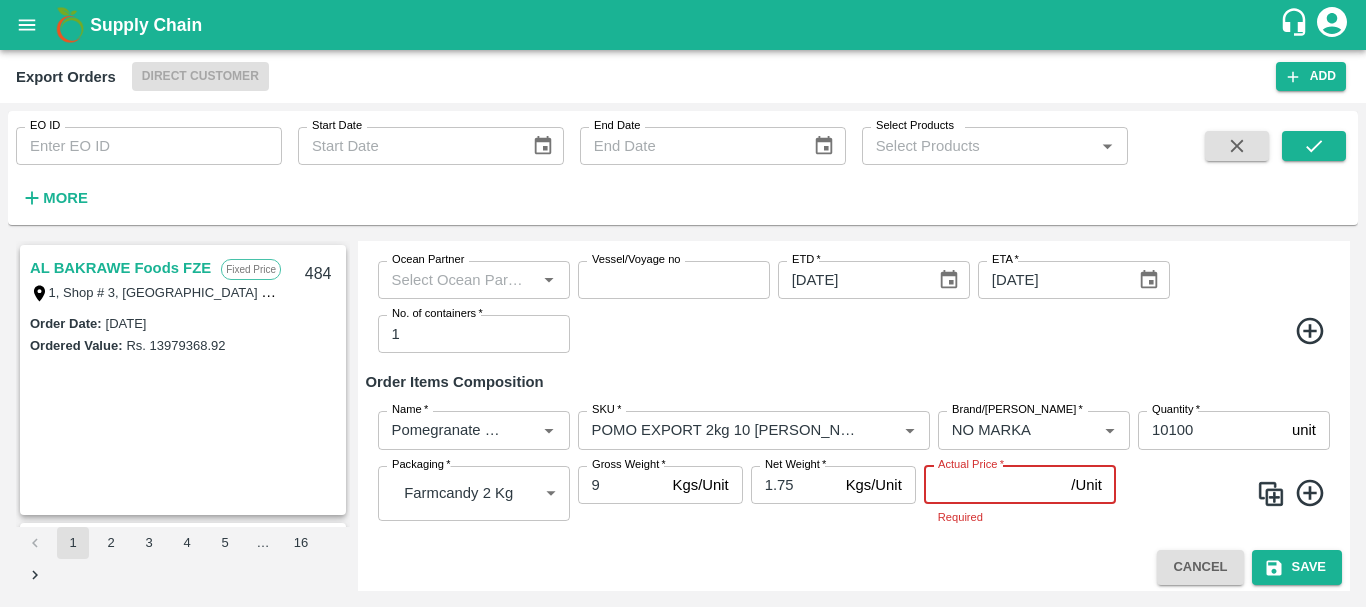 paste on "353.912" 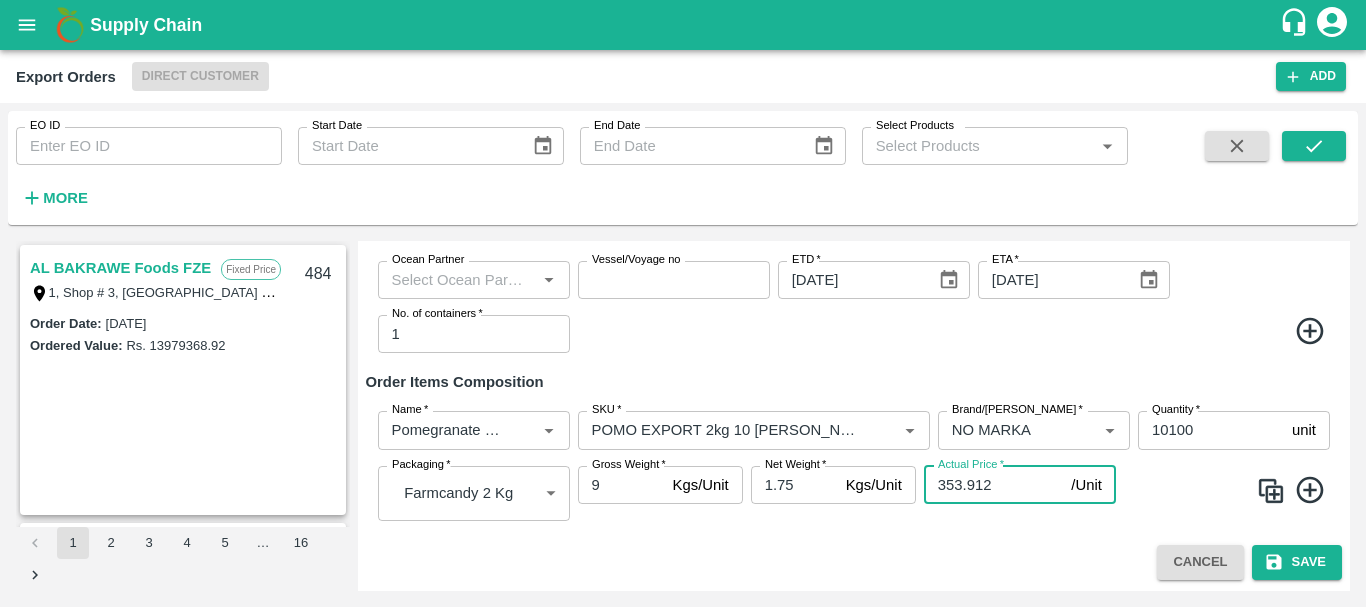 type on "353.912" 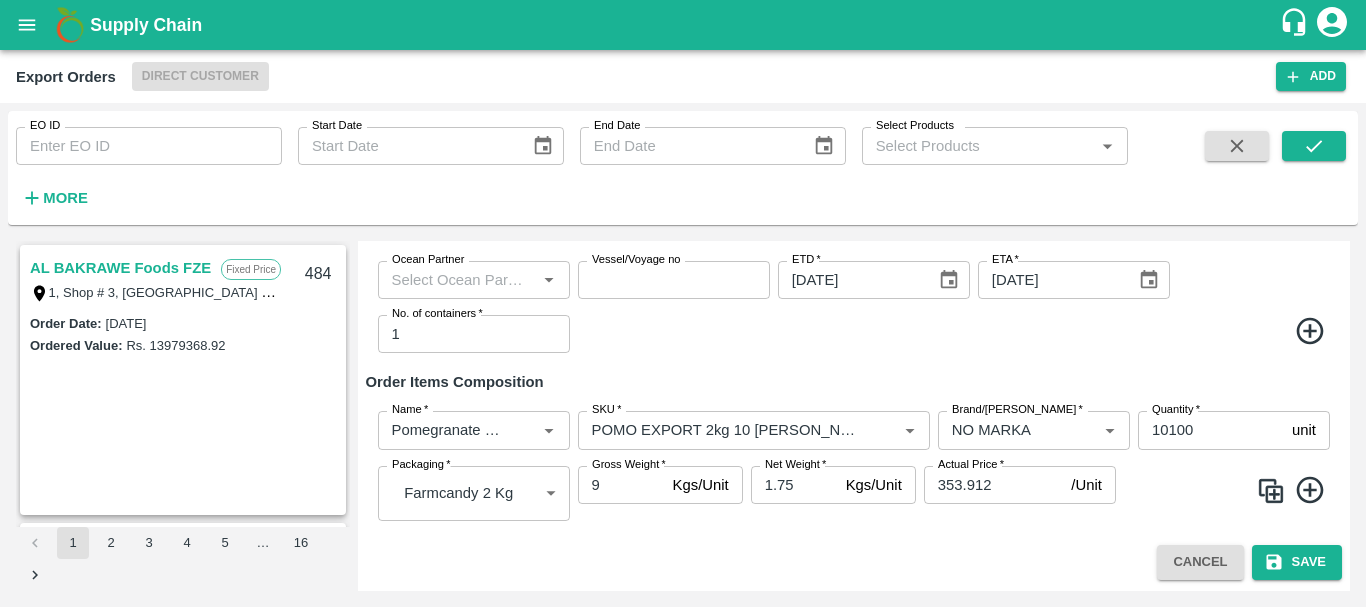 click on "Order Items Composition" at bounding box center (854, 382) 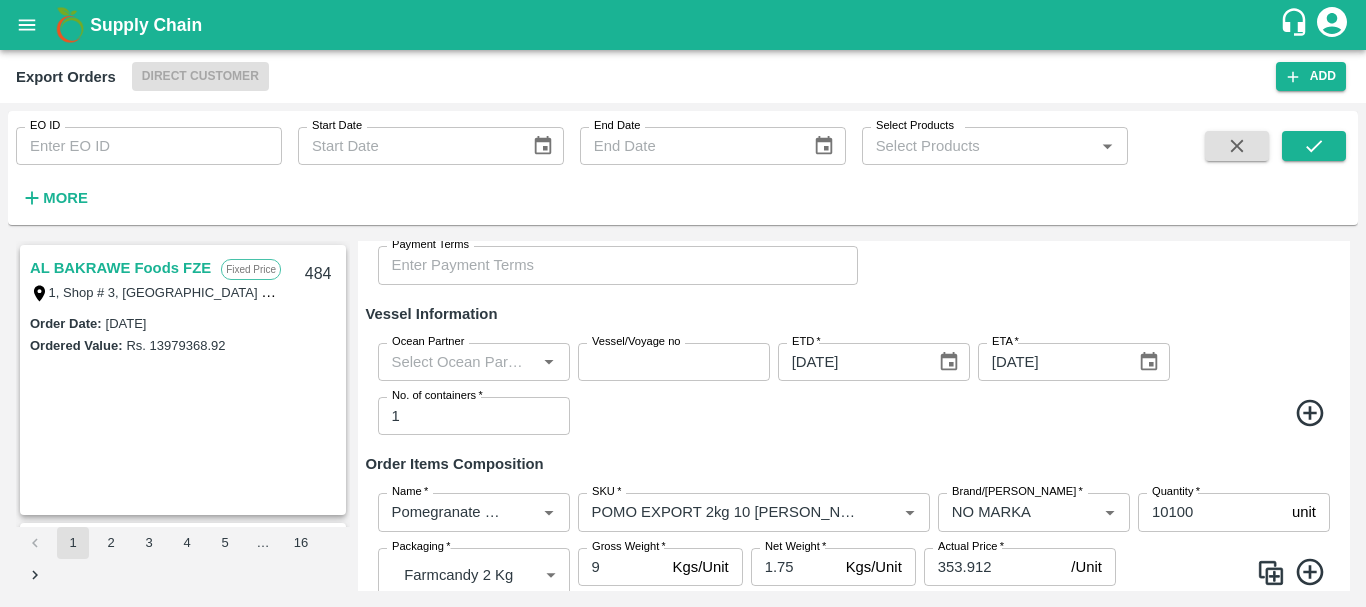 scroll, scrollTop: 546, scrollLeft: 0, axis: vertical 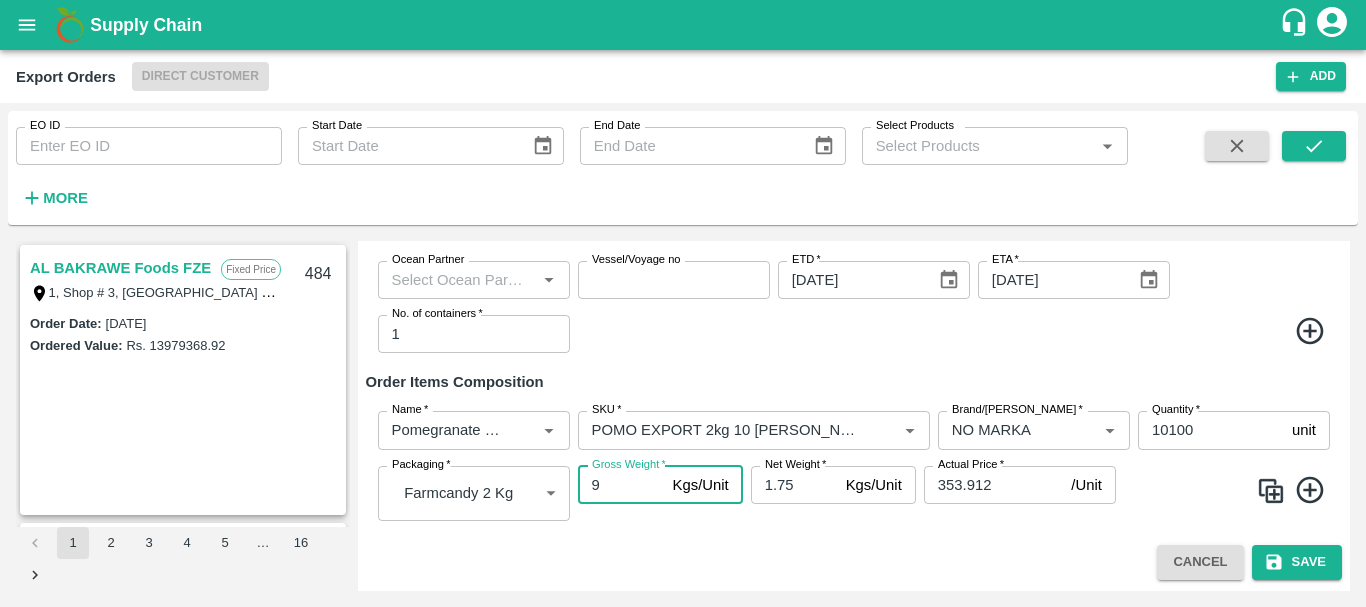 click on "9" at bounding box center (621, 485) 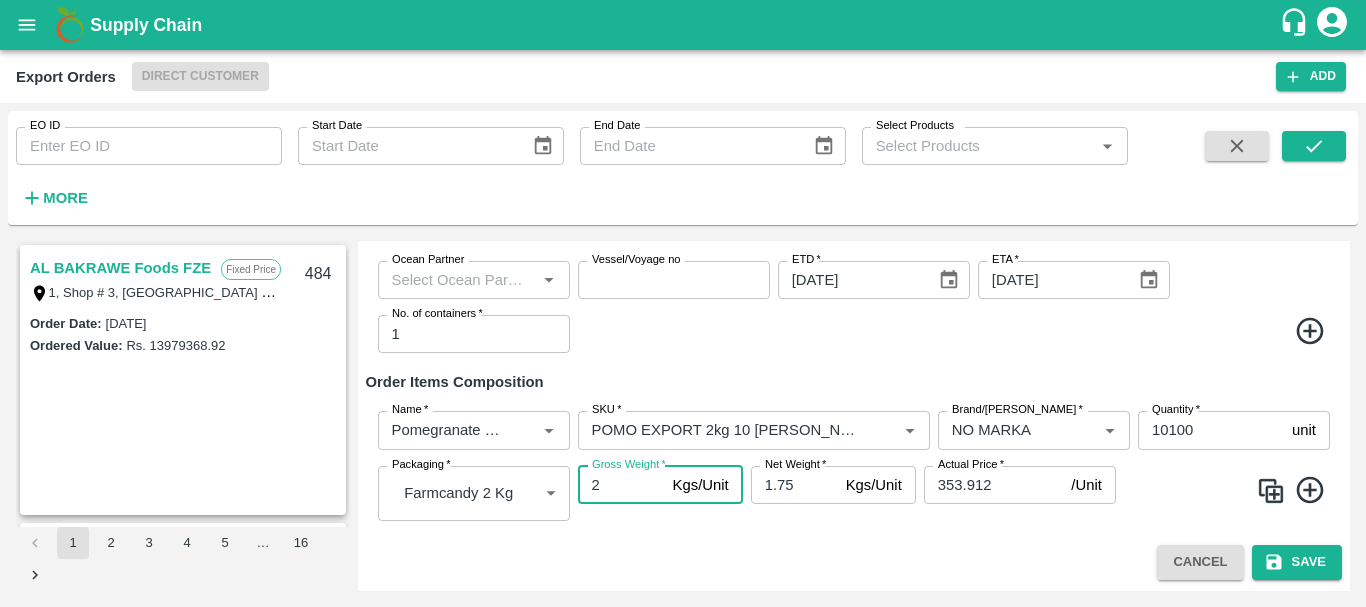 type on "2" 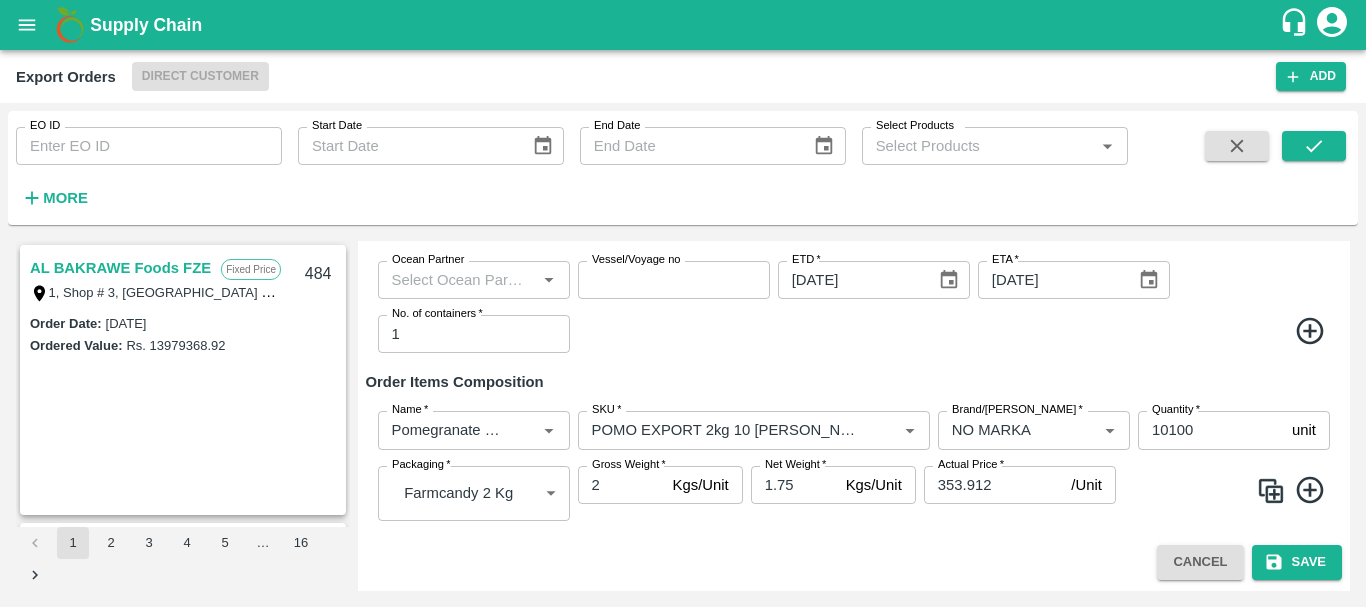 click on "Cancel Save" at bounding box center [854, 562] 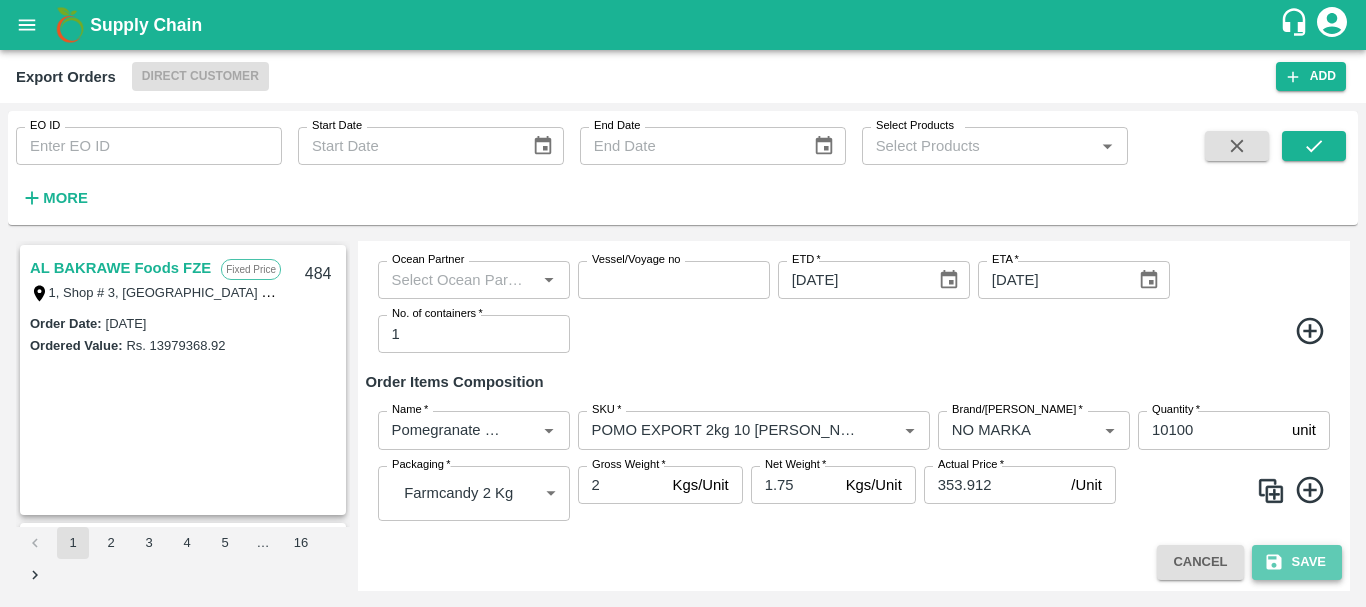 click on "Save" at bounding box center [1297, 562] 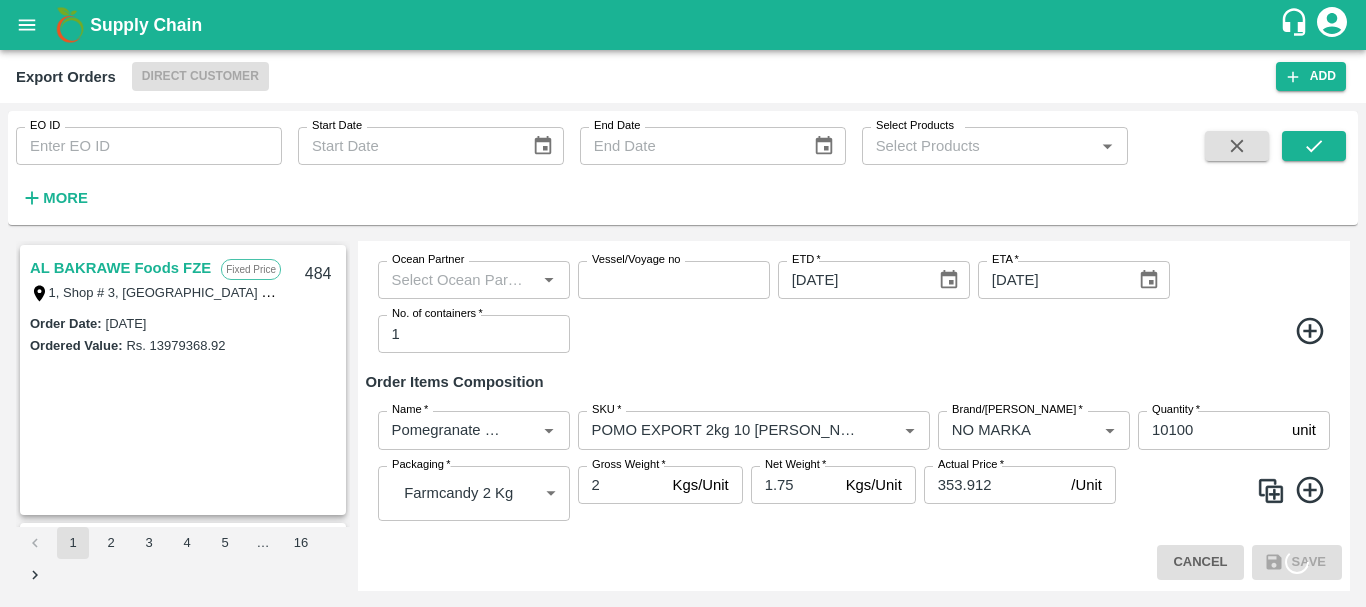 scroll, scrollTop: 0, scrollLeft: 0, axis: both 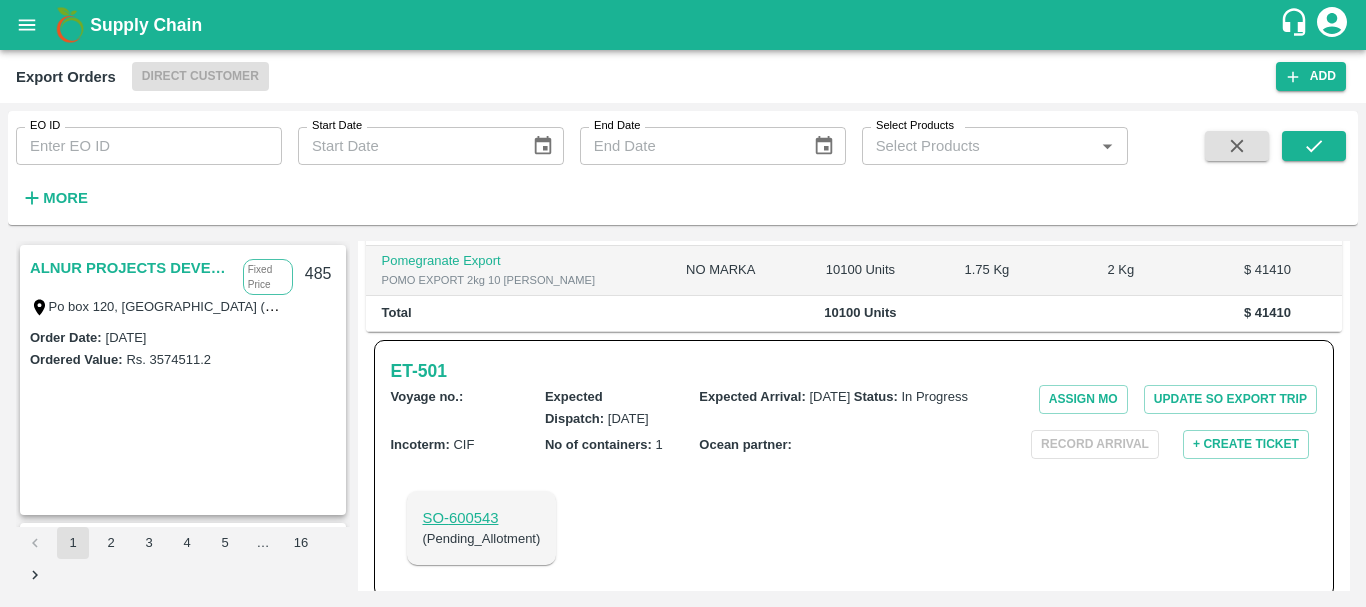 click on "SO- 600543" at bounding box center (482, 518) 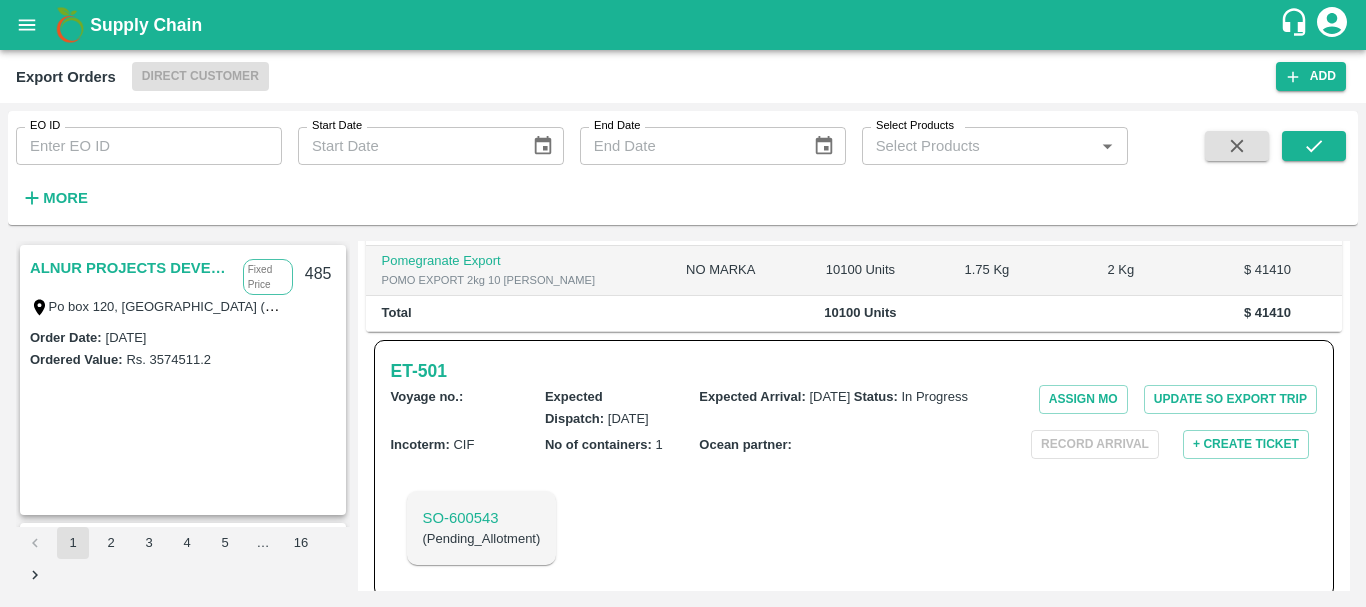 scroll, scrollTop: 0, scrollLeft: 0, axis: both 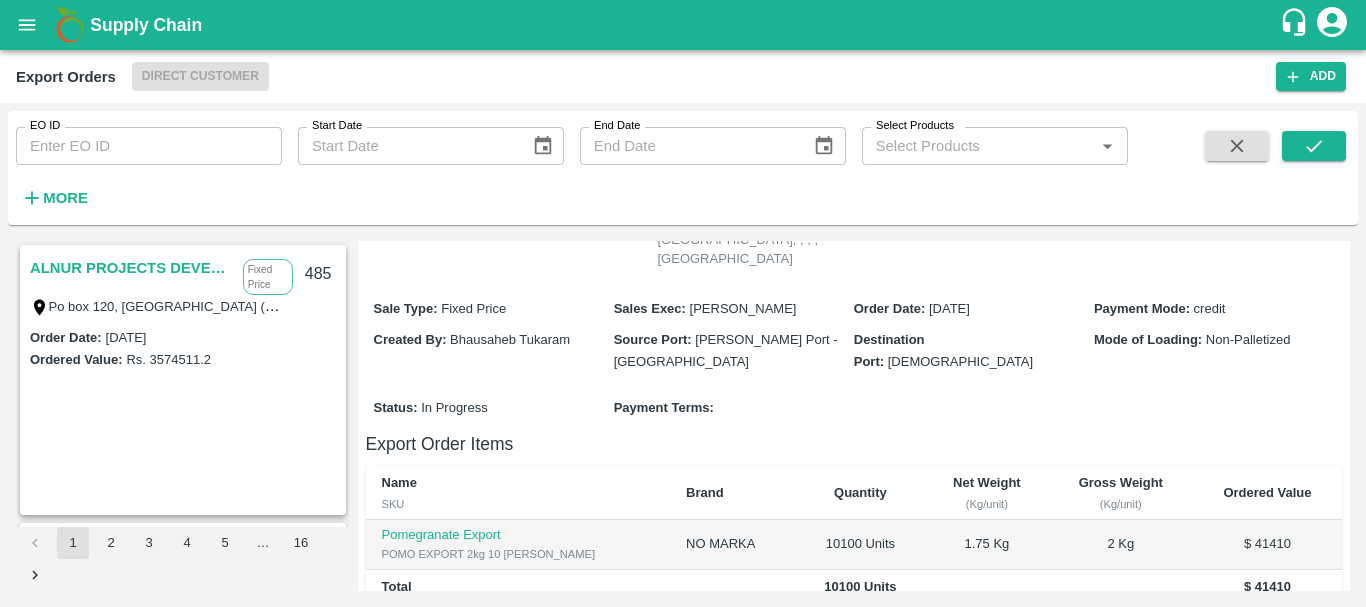 click on "Regular Sale ALNUR PROJECTS DEVELOPMENT   - 485   Create Export Trip More MOHAMMED AHMED MOHAMMED DAGHMASH 24446663 Buyer Address Po box 120, Rusayl Industrial City (Madayn) / Al Seeb / Muscat Governorate, Muscat, 11, Muscat Governorate, 110, Oman Consignee Al Nur for Marketing Agriculture Produces L.L.C Office No: FFO-22 P.O. Box No: 706, PC 111,  Silal Fruit and Vegetable Central Market, Khazaen Economic City Barka - Sultanate of Oman, , , , Oman Sale Type :   Fixed Price Sales Exec :   Hrishikesh Mahajan Order Date :   26 Jul 2025 Payment Mode :   credit Created By :   Bhausaheb Tukaram Source Port :   Jawaharlal Nehru Port - Nhava Sheva Destination Port :   Salalah Mode of Loading :   Non-Palletized Status :   In Progress Payment Terms :   Export Order Items Name SKU Brand Quantity Net Weight (Kg/unit) Gross Weight (Kg/unit) Ordered Value Pomegranate Export POMO EXPORT 2kg 10 DANA NO MARKA 10100 Units 1.75 Kg 2 Kg $ 41410 Total 10100 Units $ 41410 ET-  501 Voyage no. :   Expected Dispatch :" at bounding box center [854, 416] 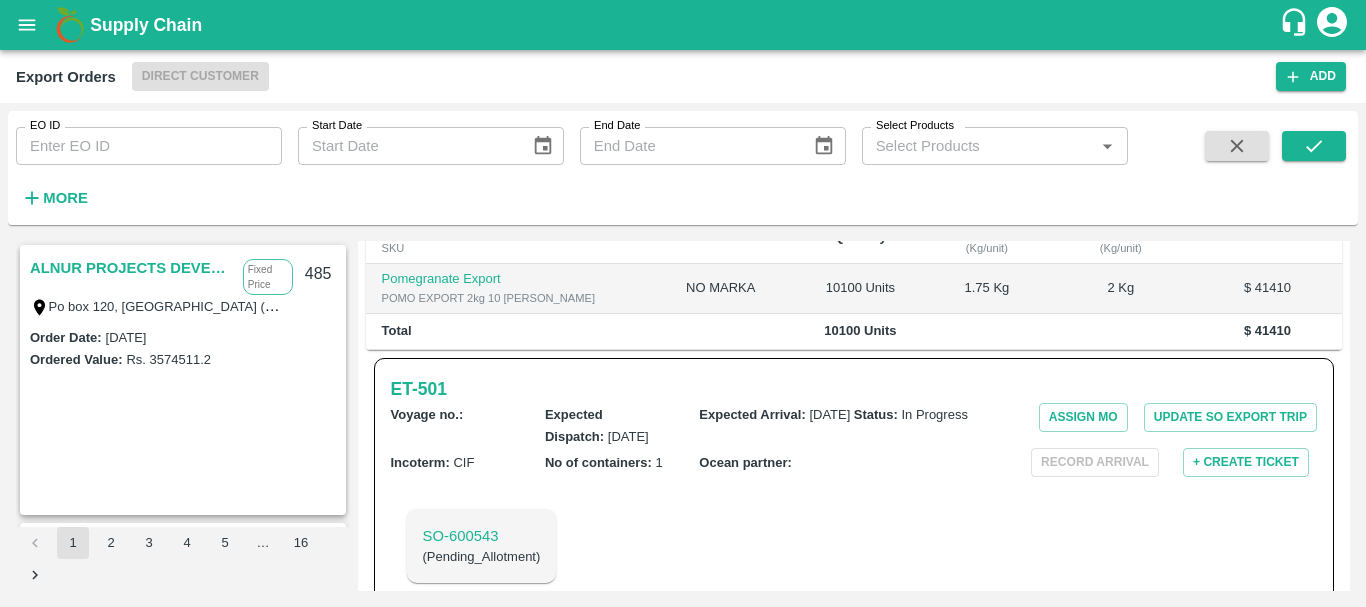 scroll, scrollTop: 535, scrollLeft: 0, axis: vertical 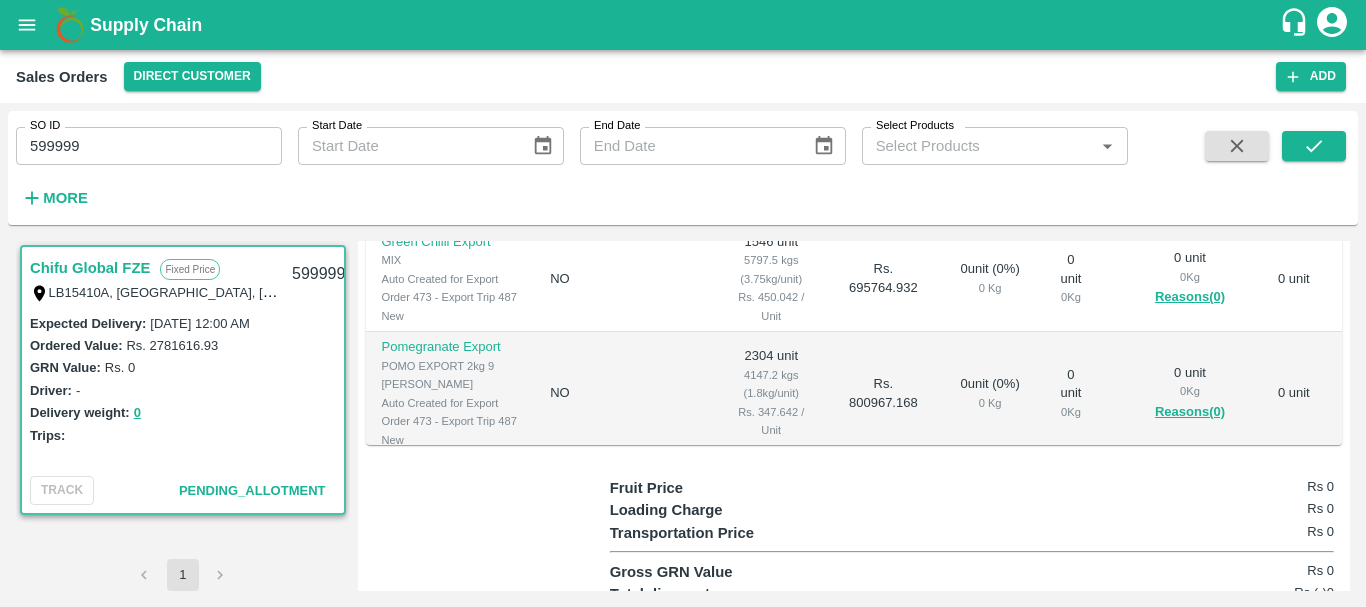 click on "4147.2 kgs (1.8kg/unit)" at bounding box center (771, 384) 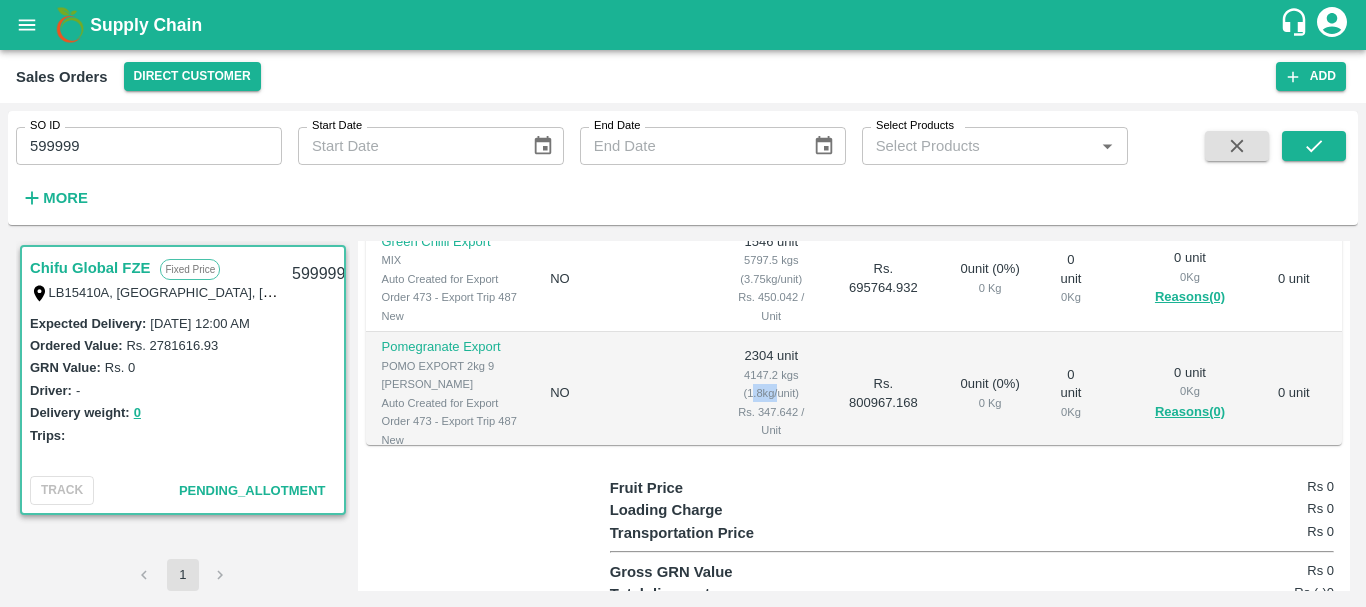 click on "4147.2 kgs (1.8kg/unit)" at bounding box center [771, 384] 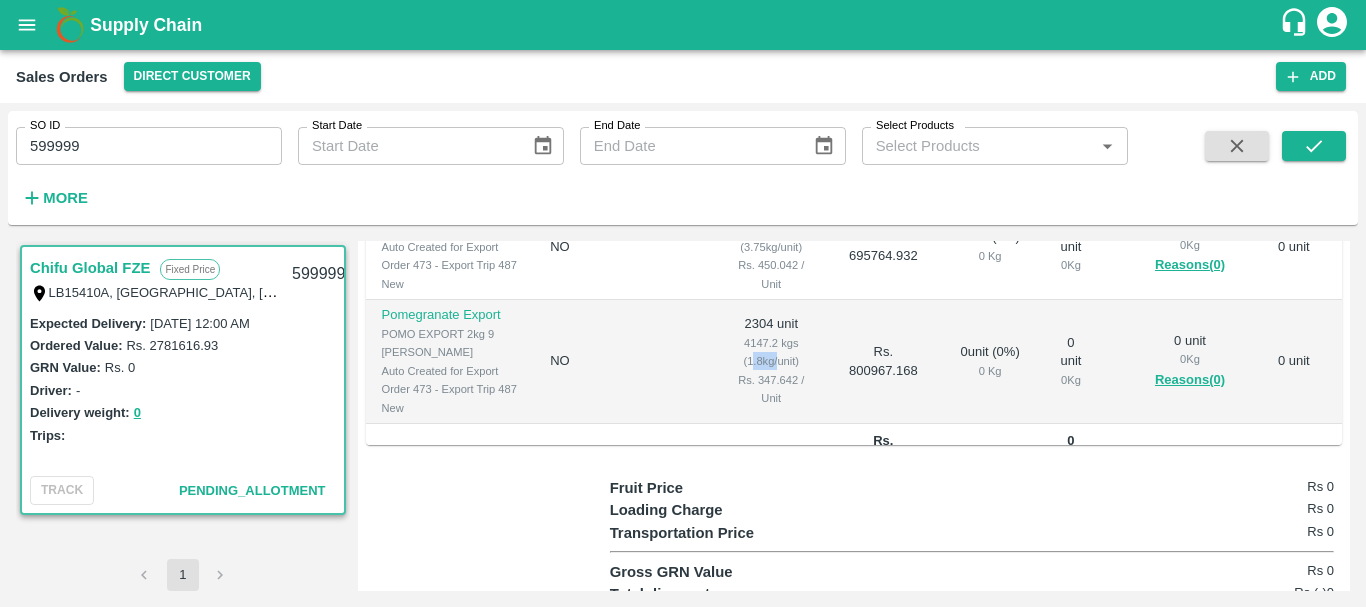scroll, scrollTop: 0, scrollLeft: 0, axis: both 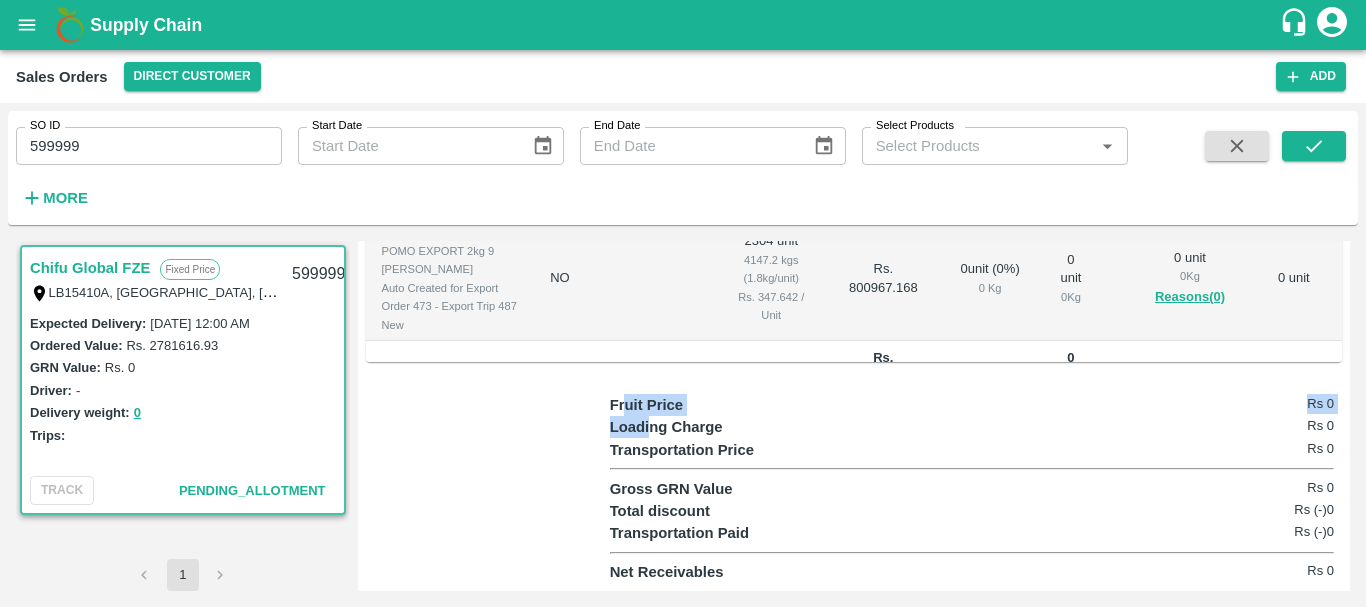drag, startPoint x: 650, startPoint y: 416, endPoint x: 621, endPoint y: 380, distance: 46.227695 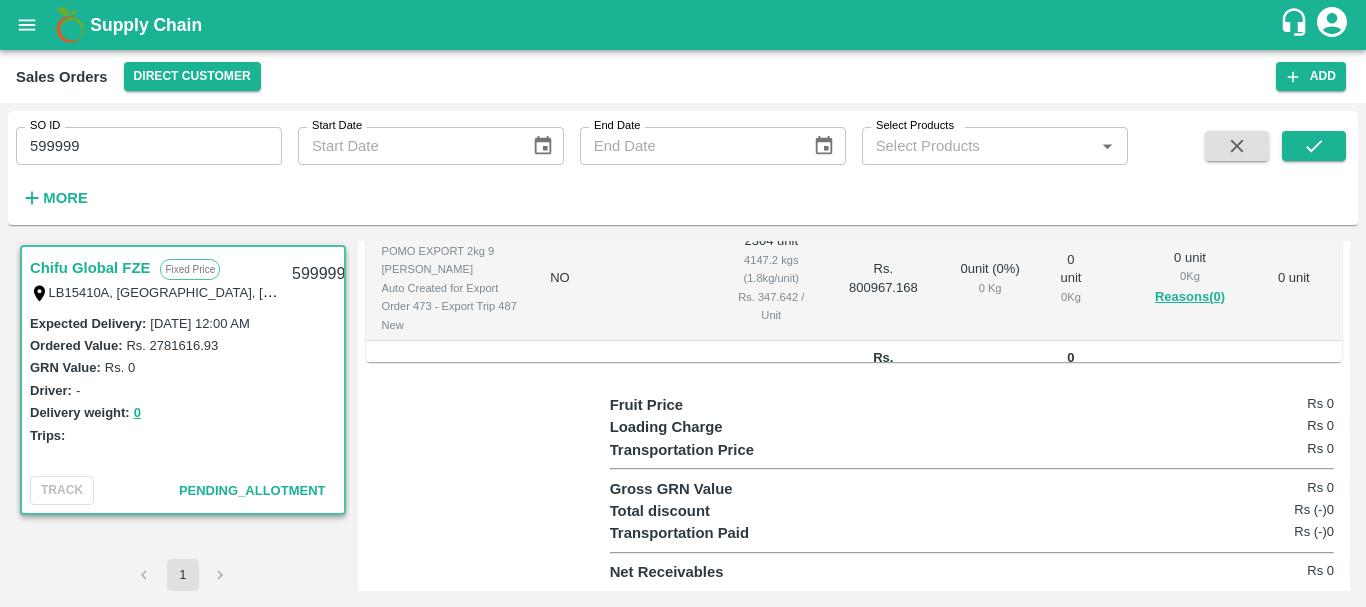 click at bounding box center [625, 370] 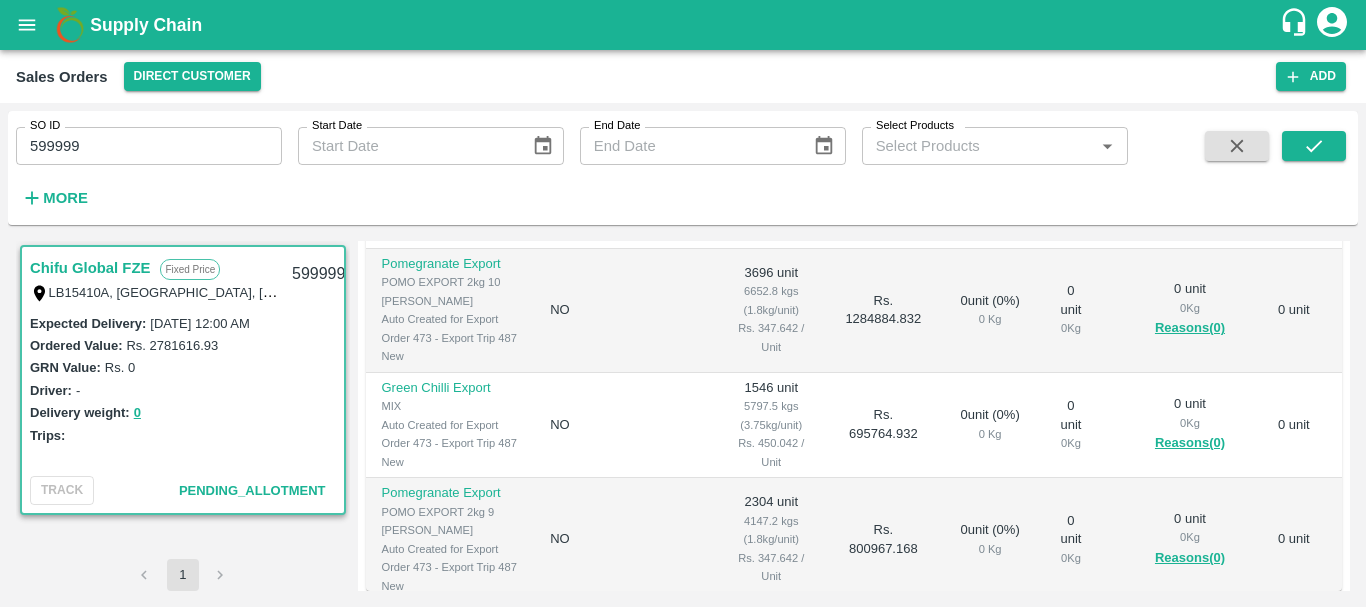 scroll, scrollTop: 595, scrollLeft: 0, axis: vertical 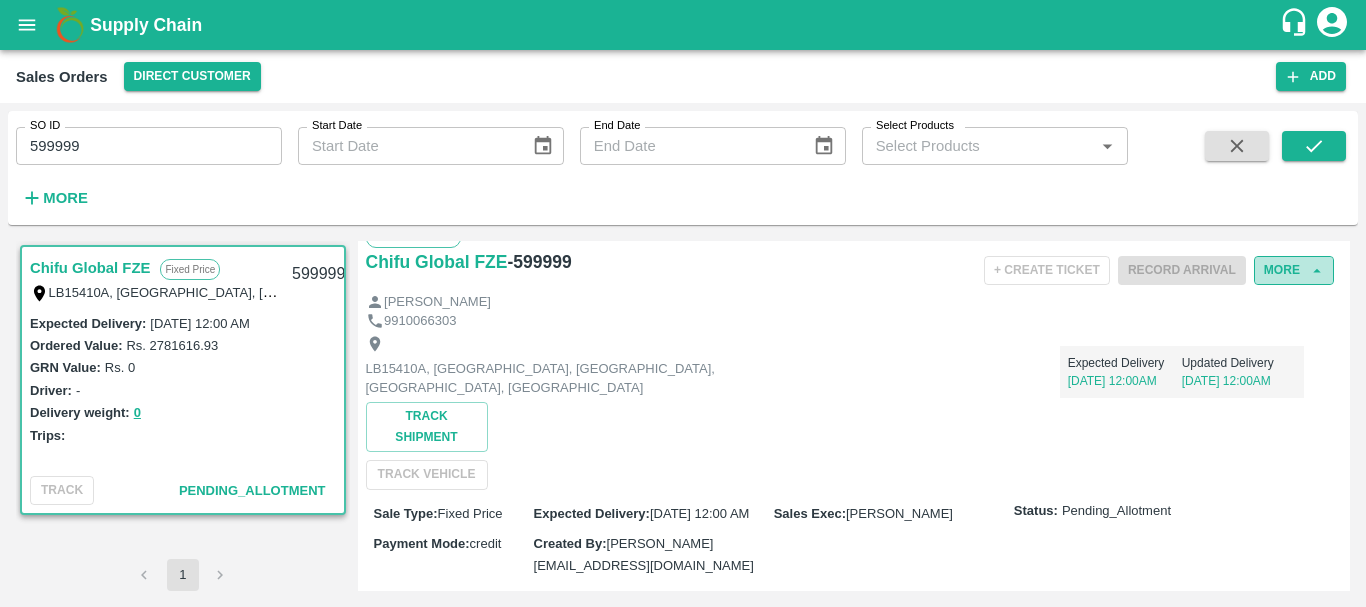 click on "More" at bounding box center (1294, 270) 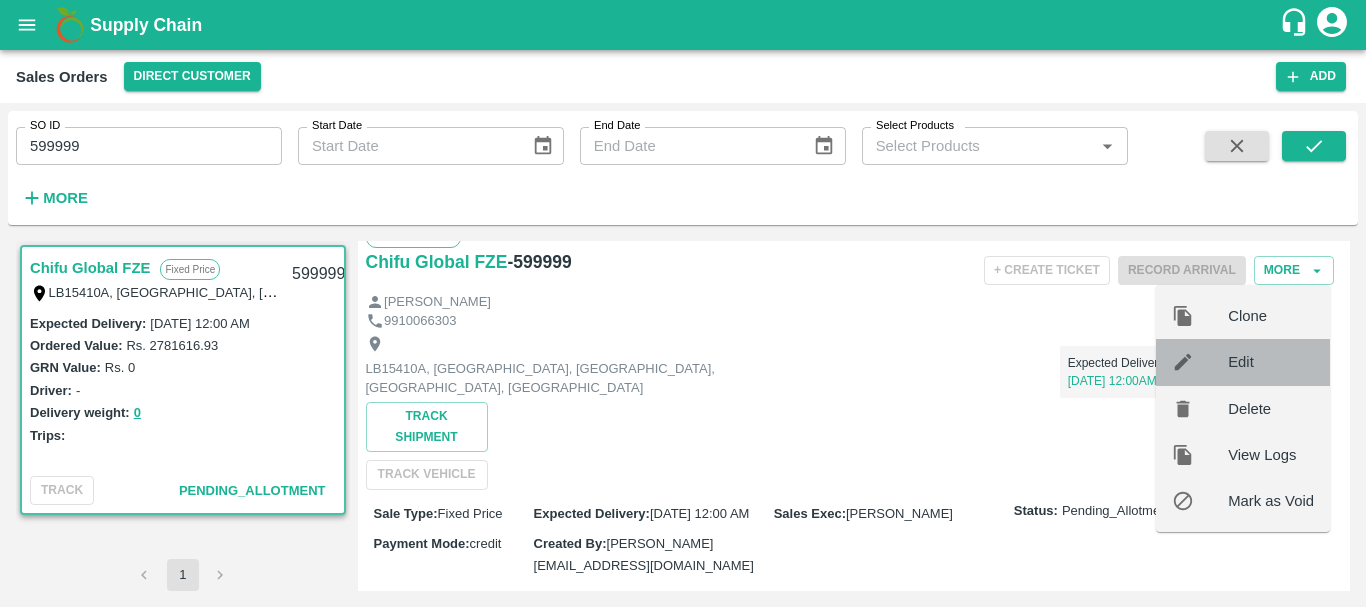 click on "Edit" at bounding box center [1271, 362] 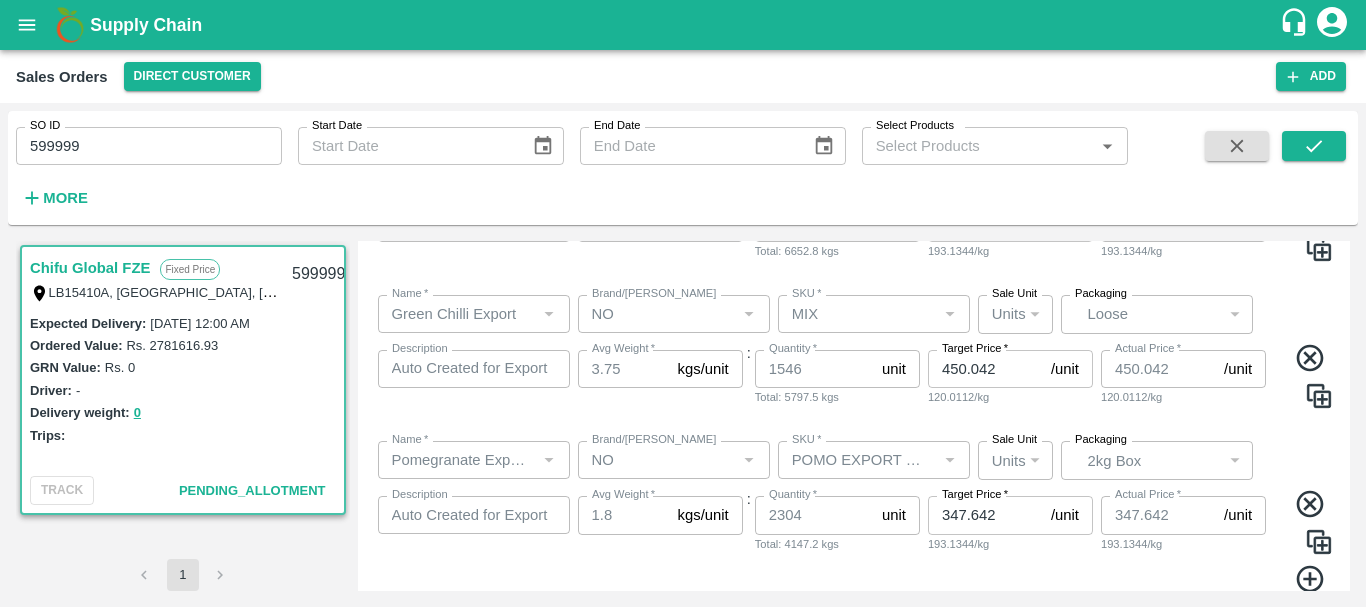 scroll, scrollTop: 433, scrollLeft: 0, axis: vertical 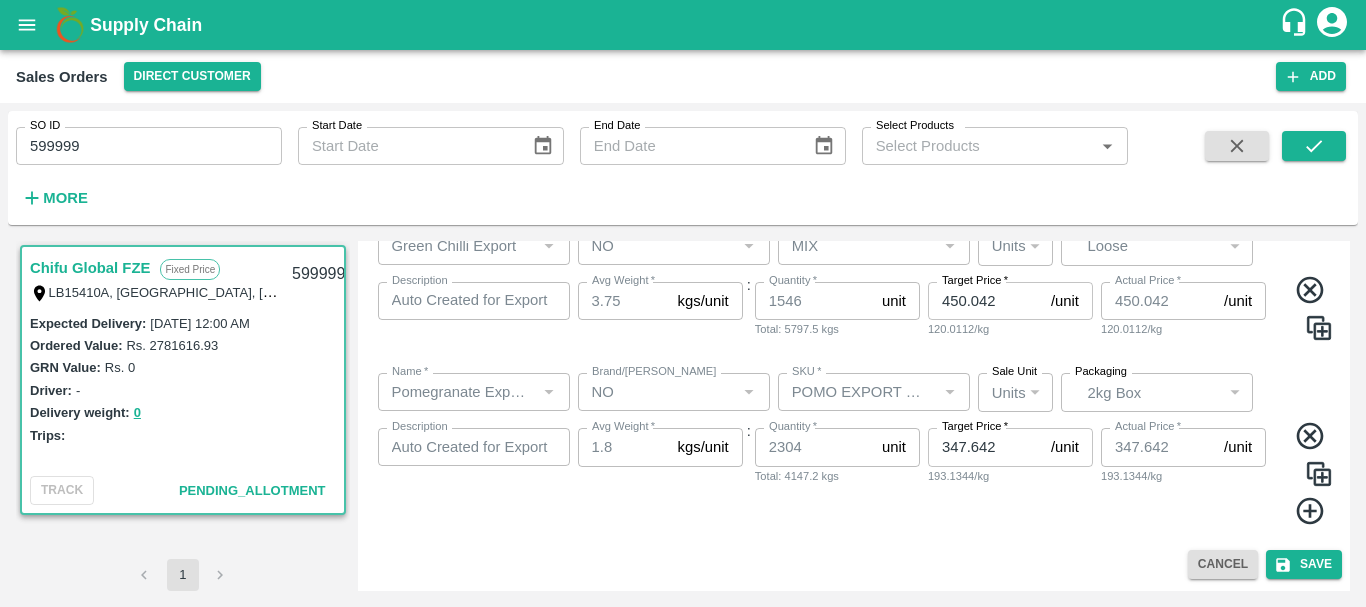 click on "Quantity   * 2304 unit Quantity Total: 4147.2 kgs" at bounding box center (837, 477) 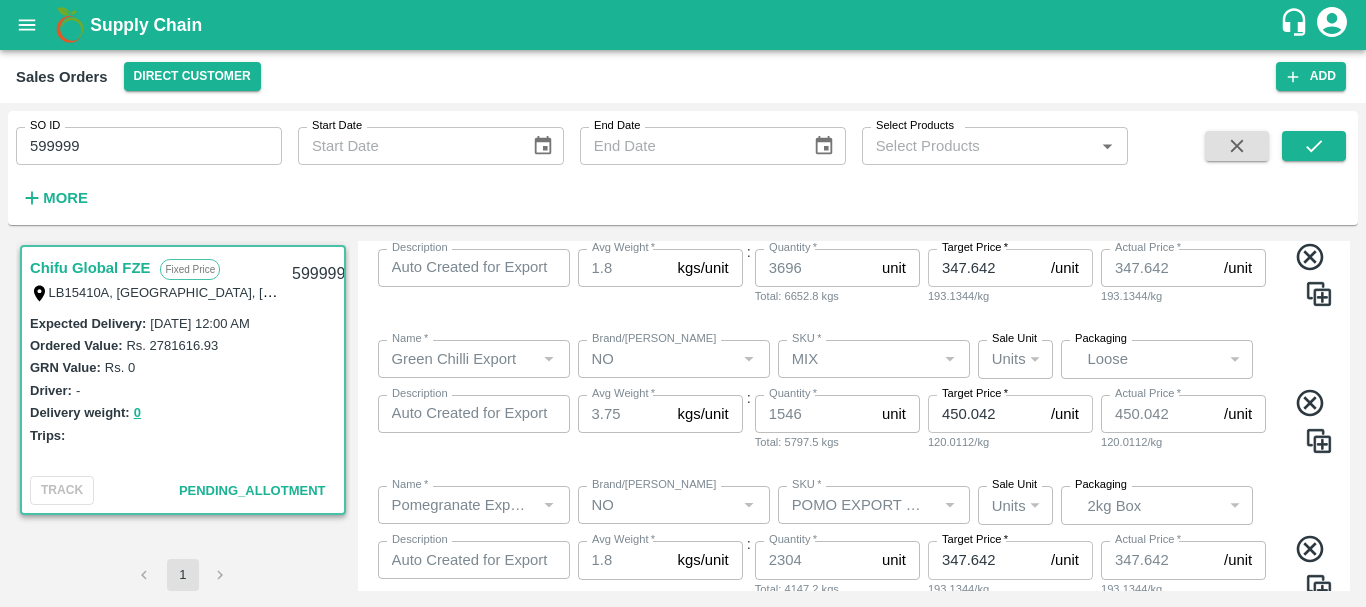 click on "Name   * Name   * Brand/Marka Brand/Marka SKU   * SKU   * Sale Unit Units 2 Sale Unit Packaging Loose BOM/258 Packaging Description Auto Created for Export Order 473 - Export Trip 487 x Description Avg Weight   * 3.75 kgs/unit Avg Weight   :  Quantity   * 1546 unit Quantity Total: 5797.5 kgs Target Price   * 450.042 /unit Target Price 120.0112/kg Actual Price   * 450.042 /unit Actual Price 120.0112/kg" at bounding box center [854, 397] 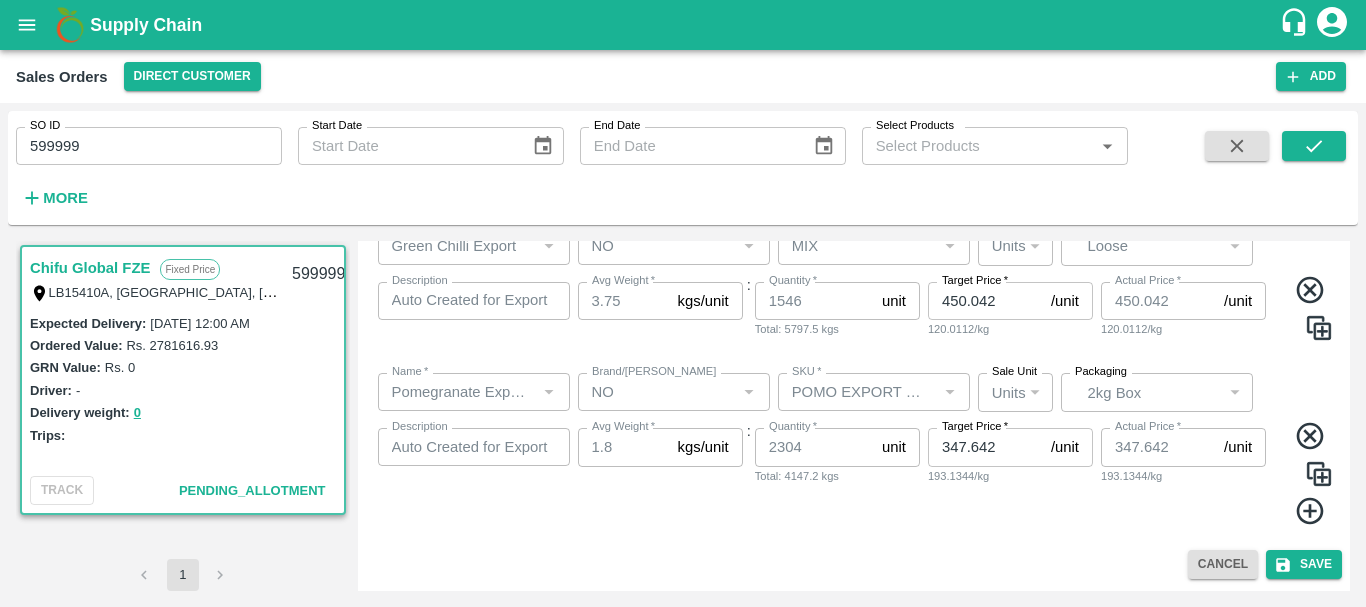 click on "Quantity   * 2304 unit Quantity Total: 4147.2 kgs" at bounding box center [837, 477] 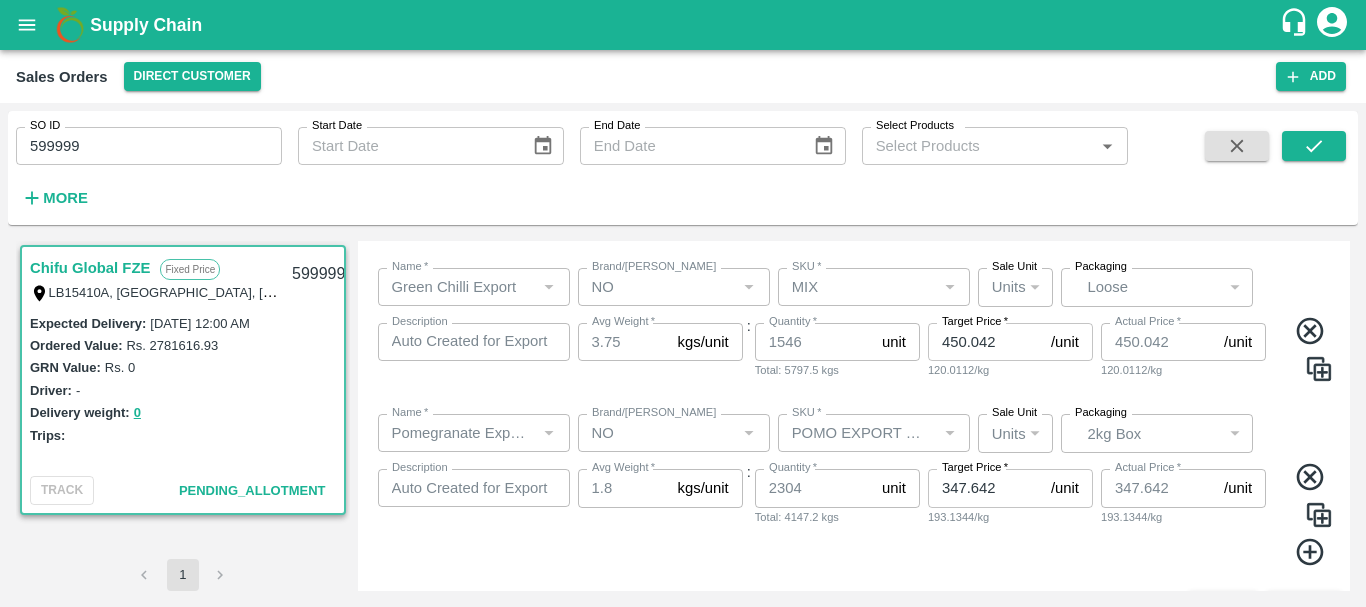 scroll, scrollTop: 433, scrollLeft: 0, axis: vertical 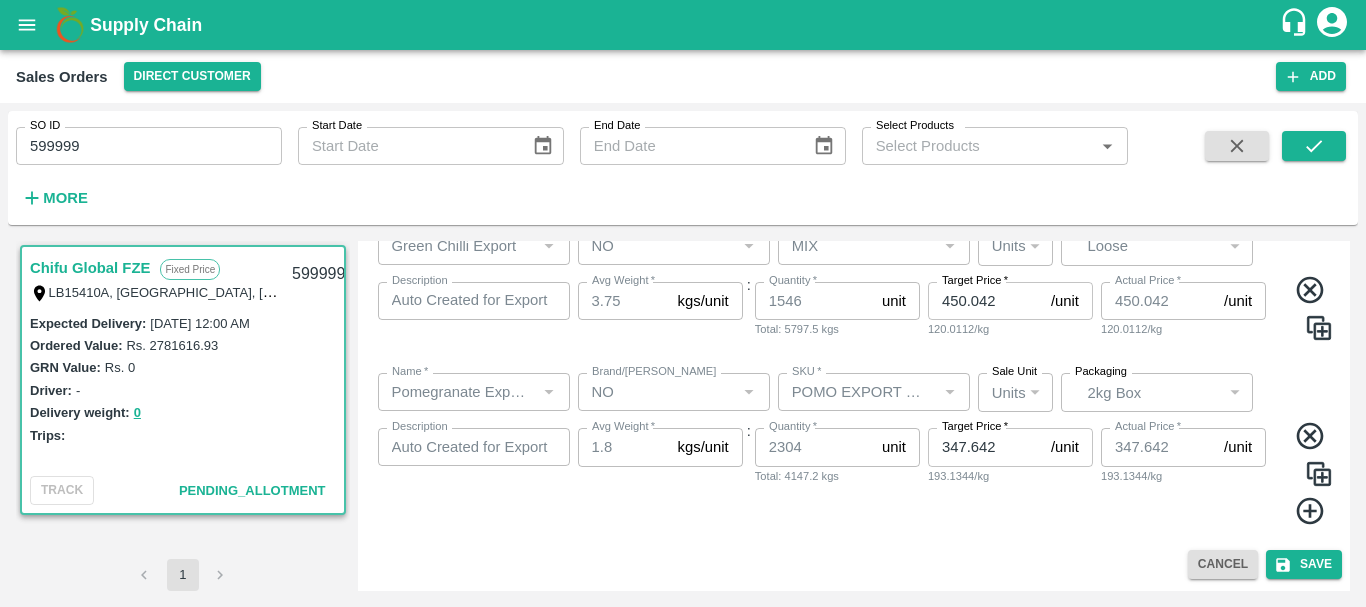 click on "Name   * Name   * Brand/Marka Brand/Marka SKU   * SKU   * Sale Unit Units 2 Sale Unit Packaging Loose BOM/258 Packaging Description Auto Created for Export Order 473 - Export Trip 487 x Description Avg Weight   * 3.75 kgs/unit Avg Weight   :  Quantity   * 1546 unit Quantity Total: 5797.5 kgs Target Price   * 450.042 /unit Target Price 120.0112/kg Actual Price   * 450.042 /unit Actual Price 120.0112/kg" at bounding box center (854, 284) 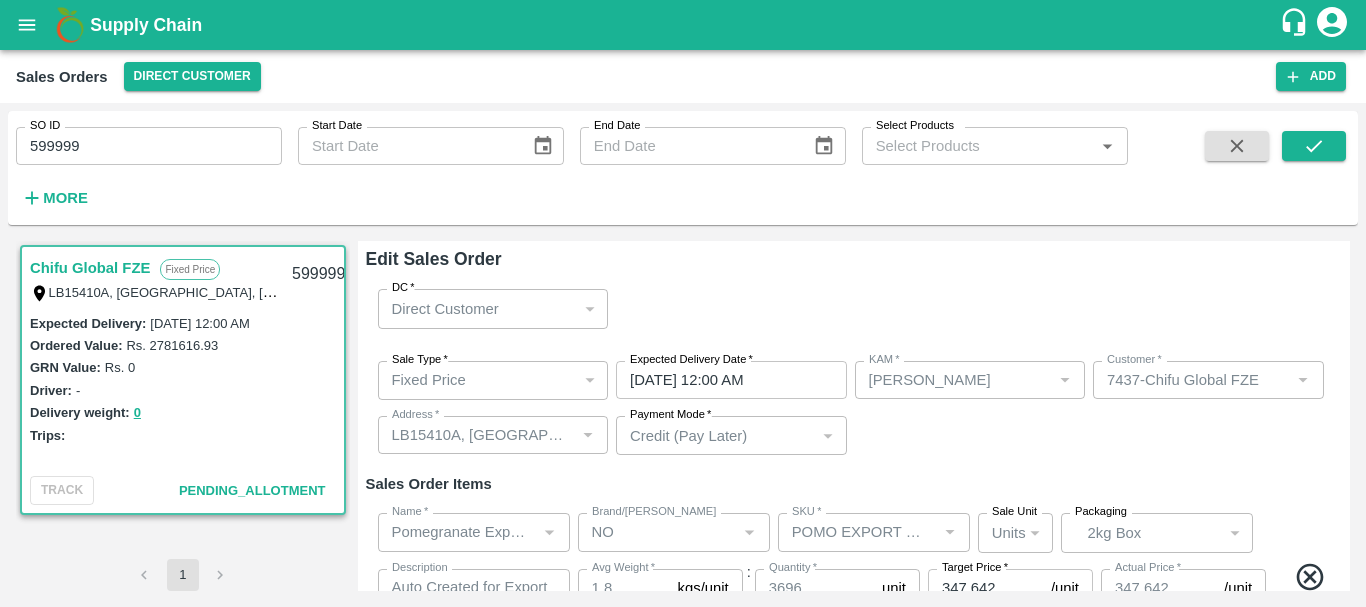 scroll, scrollTop: 433, scrollLeft: 0, axis: vertical 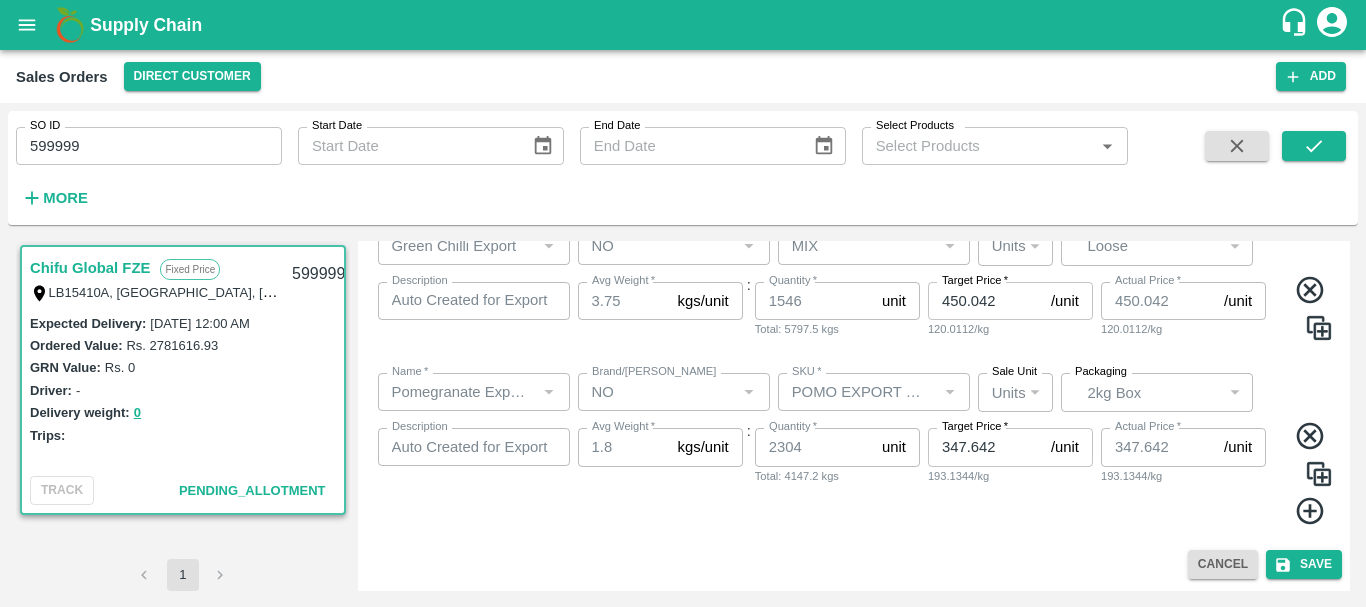 click on "2kg Box" at bounding box center (1154, 393) 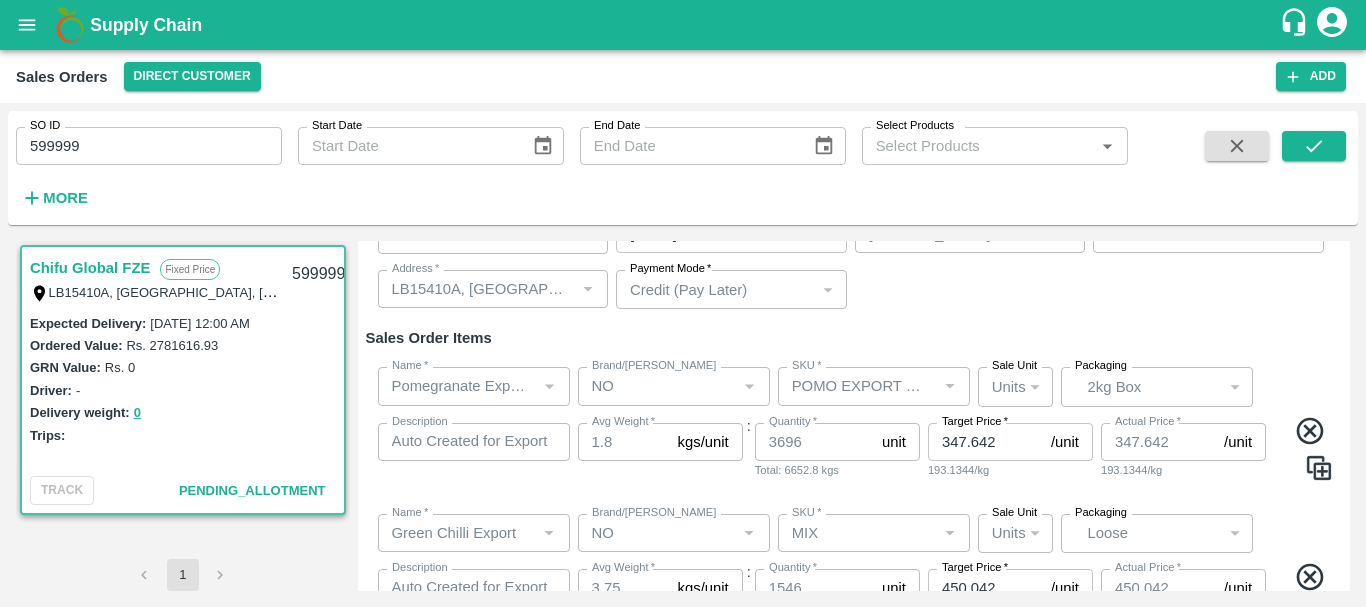 scroll, scrollTop: 433, scrollLeft: 0, axis: vertical 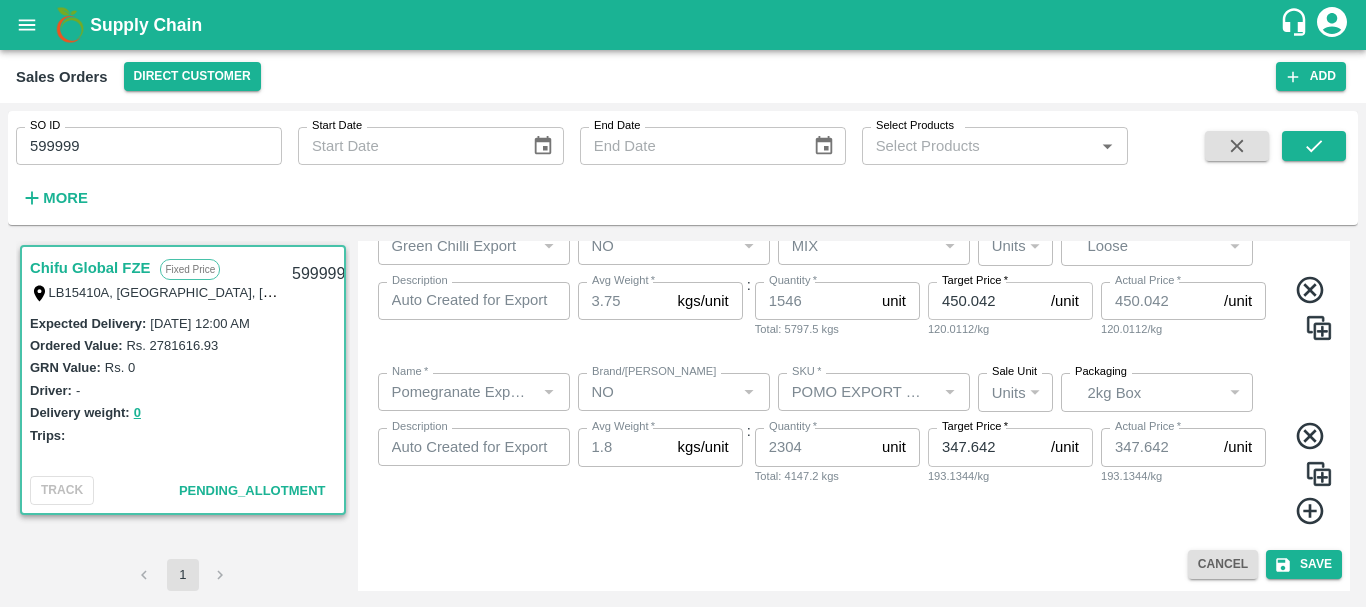 click on "2kg Box" at bounding box center [1154, 393] 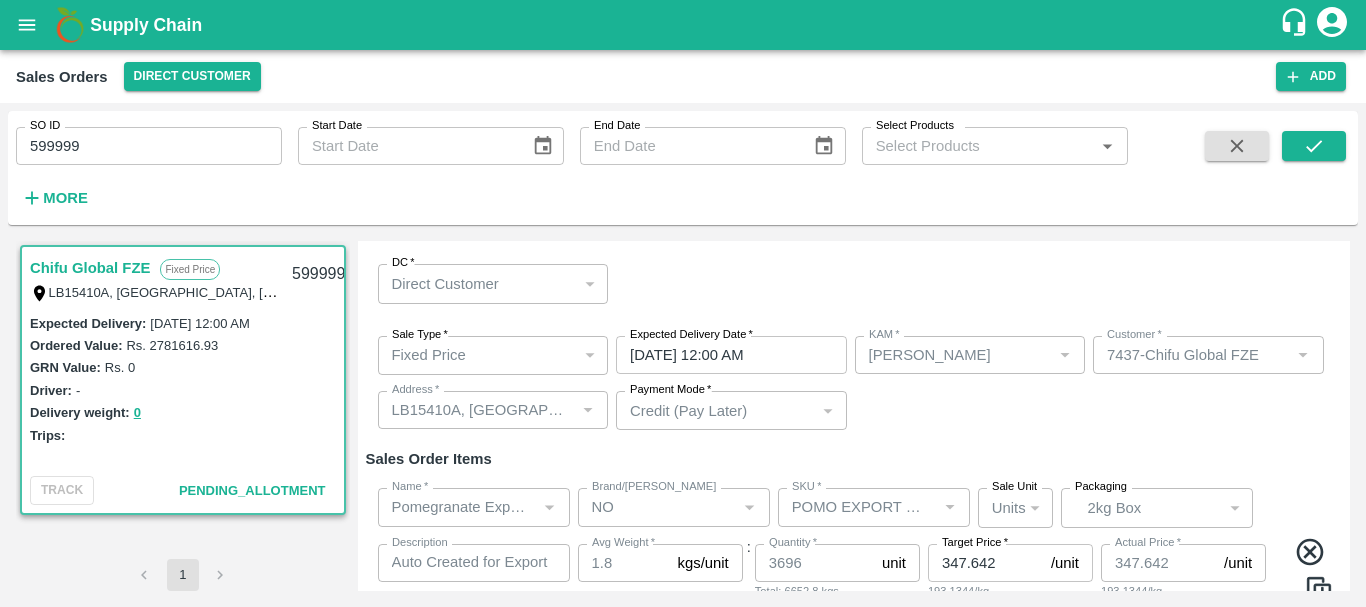 scroll, scrollTop: 0, scrollLeft: 0, axis: both 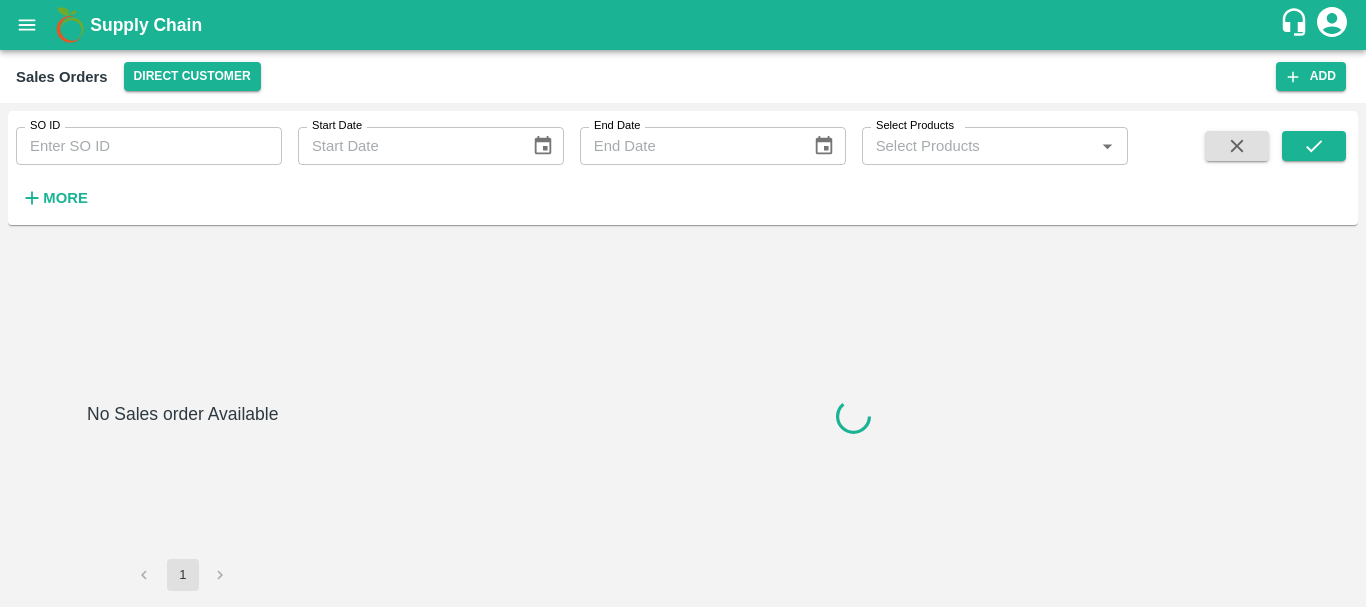 type on "600543" 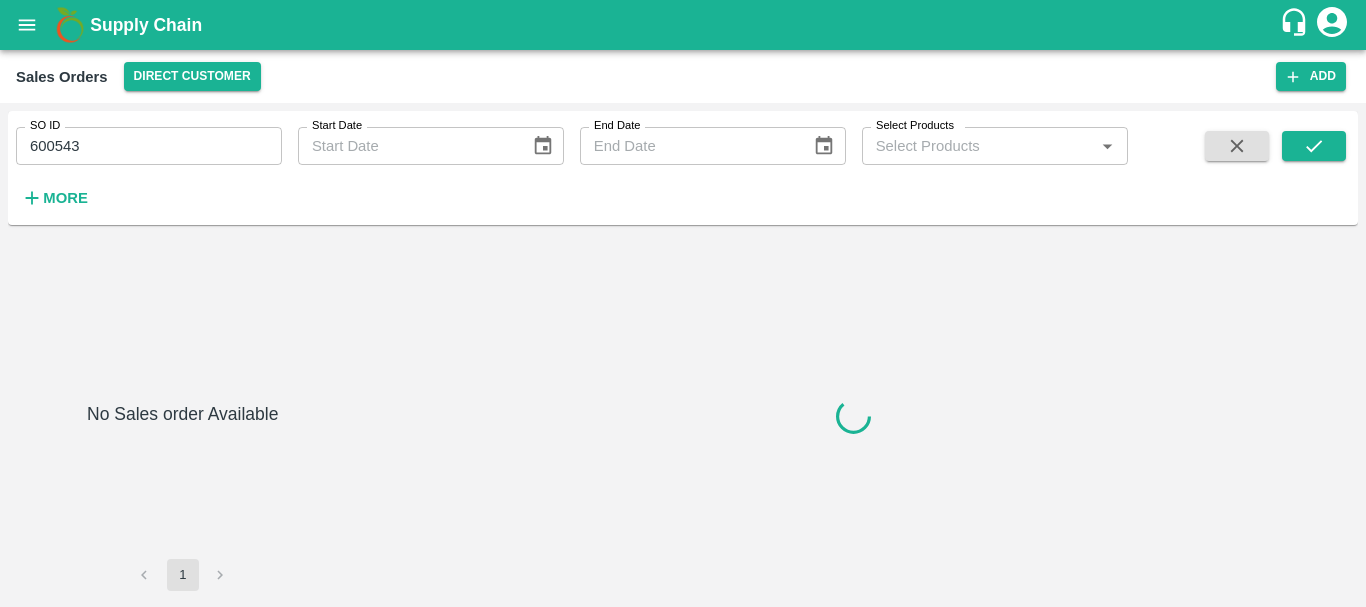 scroll, scrollTop: 0, scrollLeft: 0, axis: both 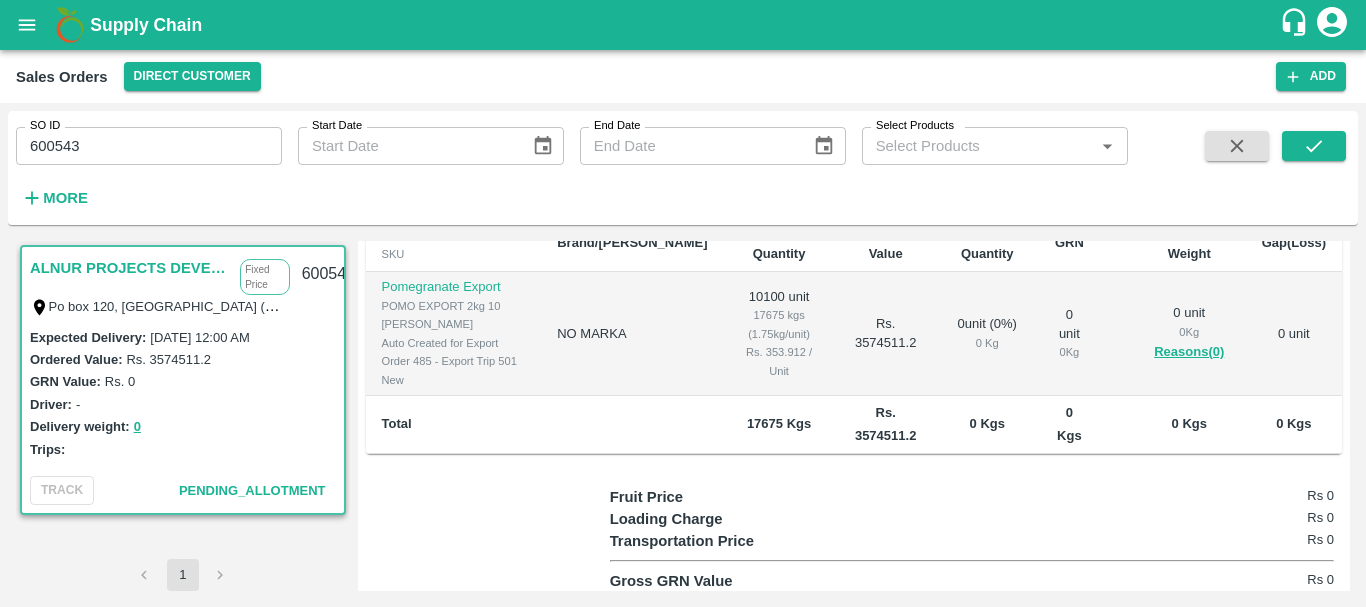 click on "Rs. 3574511.2" at bounding box center [885, 423] 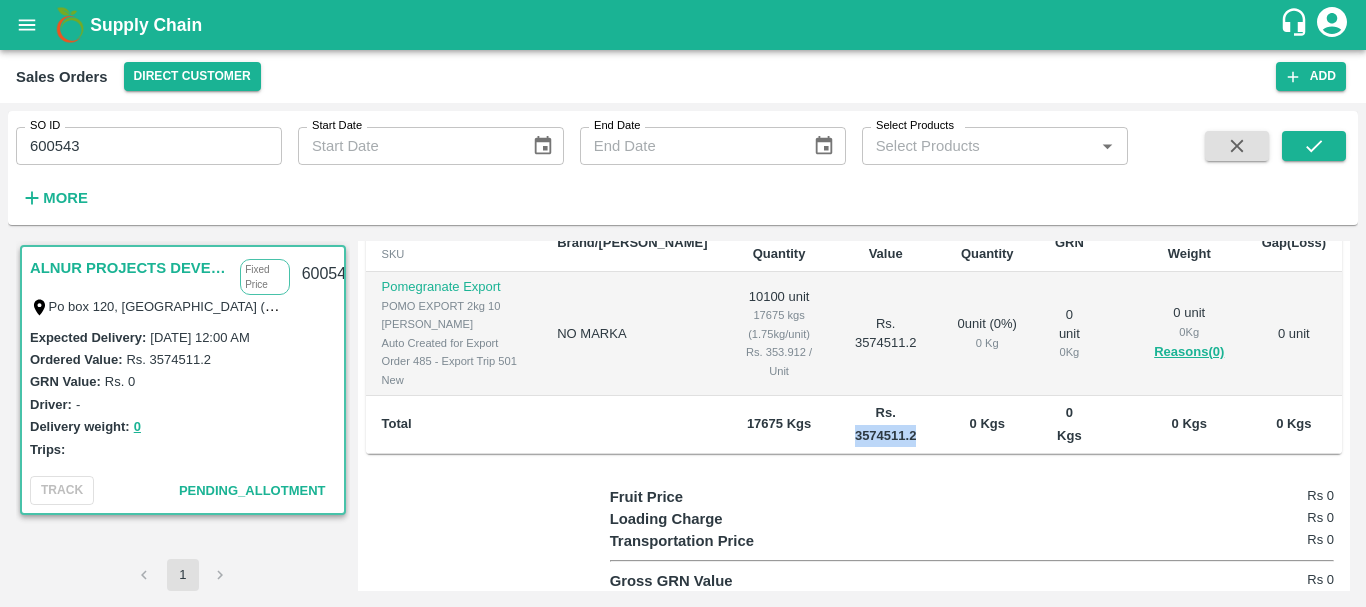 click on "Rs. 3574511.2" at bounding box center [885, 423] 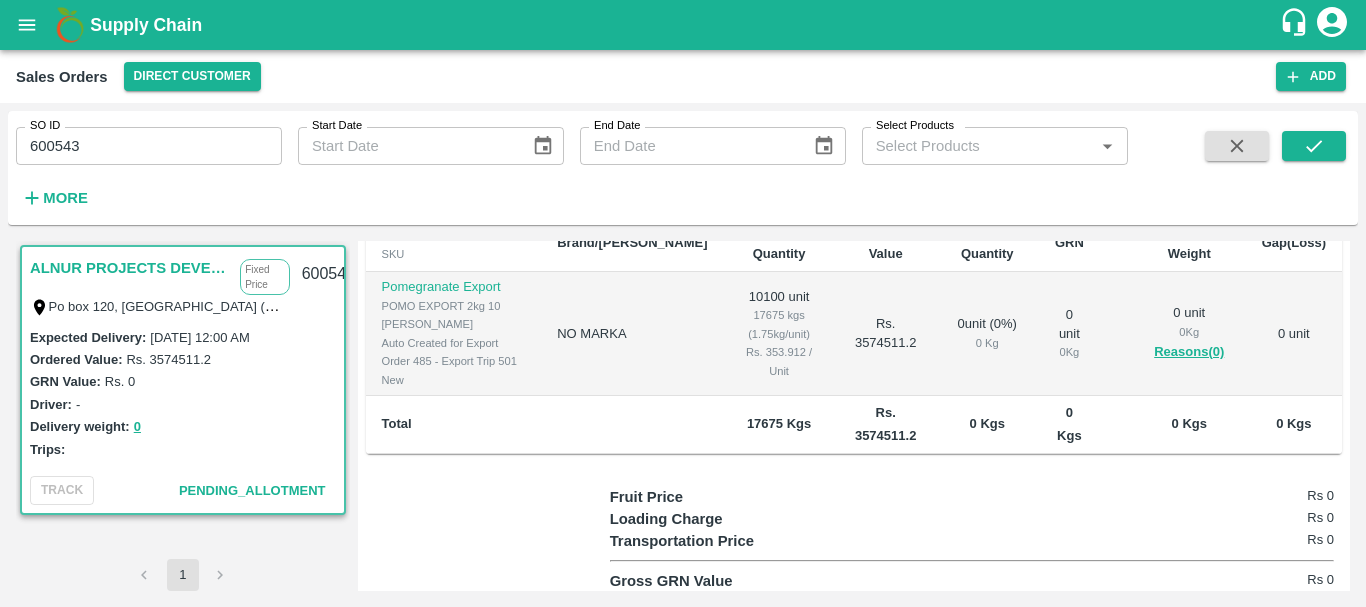click on "0 Kgs" at bounding box center (987, 425) 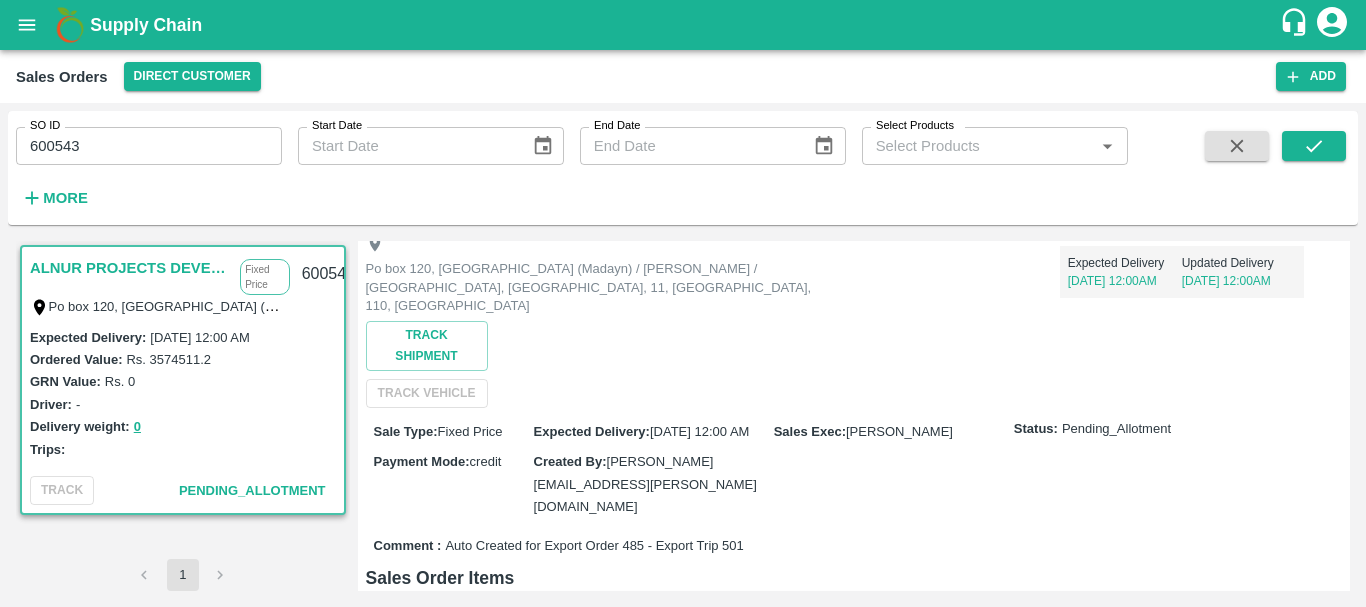 scroll, scrollTop: 0, scrollLeft: 0, axis: both 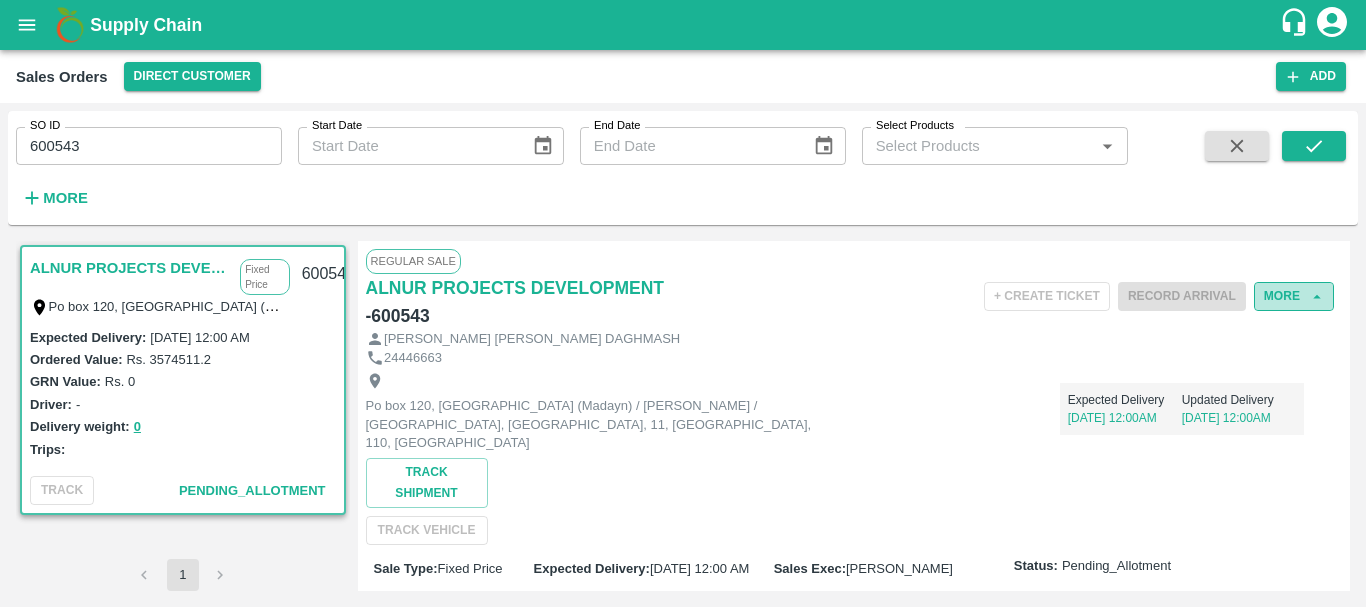 click on "More" at bounding box center (1294, 296) 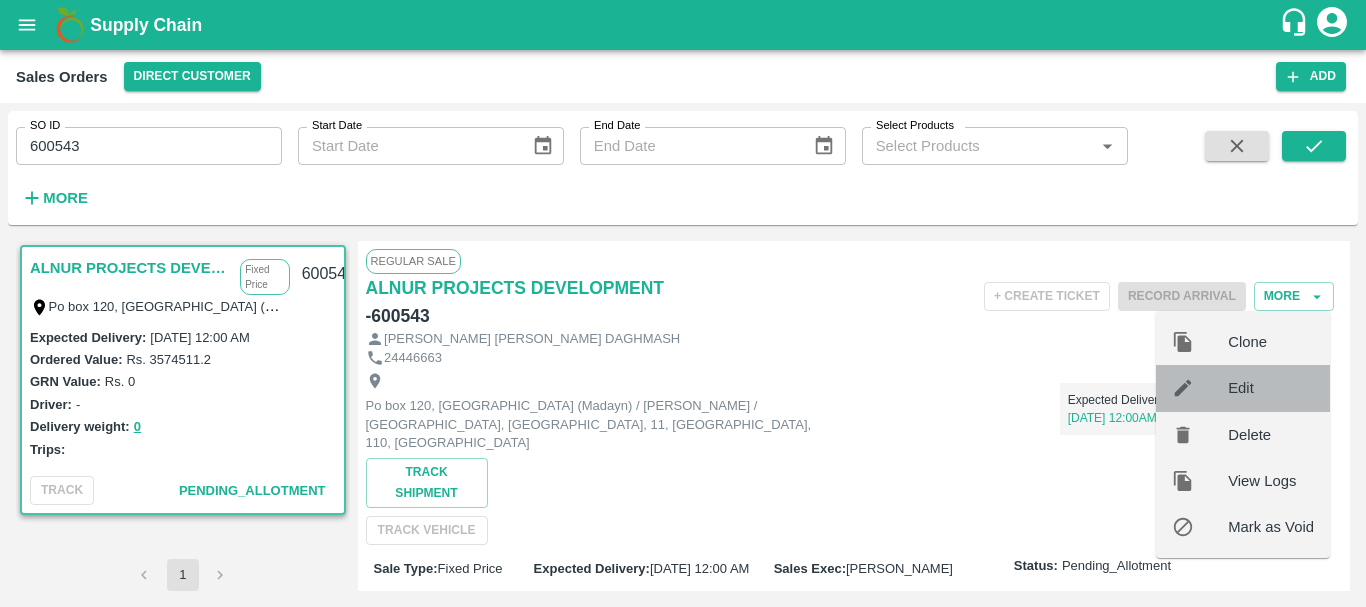 click on "Edit" at bounding box center [1271, 388] 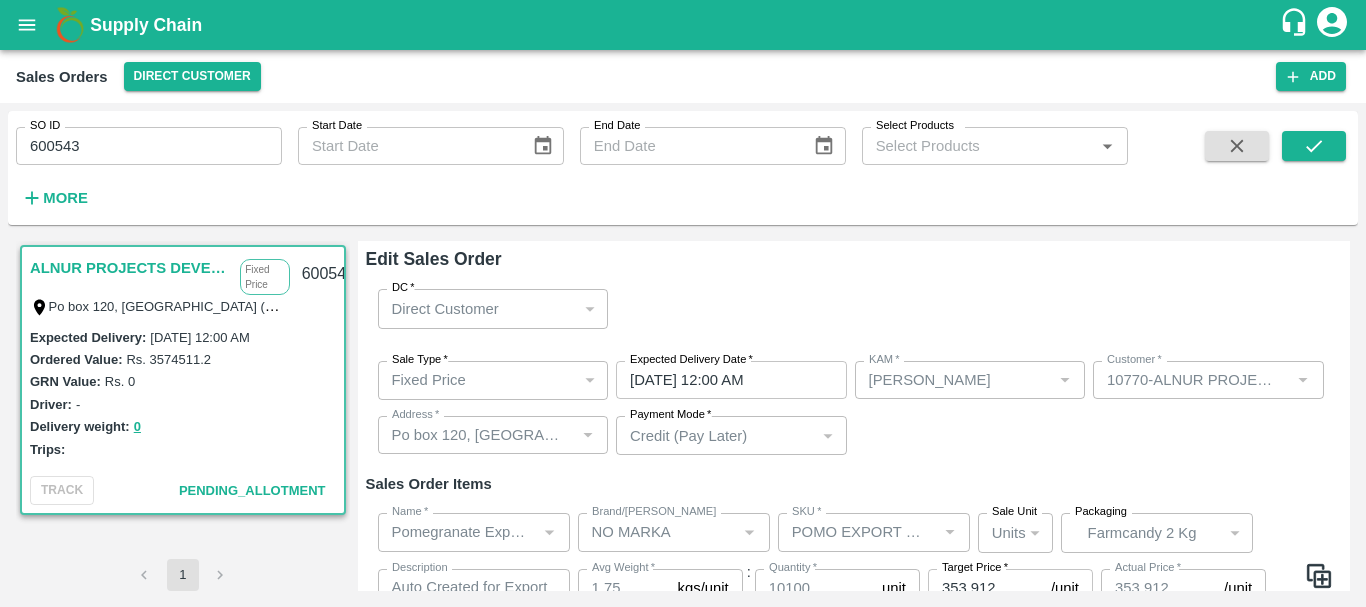 click on "*" at bounding box center (749, 359) 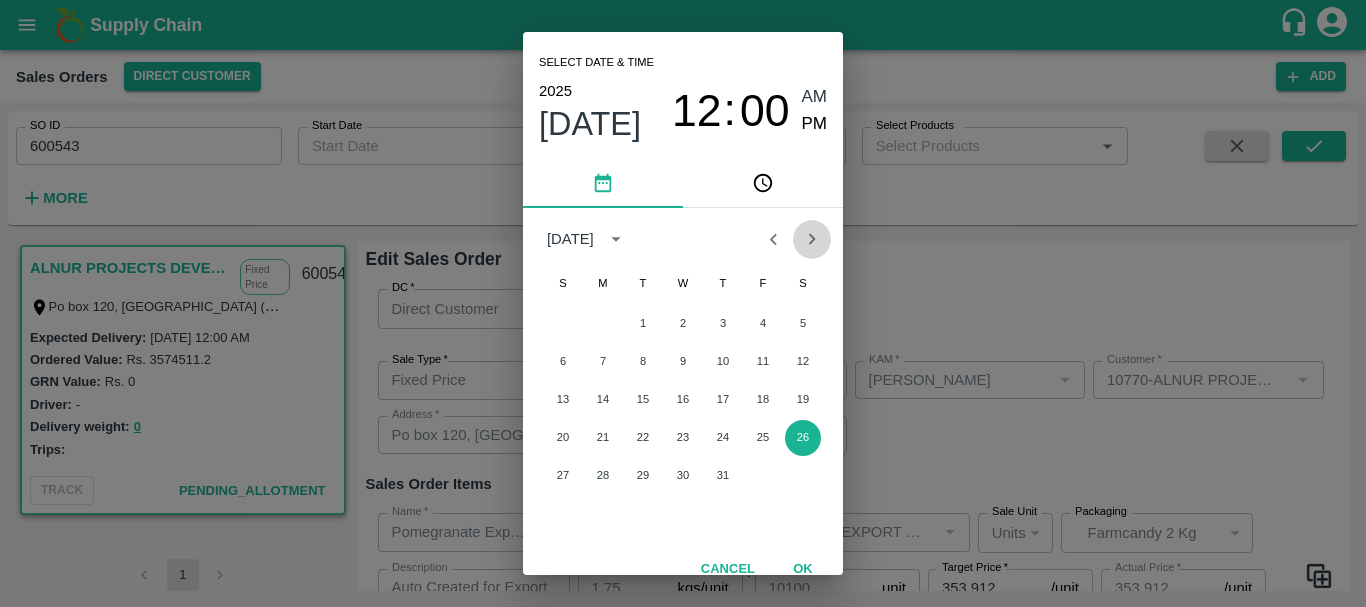 click 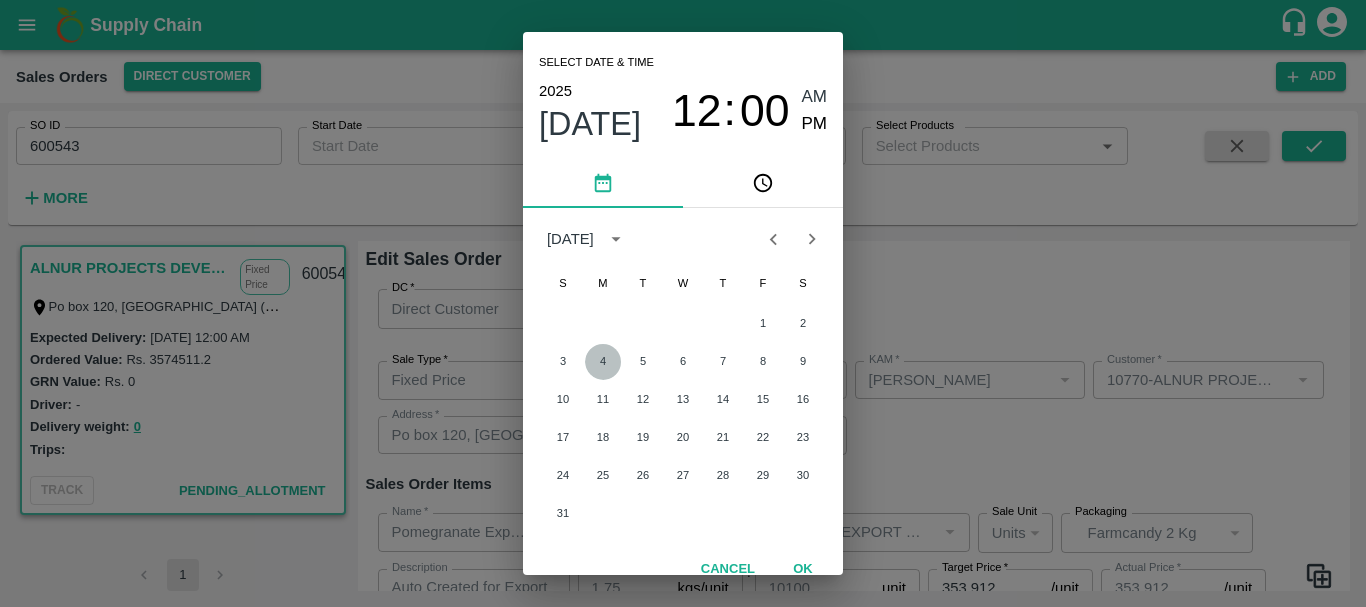 click on "4" at bounding box center [603, 362] 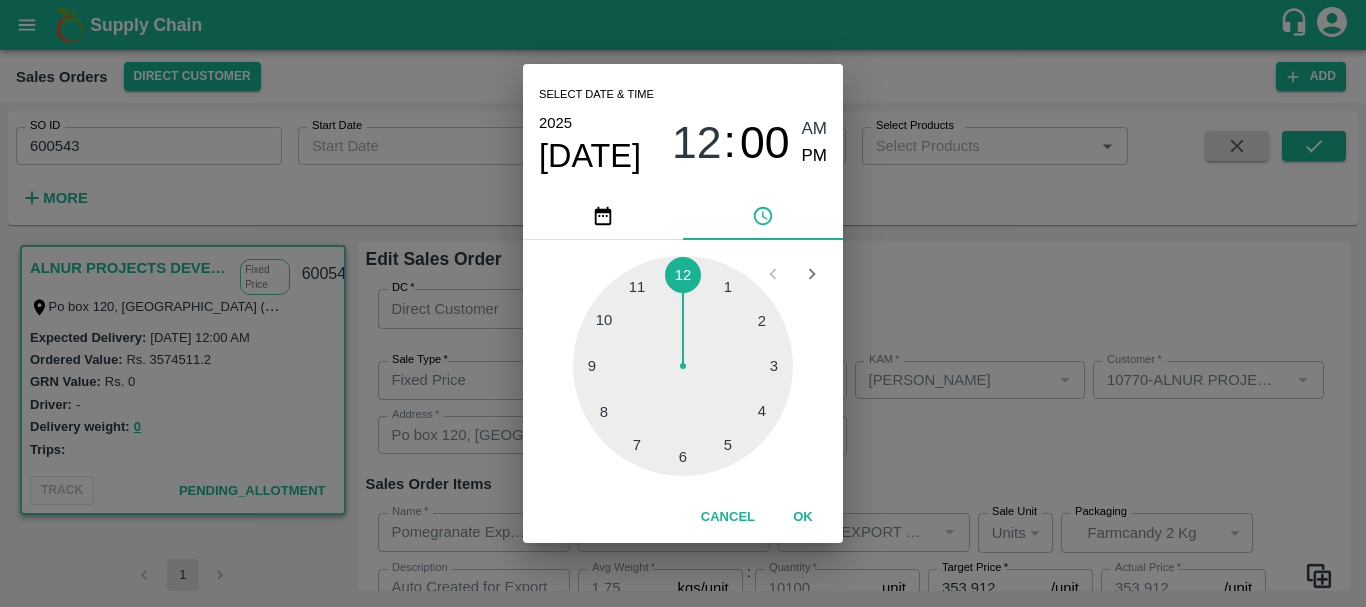 click on "Select date & time [DATE] 12 : 00 AM PM 1 2 3 4 5 6 7 8 9 10 11 12 Cancel OK" at bounding box center [683, 303] 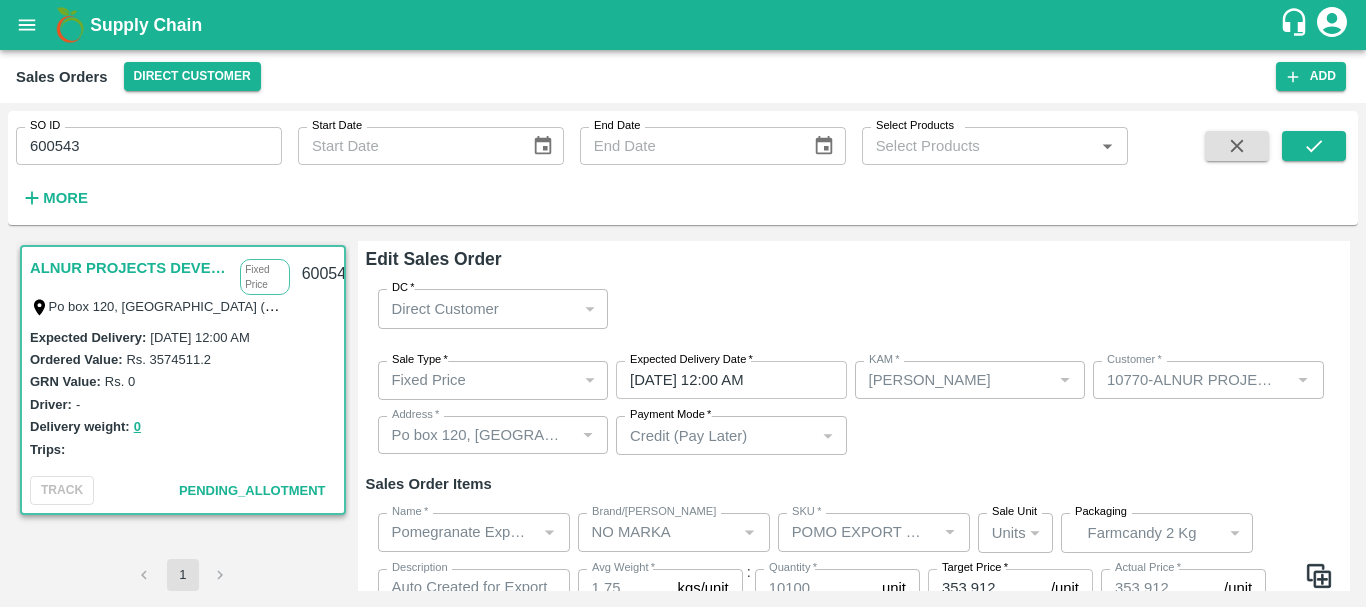 click on "Sale Type   * Fixed Price 1 Sale Type Expected Delivery Date   * [DATE] 12:00 AM Expected Delivery Date KAM   * KAM   * Customer   * Customer   * Address   * Address   * Payment Mode   * Credit (Pay Later) credit Payment Mode" at bounding box center (854, 408) 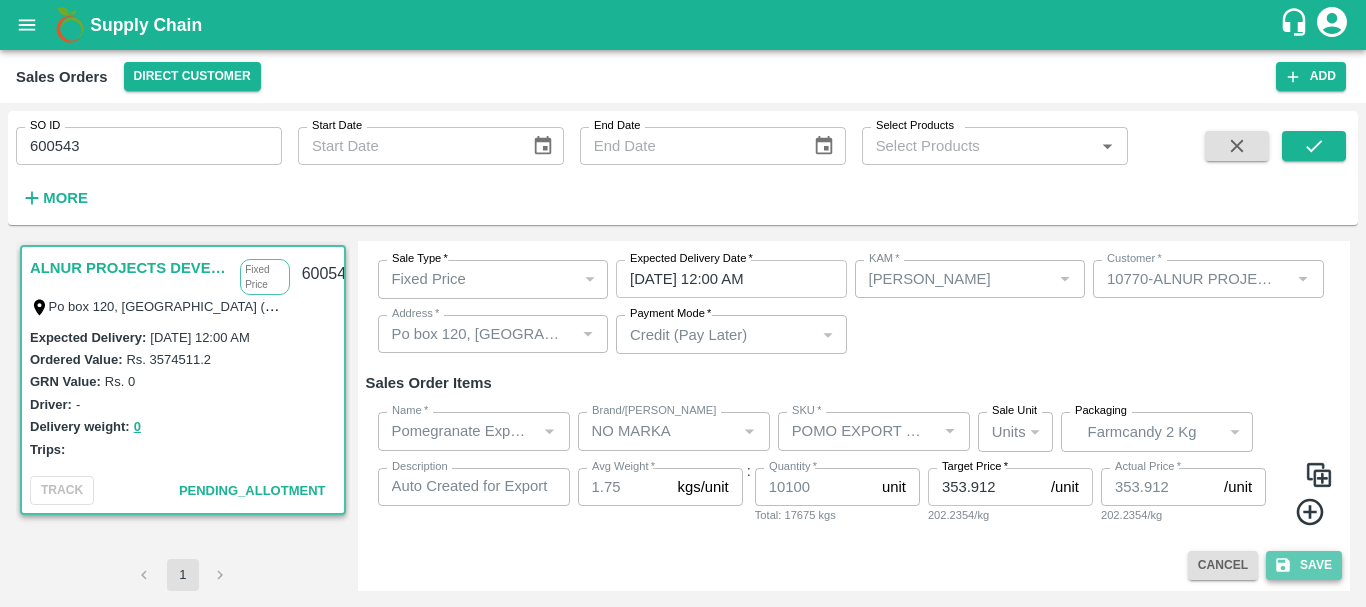 click on "Save" at bounding box center (1304, 565) 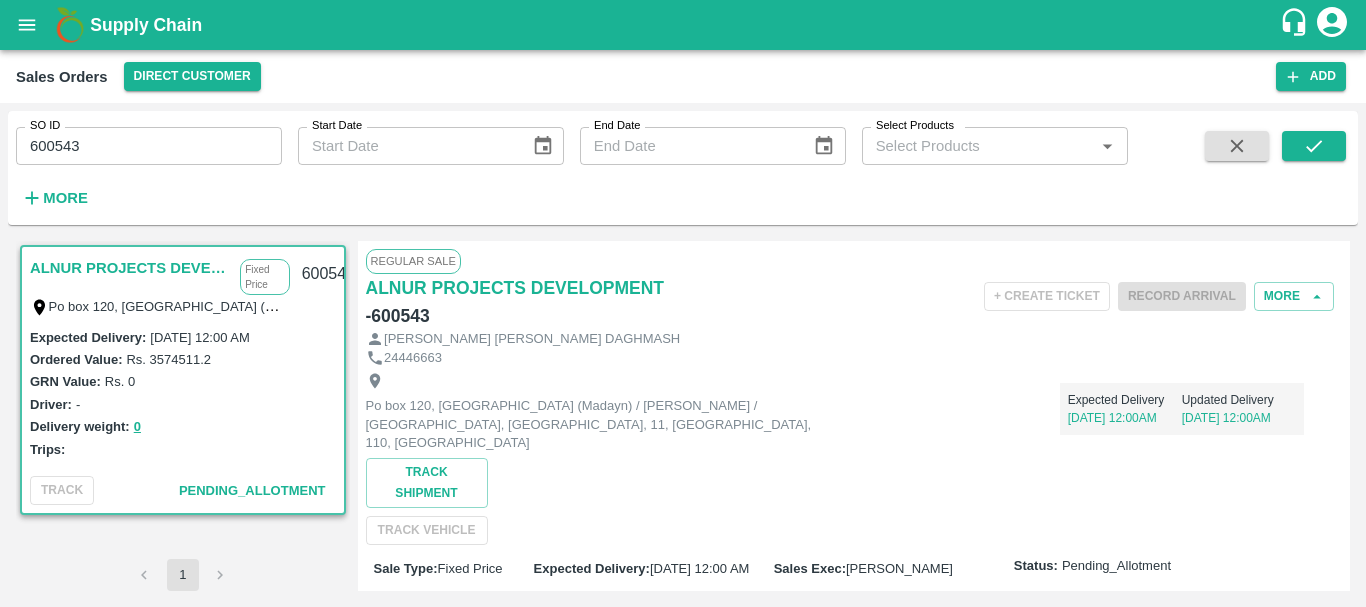 scroll, scrollTop: 569, scrollLeft: 0, axis: vertical 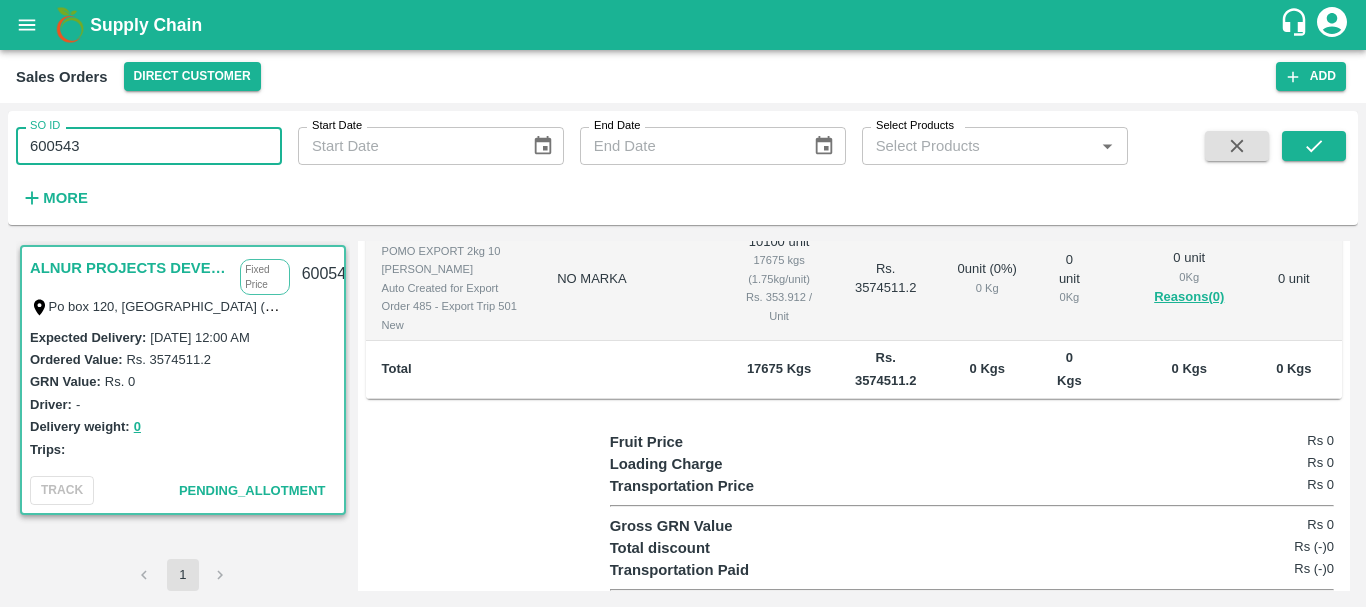 click on "600543" at bounding box center [149, 146] 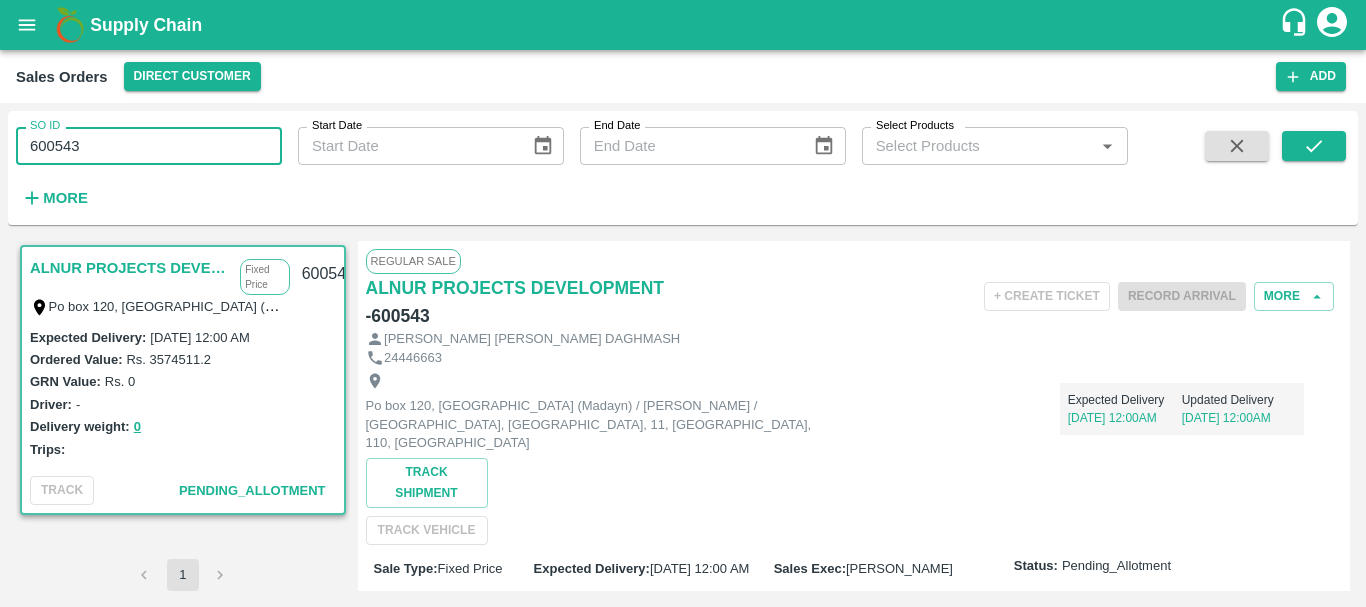 scroll, scrollTop: 569, scrollLeft: 0, axis: vertical 